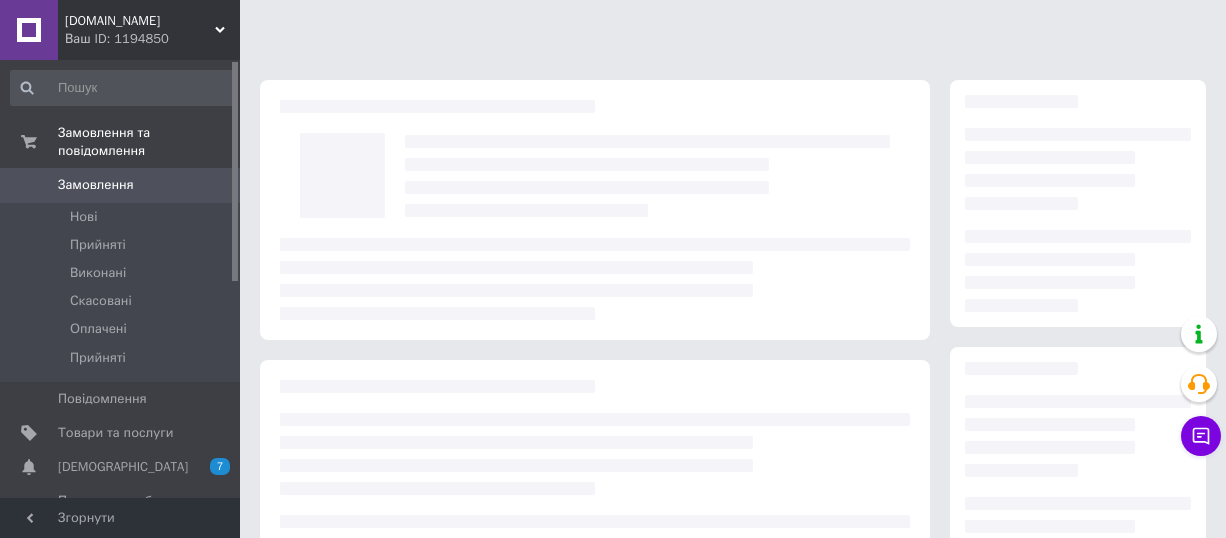 scroll, scrollTop: 0, scrollLeft: 0, axis: both 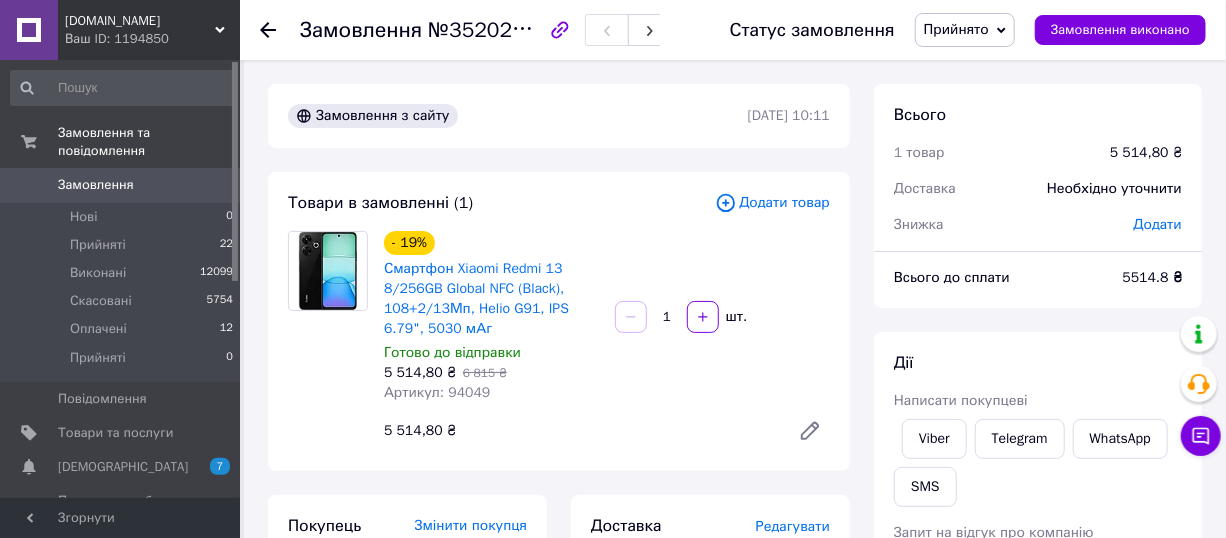 click on "Замовлення" at bounding box center [121, 185] 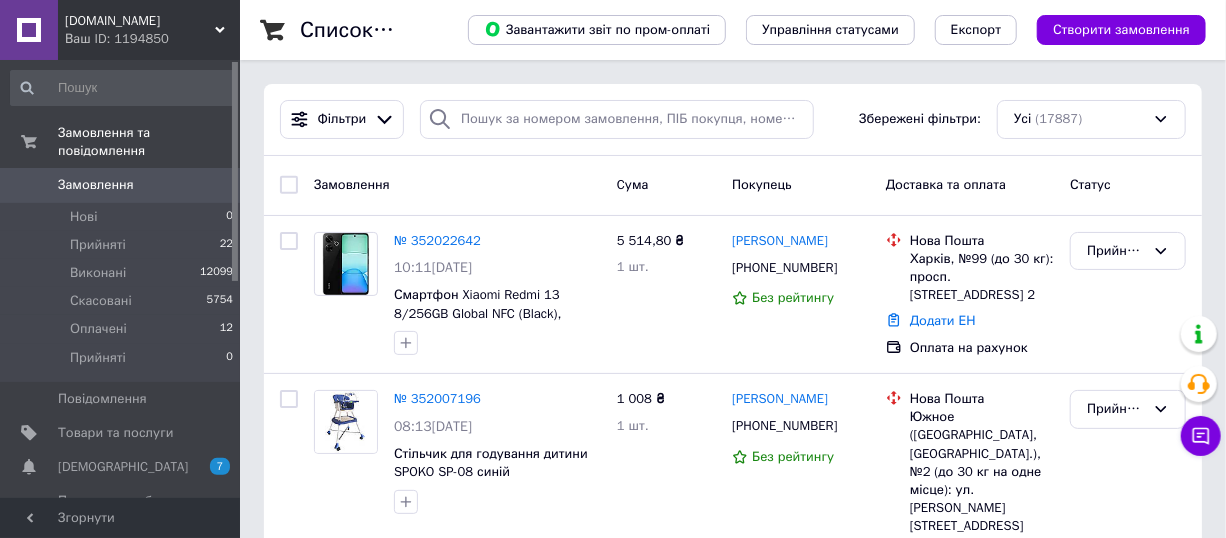 click on "Tehnolyuks.com.ua Ваш ID: 1194850" at bounding box center (149, 30) 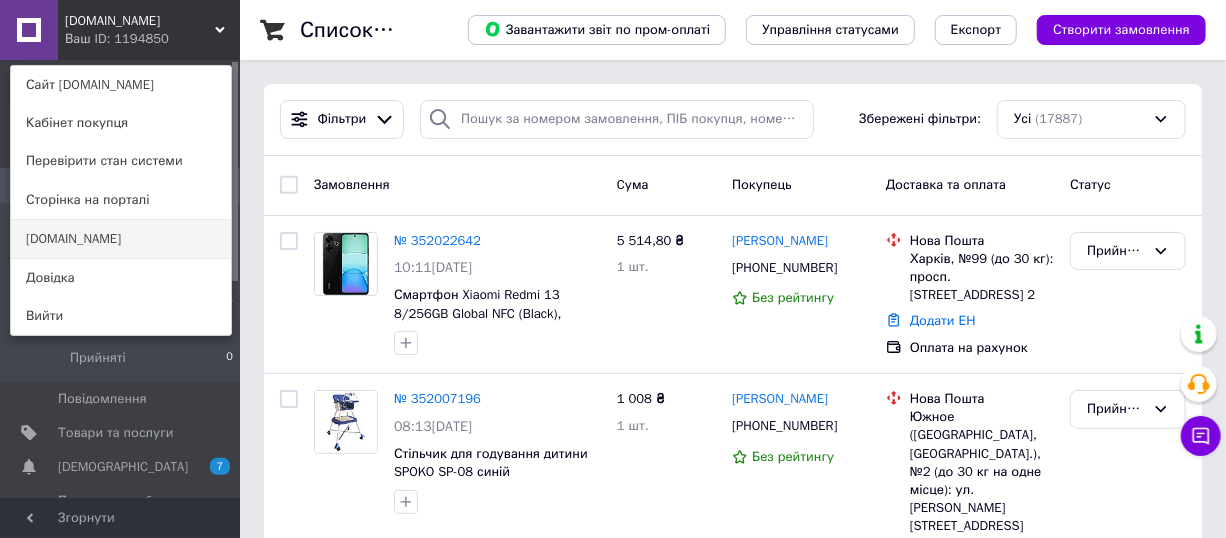 click on "[DOMAIN_NAME]" at bounding box center [121, 239] 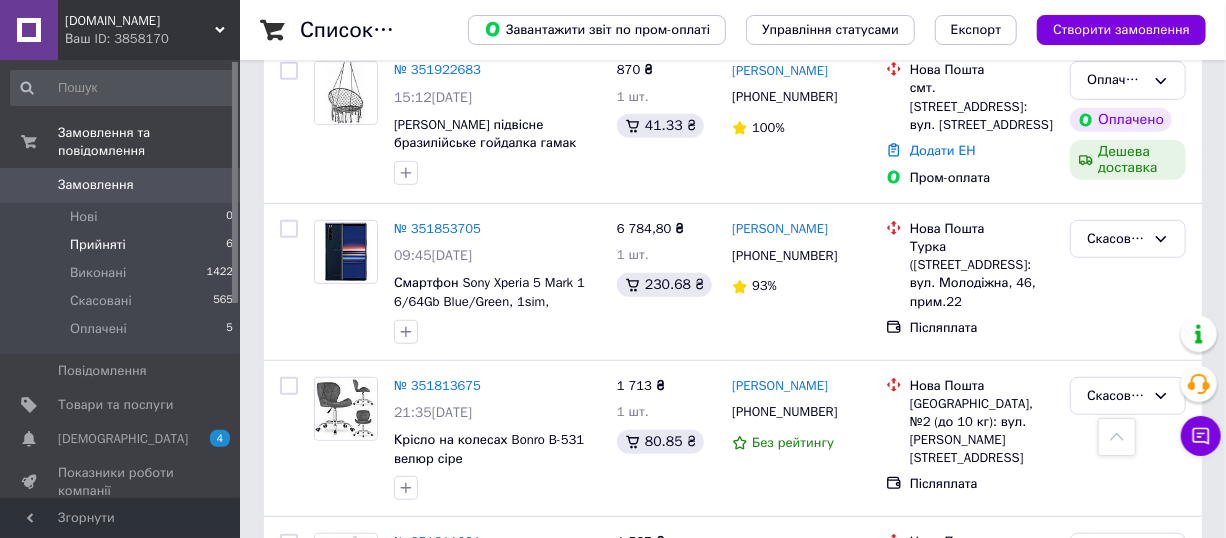 scroll, scrollTop: 363, scrollLeft: 0, axis: vertical 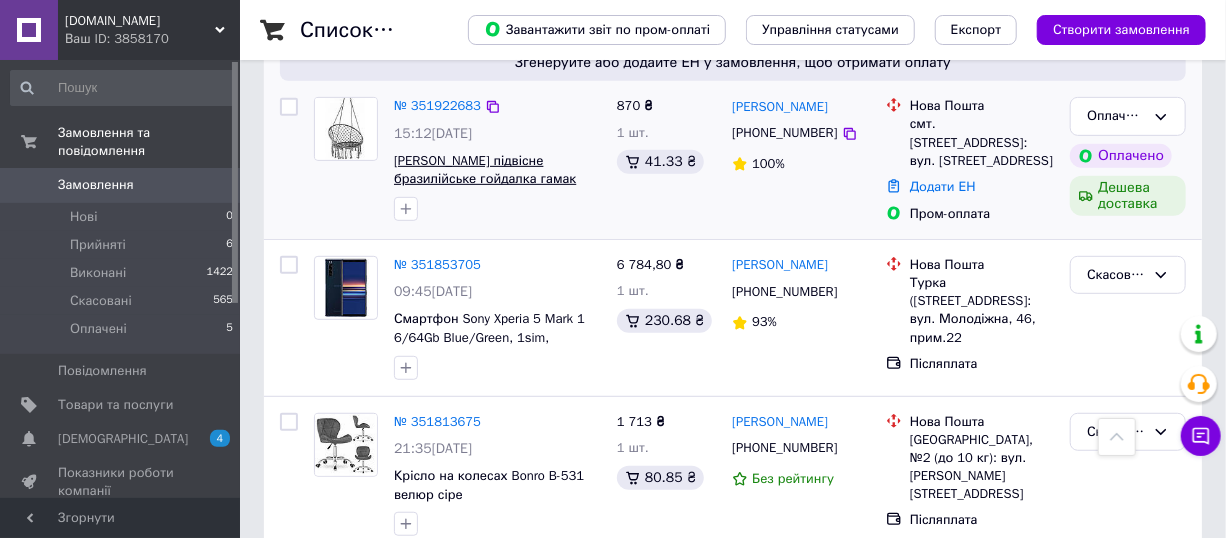 click on "[PERSON_NAME] підвісне бразилійське гойдалка гамак Bonro B-092 сірий 120 кг" at bounding box center [485, 179] 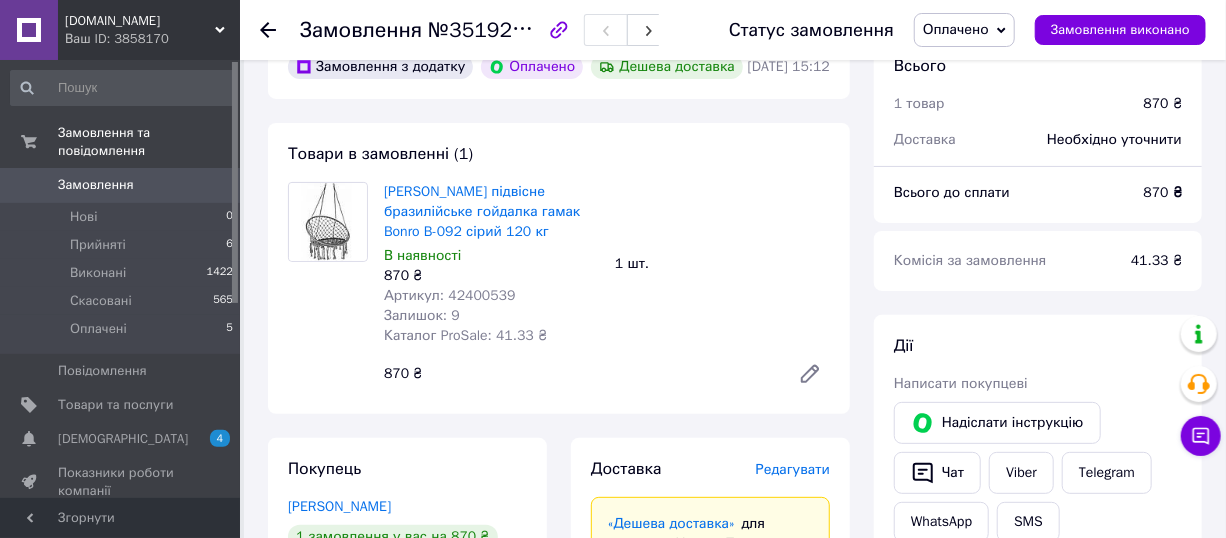 scroll, scrollTop: 90, scrollLeft: 0, axis: vertical 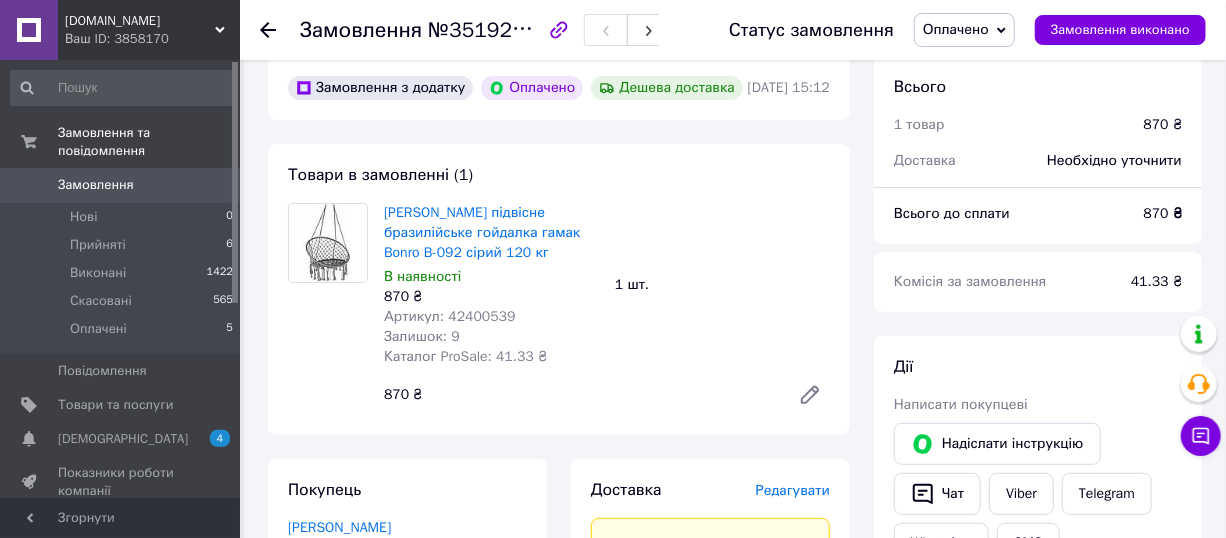 click on "Замовлення" at bounding box center [96, 185] 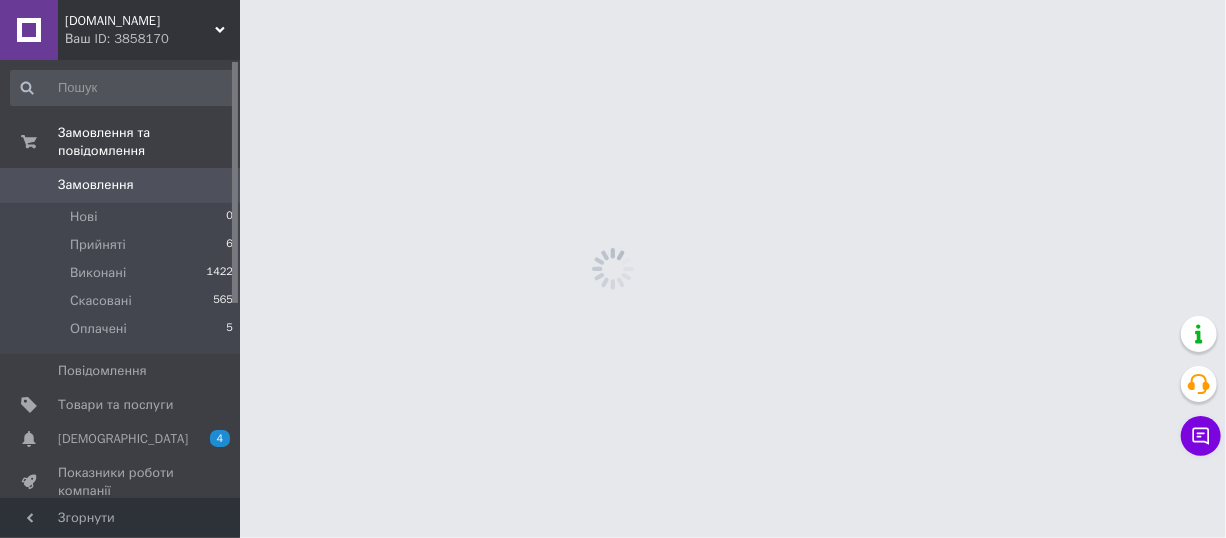 scroll, scrollTop: 0, scrollLeft: 0, axis: both 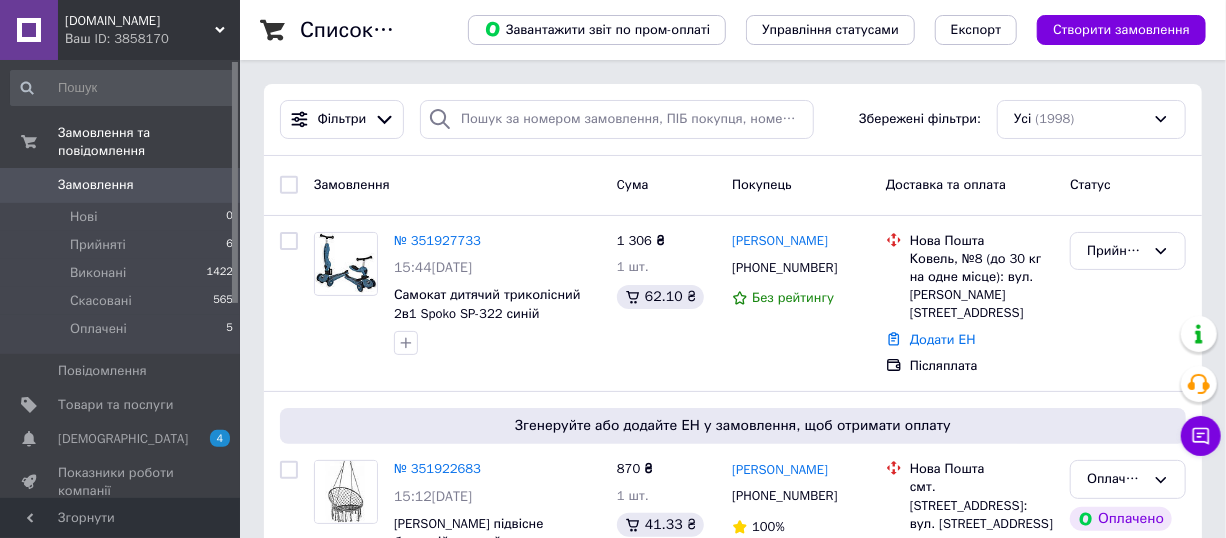 click 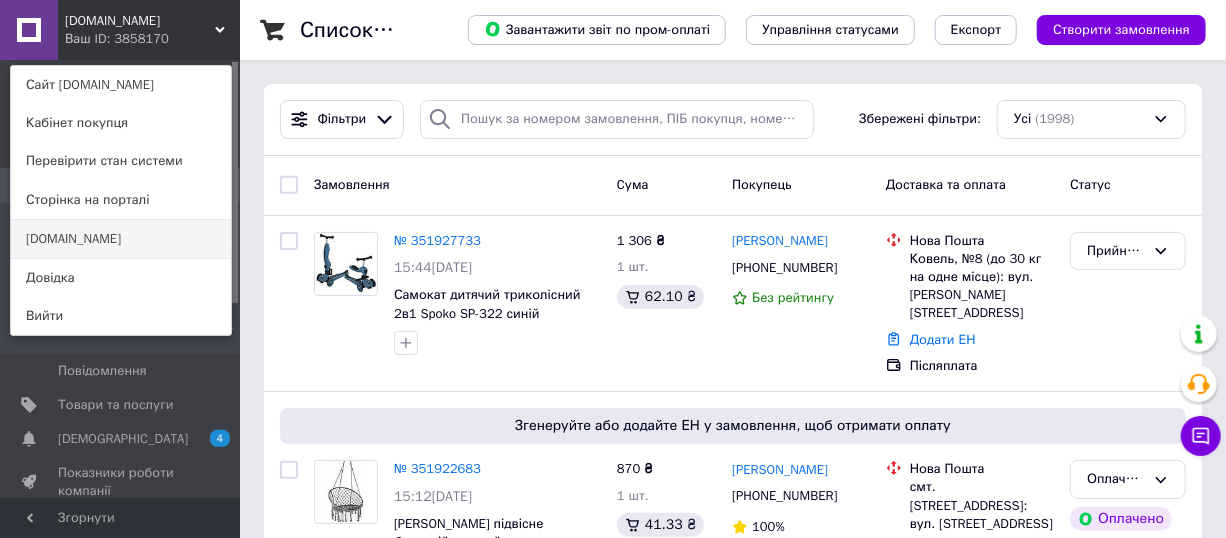 click on "[DOMAIN_NAME]" at bounding box center (121, 239) 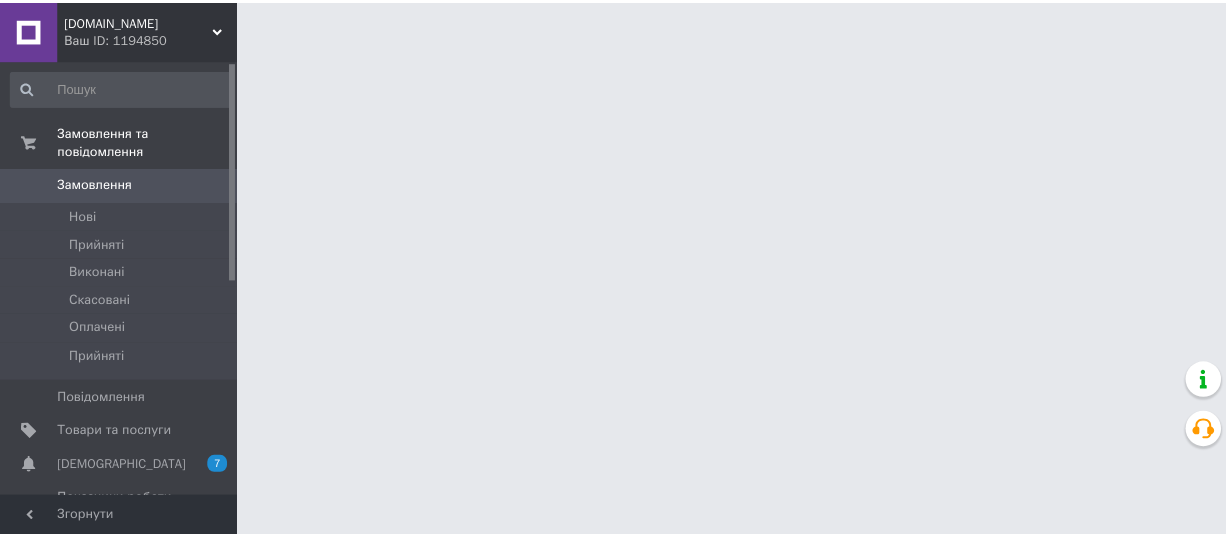 scroll, scrollTop: 0, scrollLeft: 0, axis: both 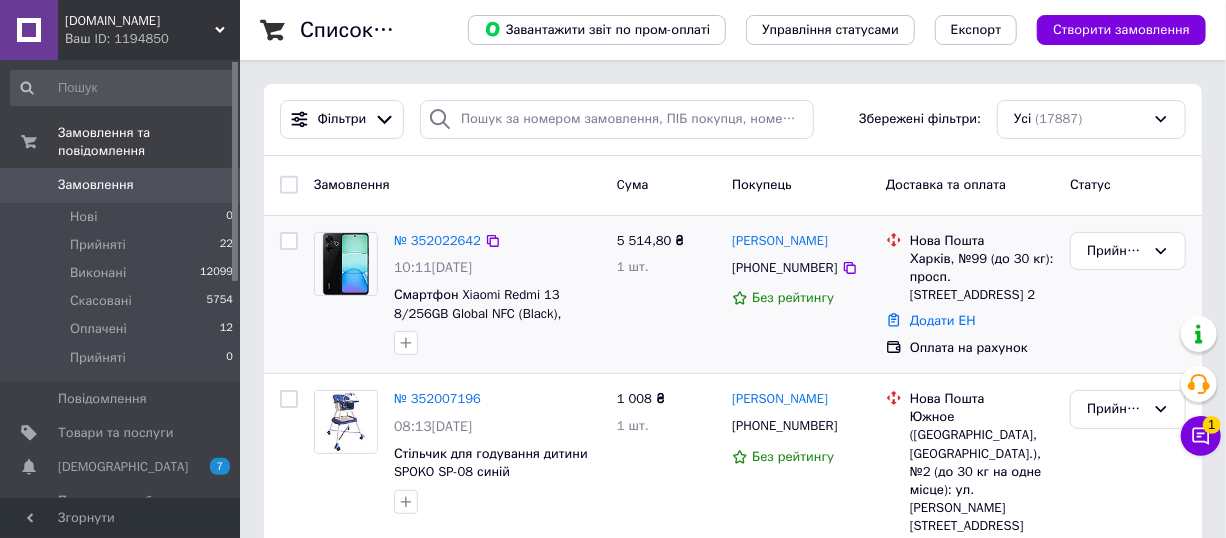 click on "Прийнято" at bounding box center (1128, 295) 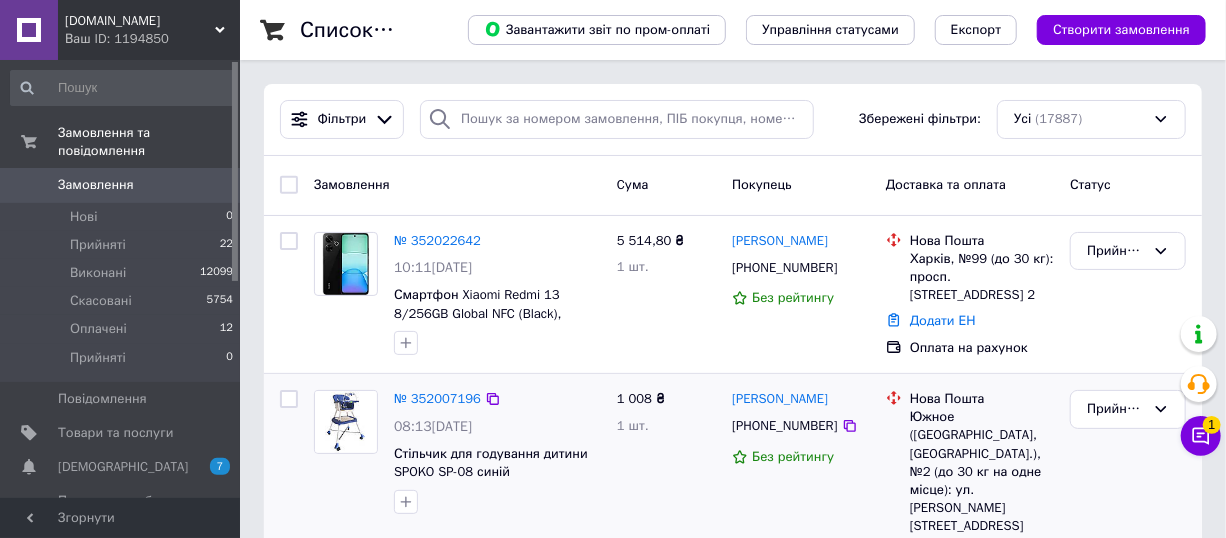 click on "Прийнято" at bounding box center (1128, 498) 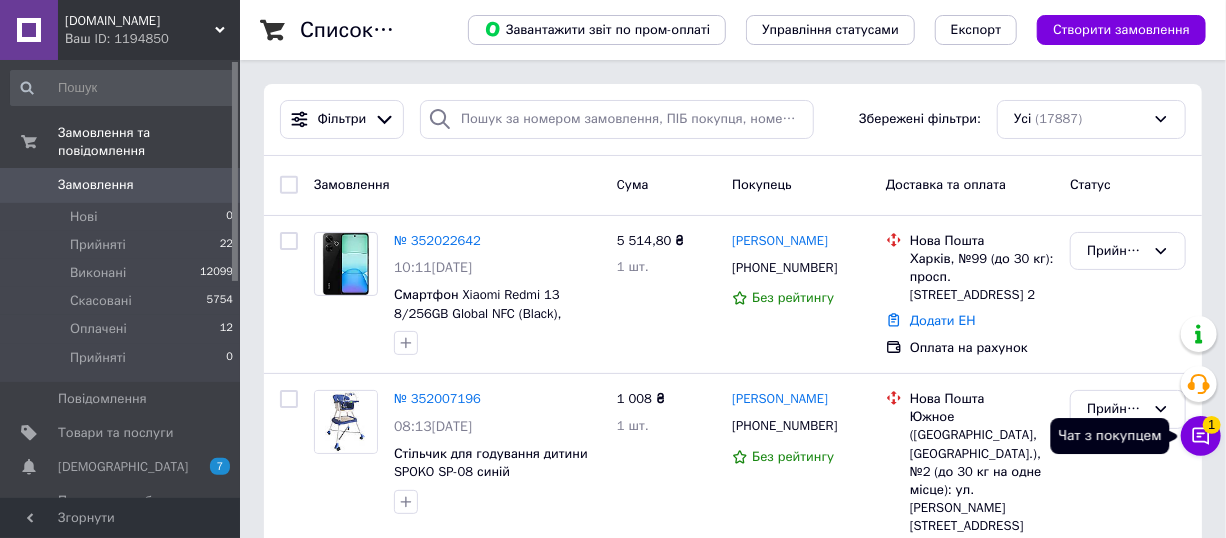 drag, startPoint x: 1210, startPoint y: 441, endPoint x: 1207, endPoint y: 428, distance: 13.341664 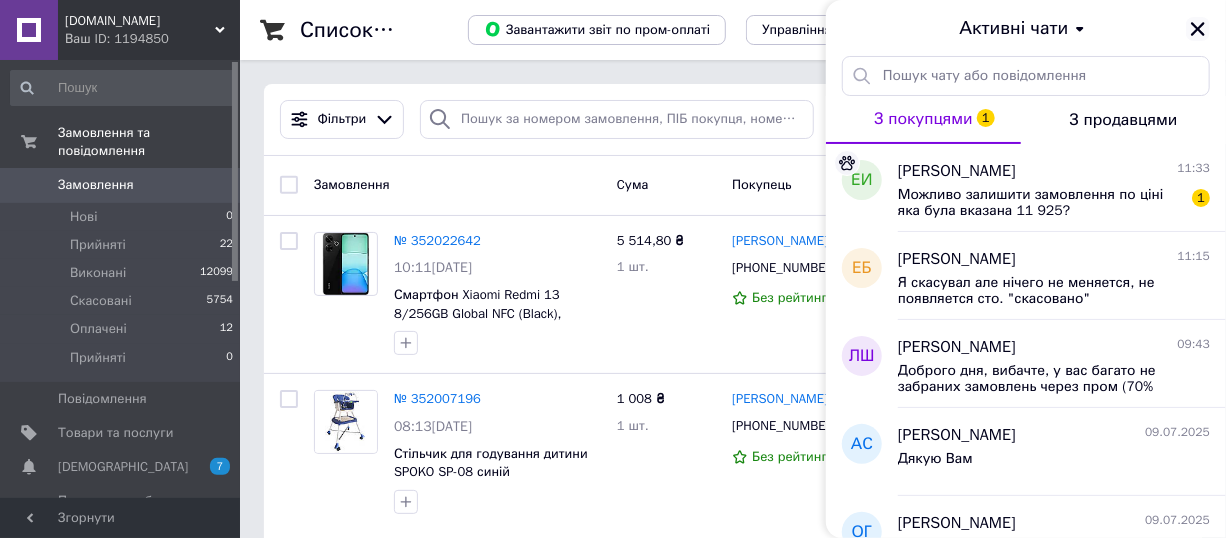 click 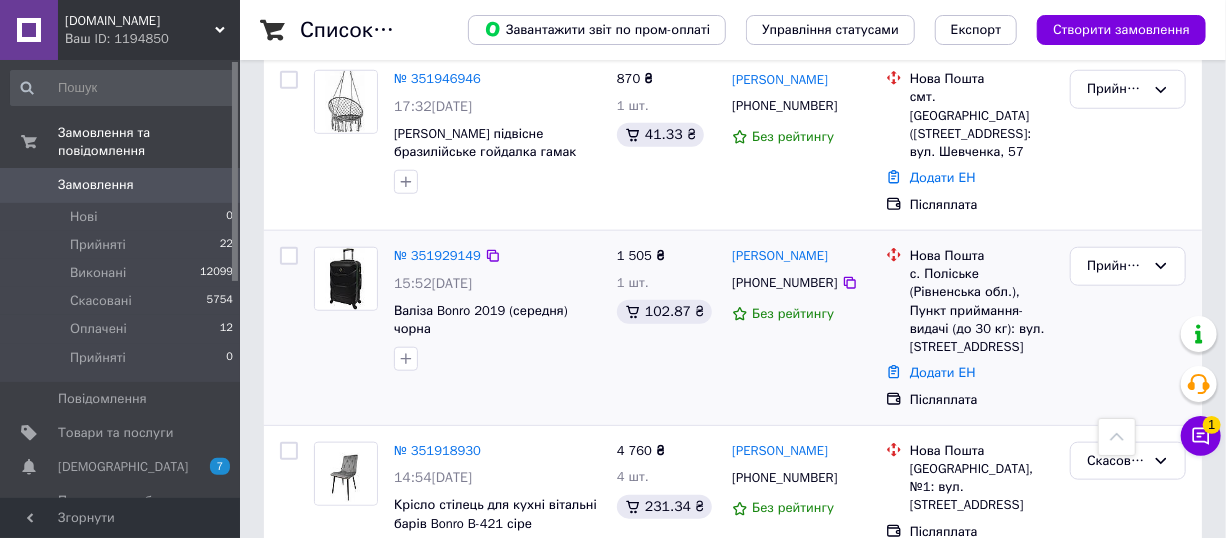 scroll, scrollTop: 727, scrollLeft: 0, axis: vertical 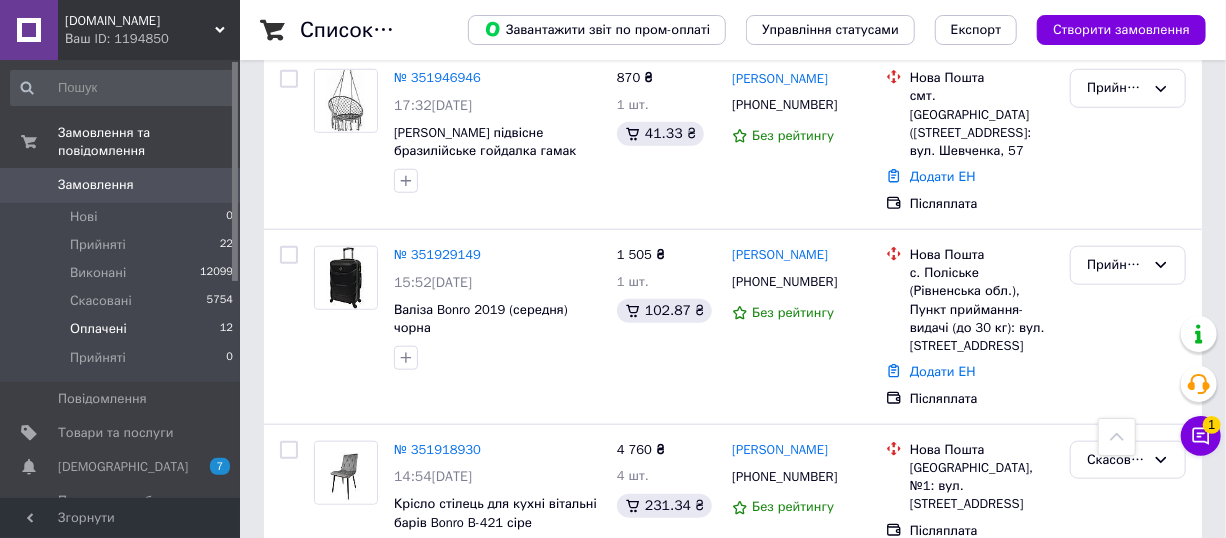 click on "Оплачені 12" at bounding box center (122, 329) 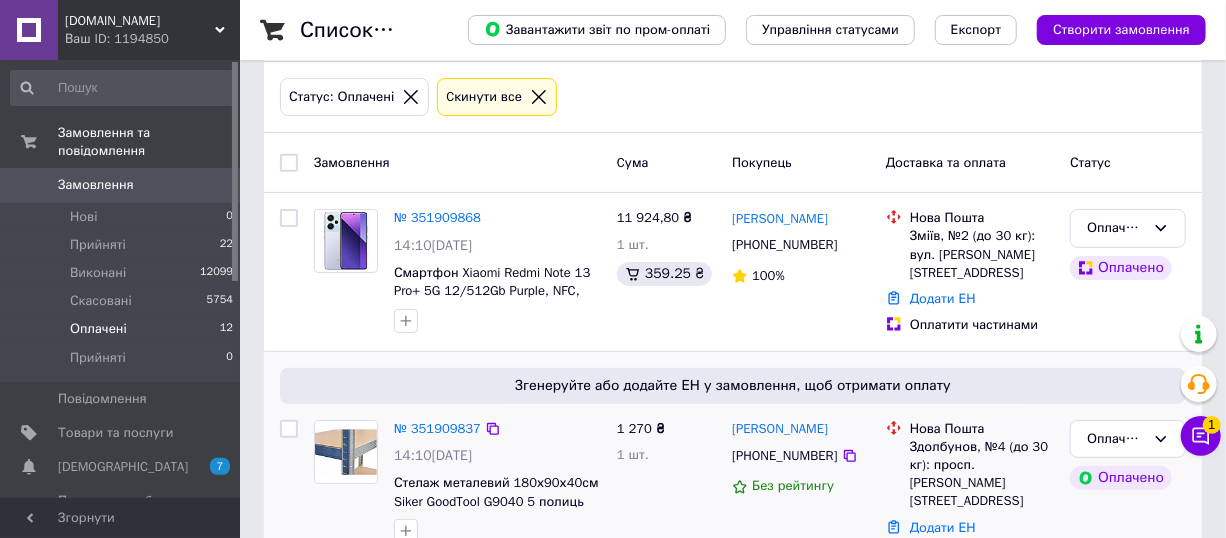 scroll, scrollTop: 90, scrollLeft: 0, axis: vertical 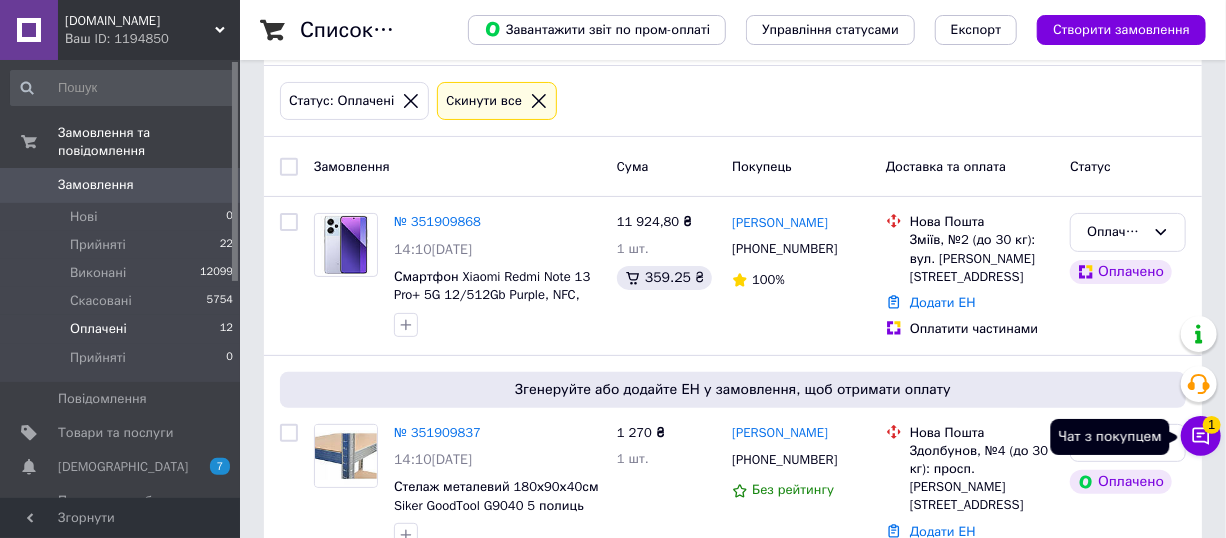 click on "1" at bounding box center [1212, 425] 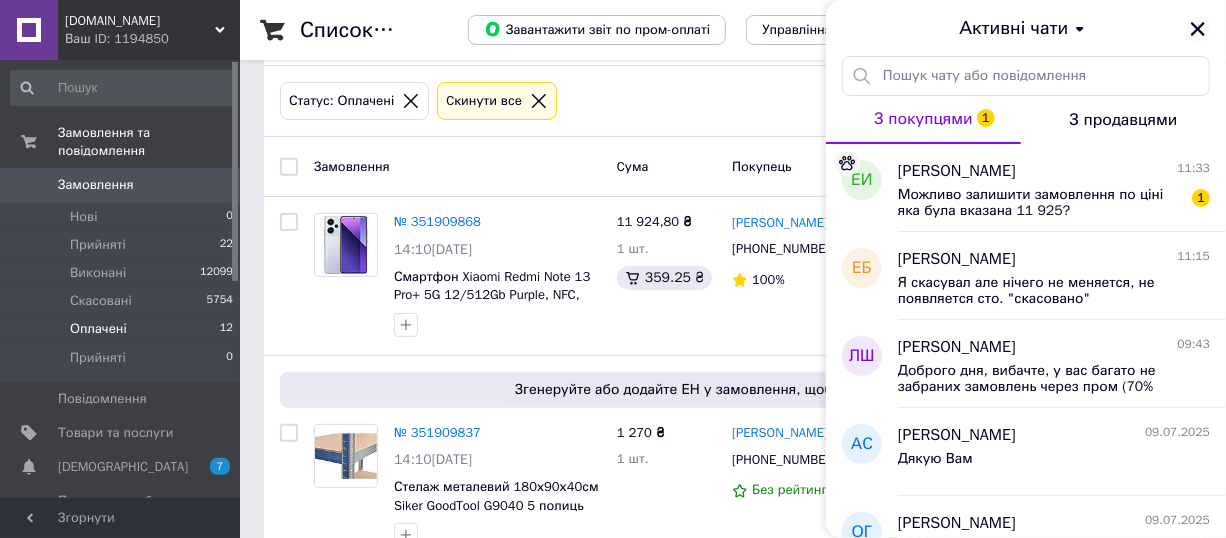 click 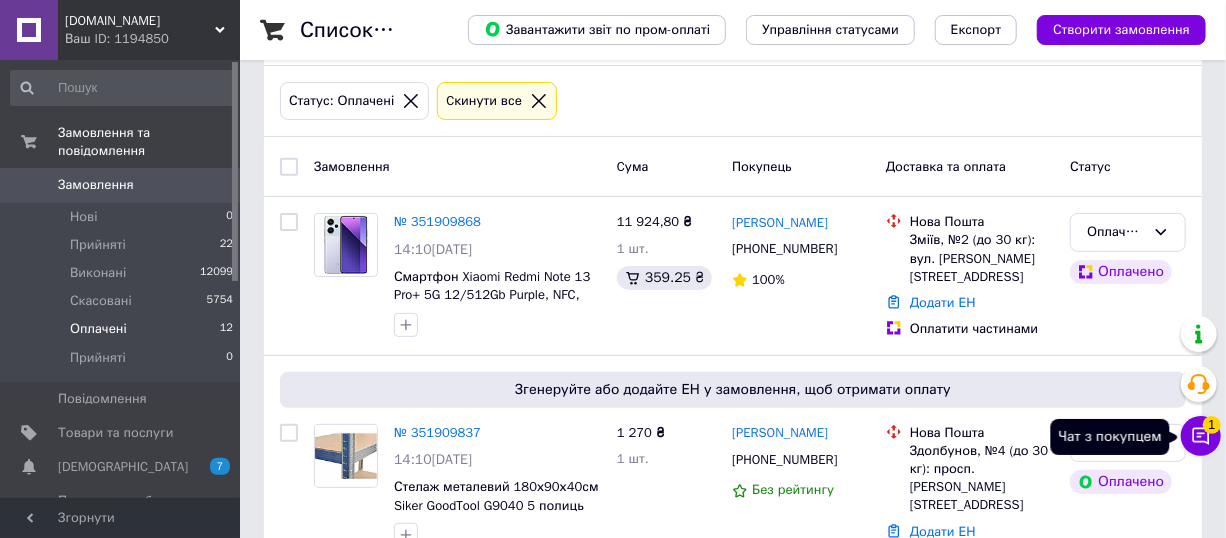 click 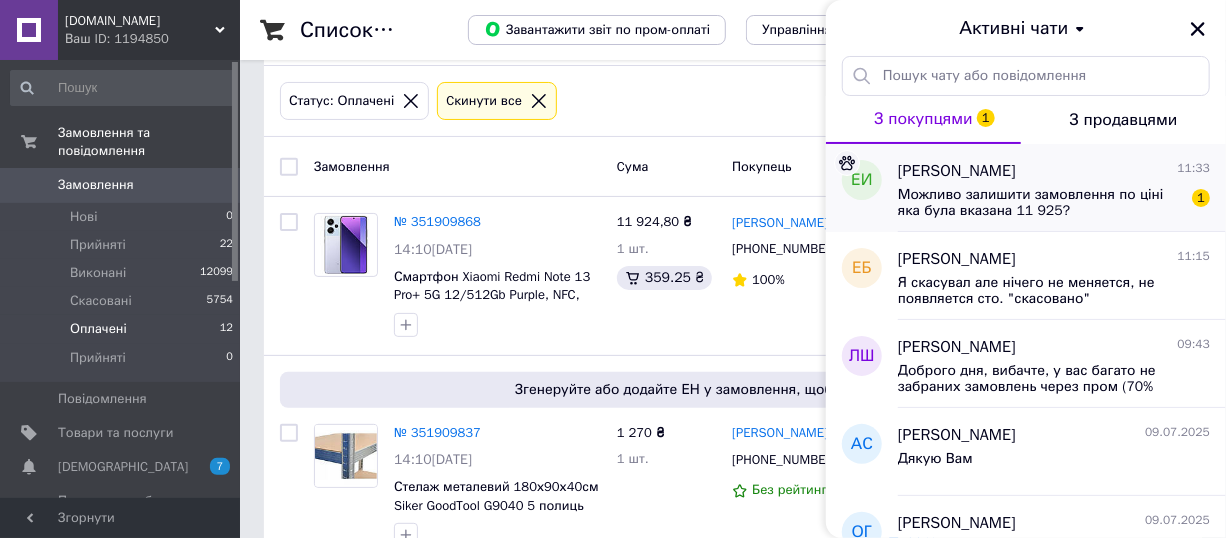 click 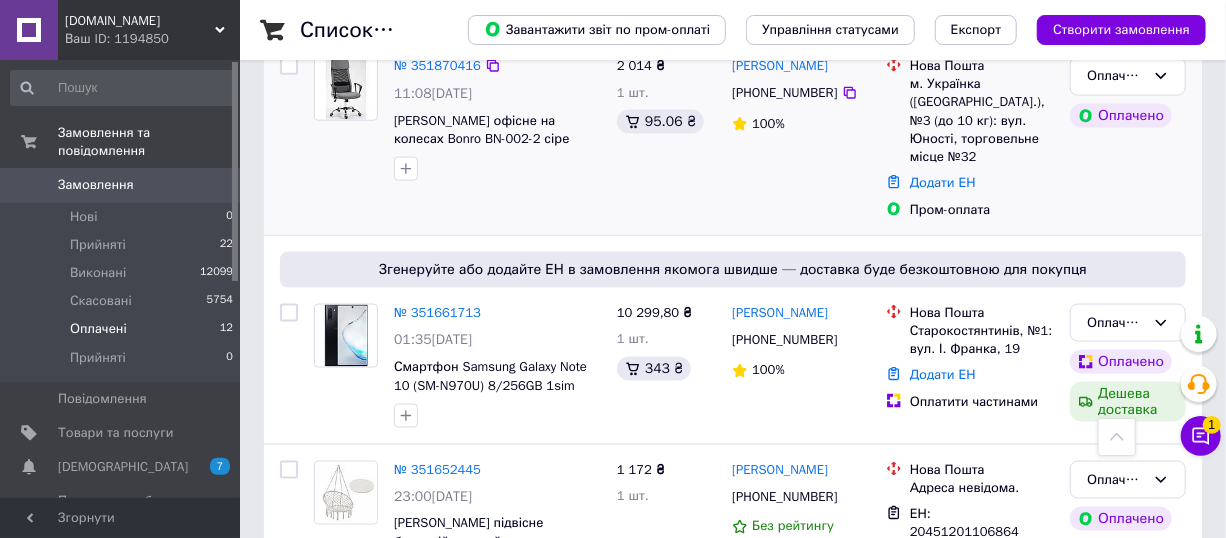 scroll, scrollTop: 1272, scrollLeft: 0, axis: vertical 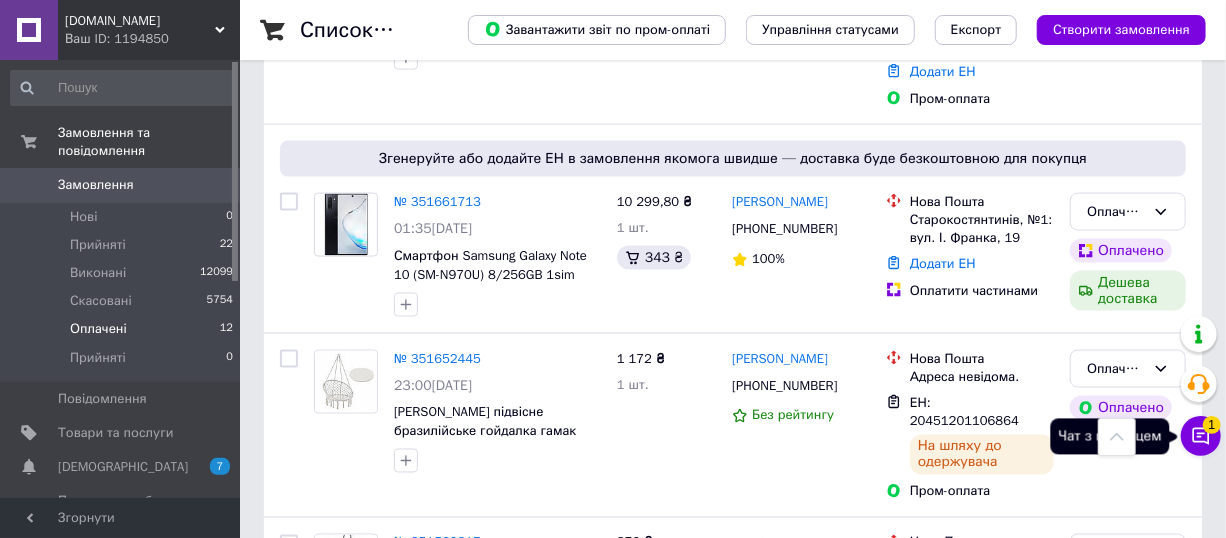 click 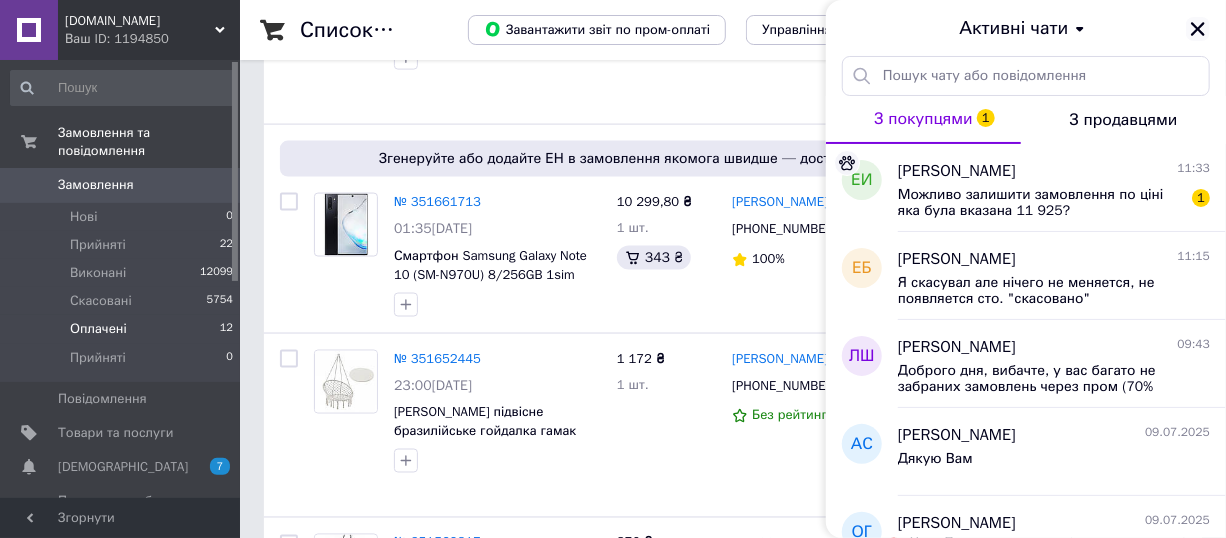 click 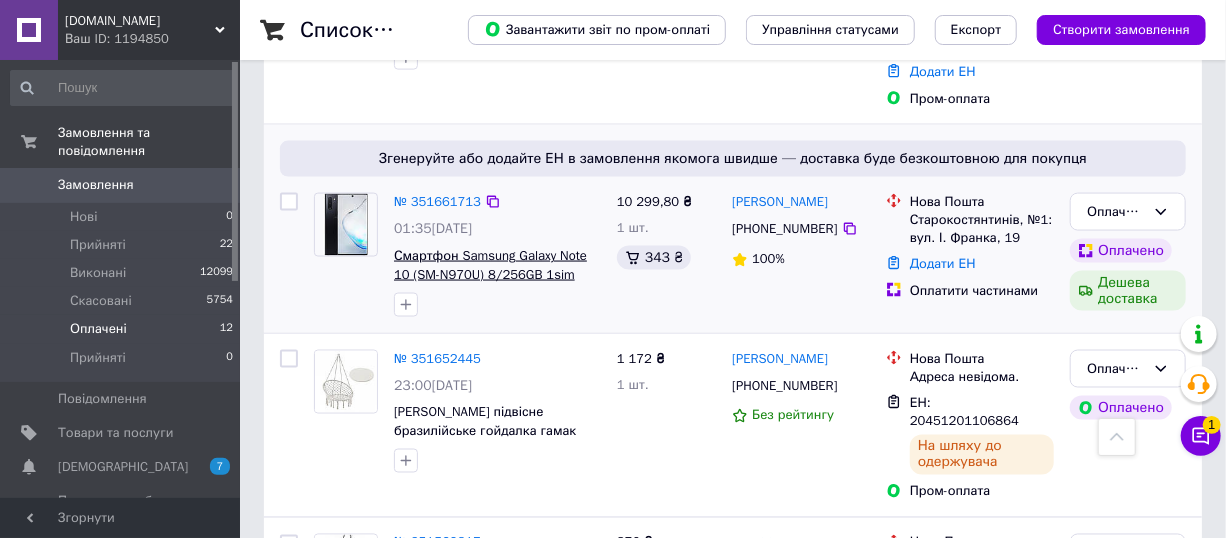 click on "Смартфон Samsung Galaxy Note 10 (SM-N970U) 8/256GB 1sim Black, 12+16+12/10Мп, 6,3", Snapdragon 855" at bounding box center (490, 283) 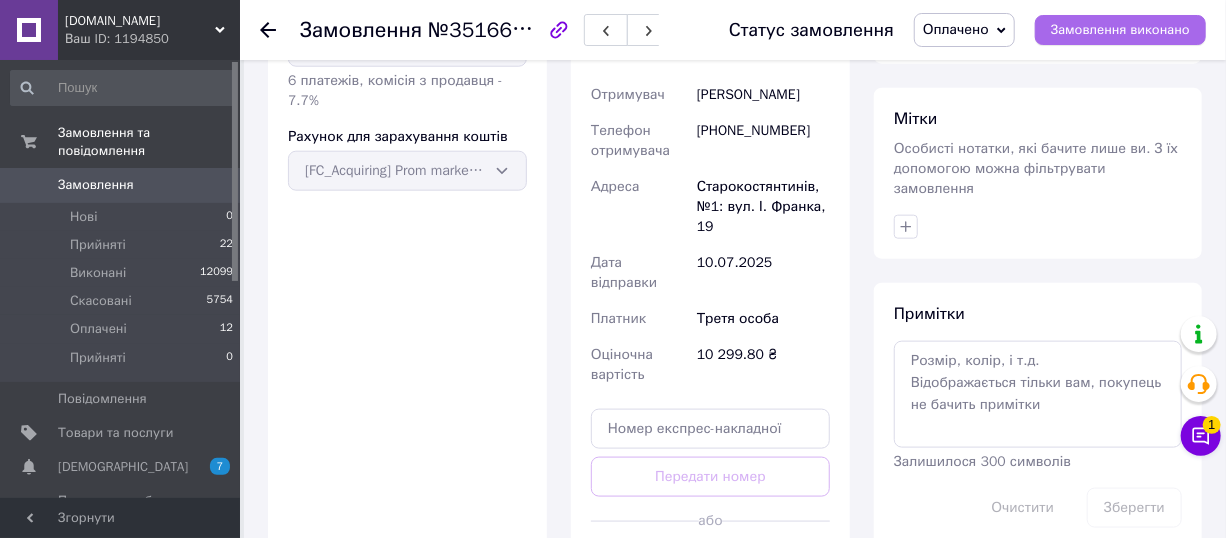 scroll, scrollTop: 727, scrollLeft: 0, axis: vertical 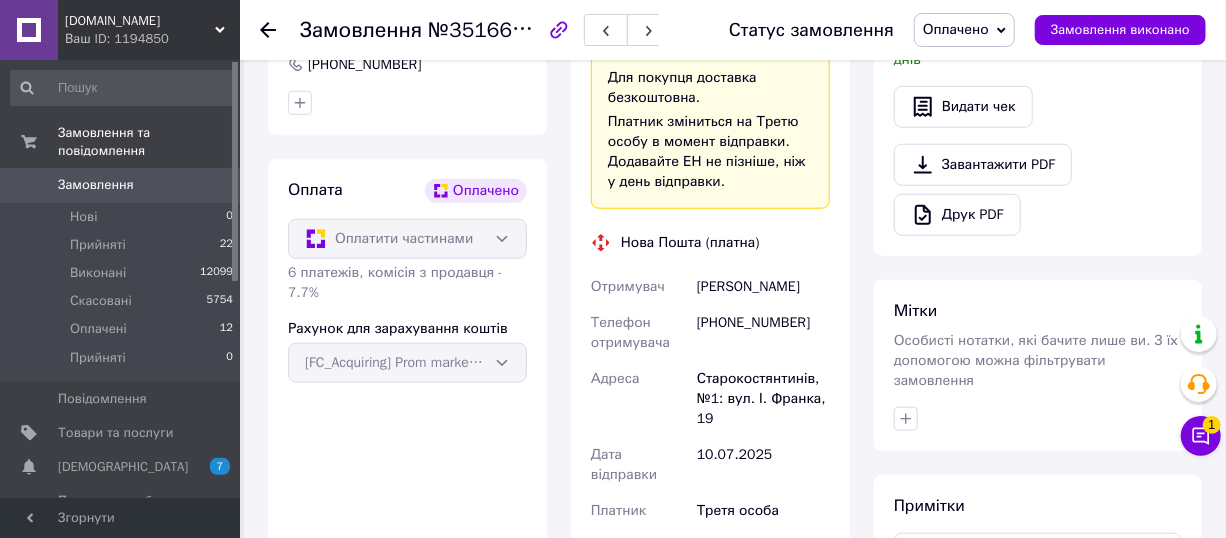 click on "Оплачено" at bounding box center [964, 30] 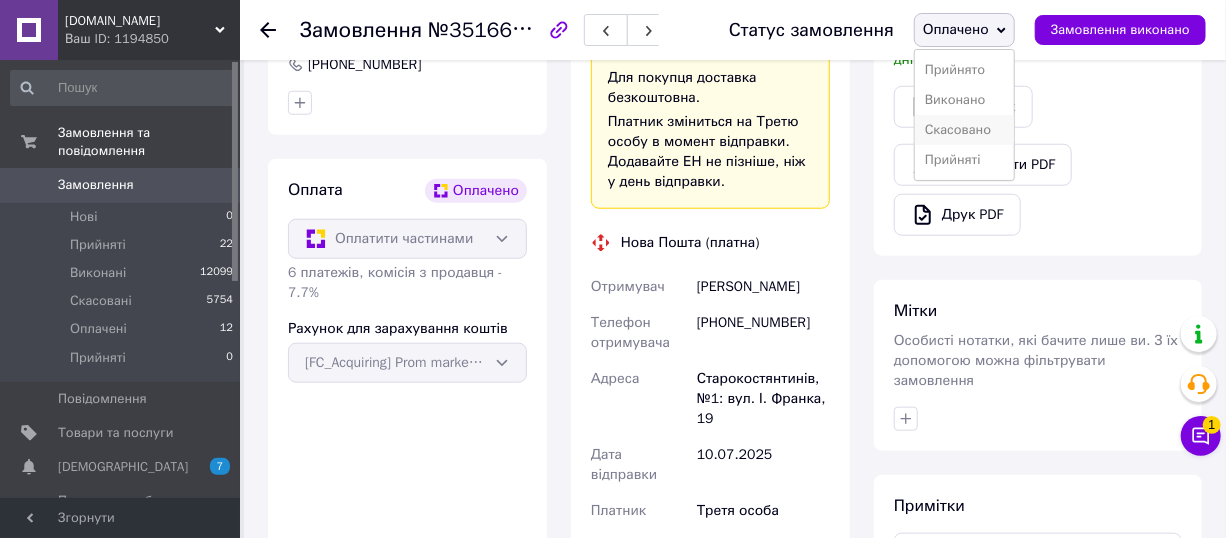 click on "Скасовано" at bounding box center [964, 130] 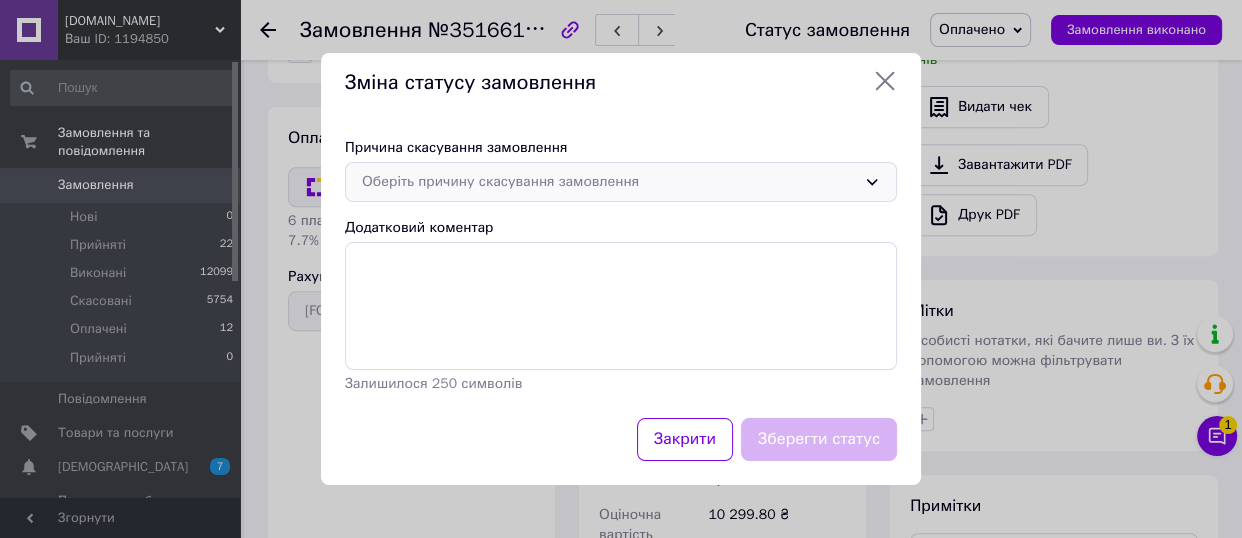 click 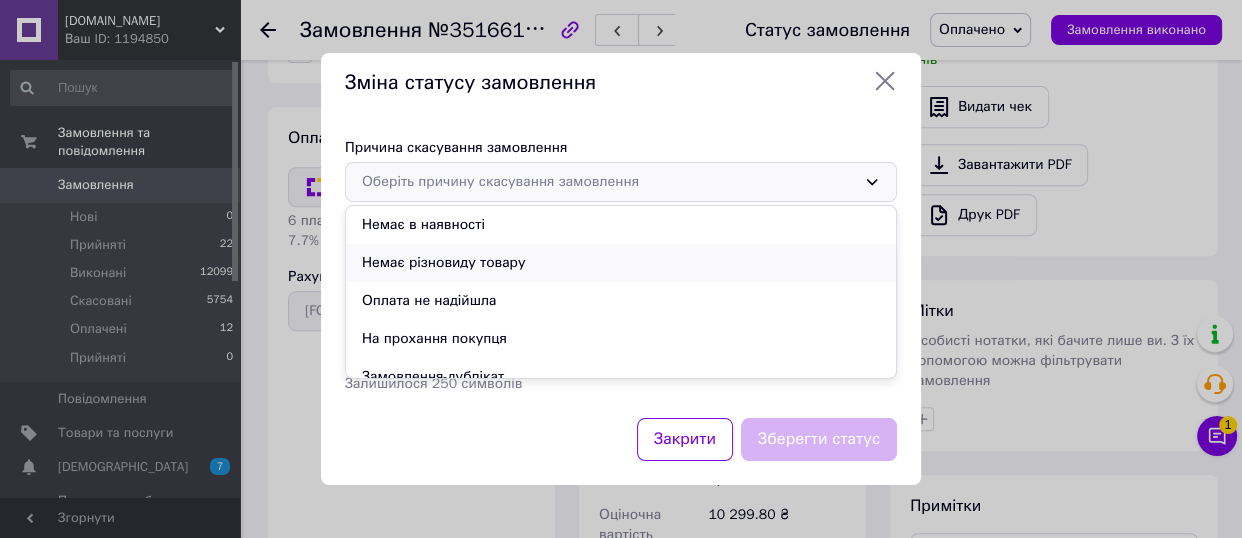 click on "Немає різновиду товару" at bounding box center [621, 263] 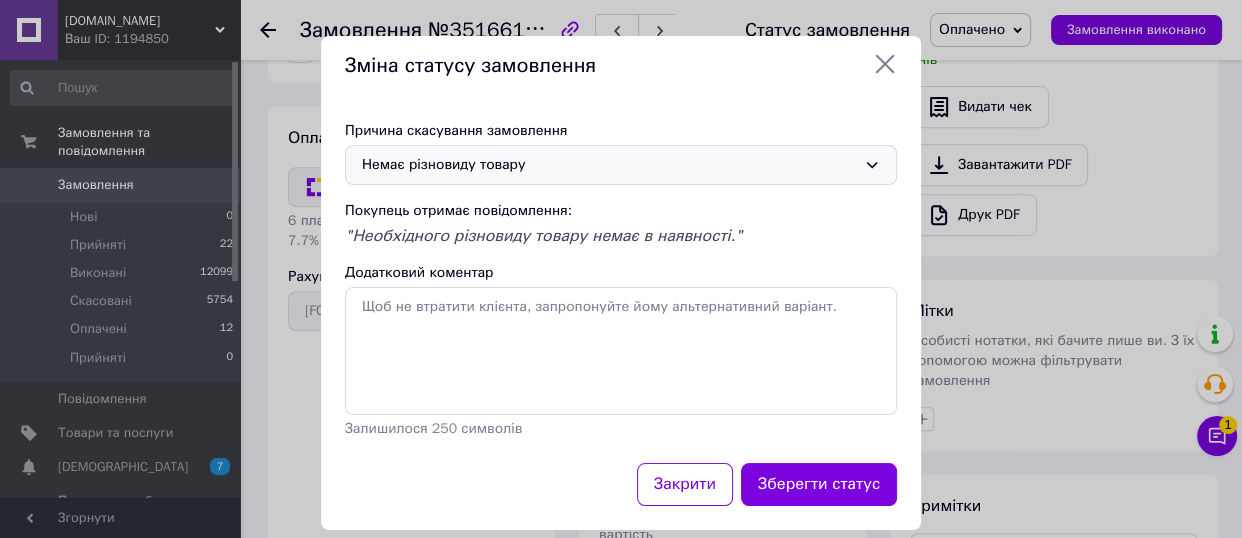 click on "Зміна статусу замовлення Причина скасування замовлення Немає різновиду товару Покупець отримає повідомлення: "Необхідного різновиду товару немає в наявності." Додатковий коментар Залишилося 250 символів Закрити Зберегти статус" at bounding box center [621, 283] 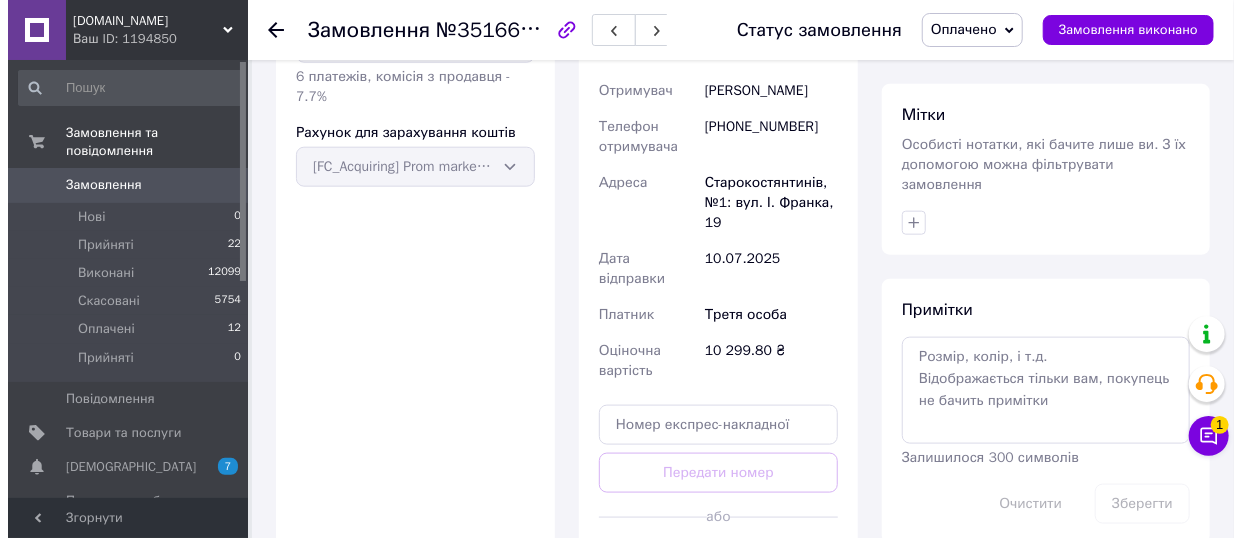 scroll, scrollTop: 1090, scrollLeft: 0, axis: vertical 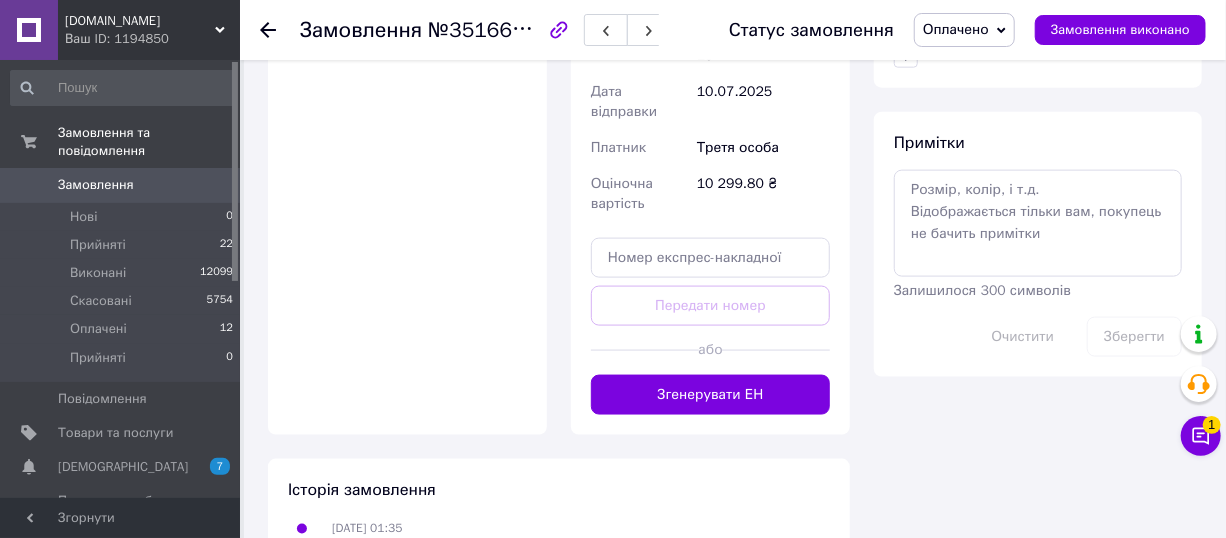 click on "Оплачено" at bounding box center [964, 30] 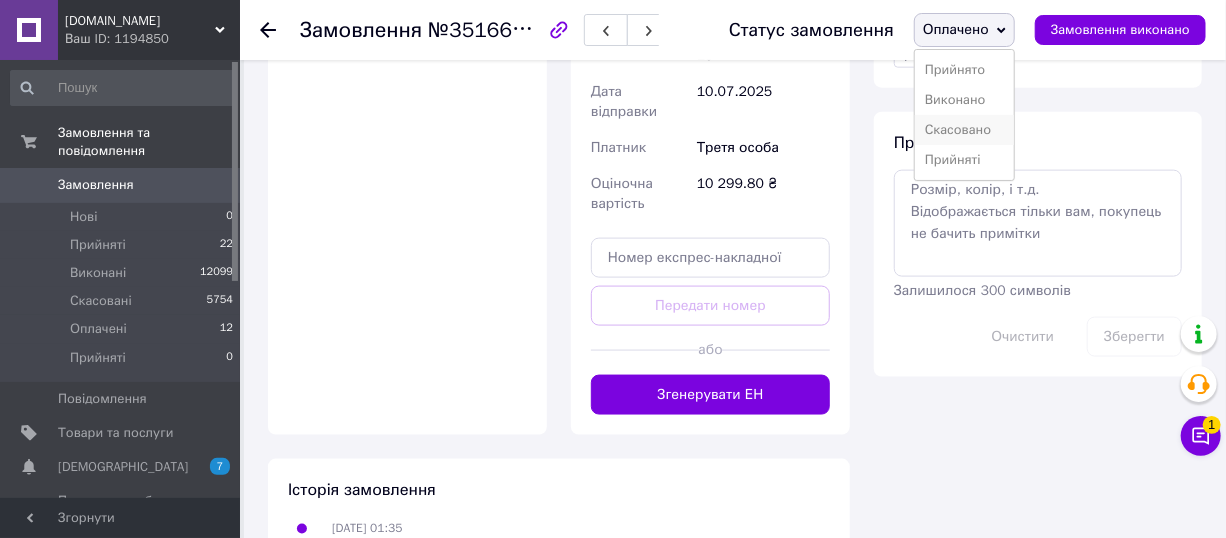 click on "Скасовано" at bounding box center [964, 130] 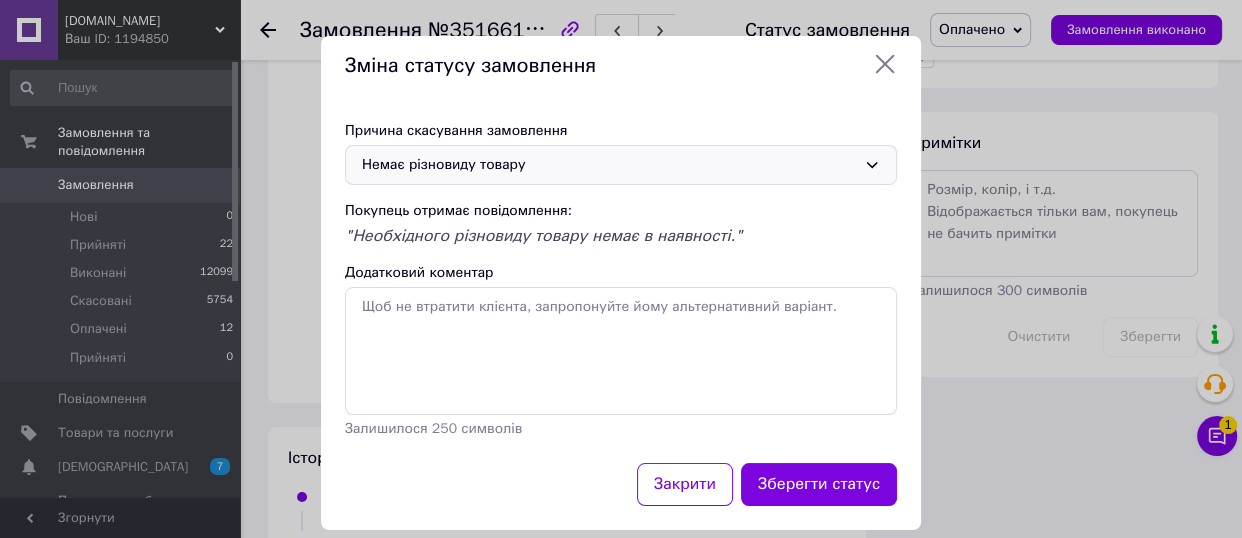 click 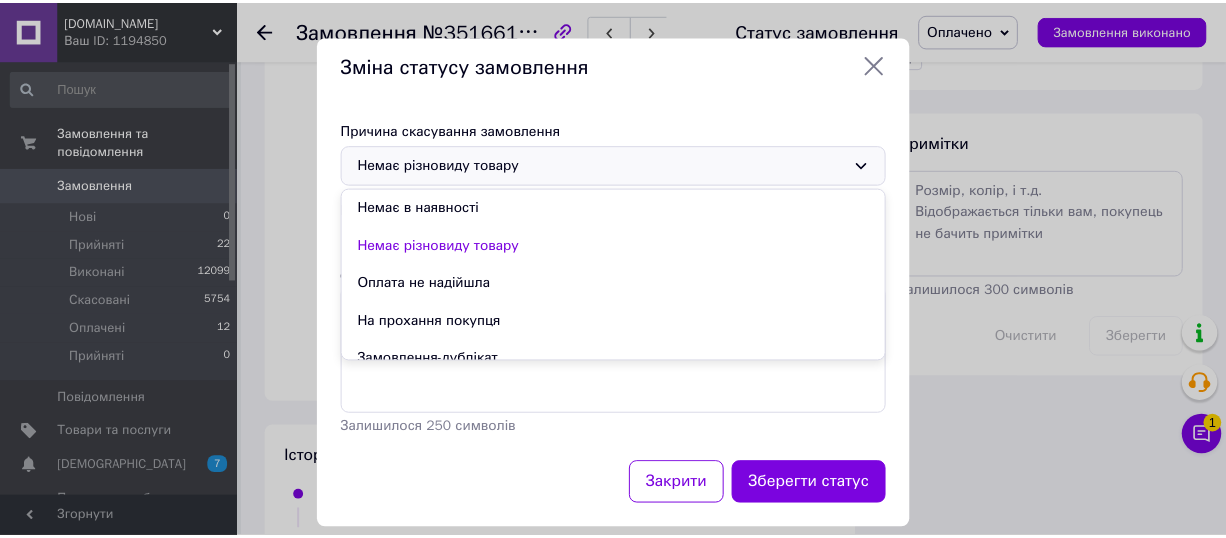 scroll, scrollTop: 37, scrollLeft: 0, axis: vertical 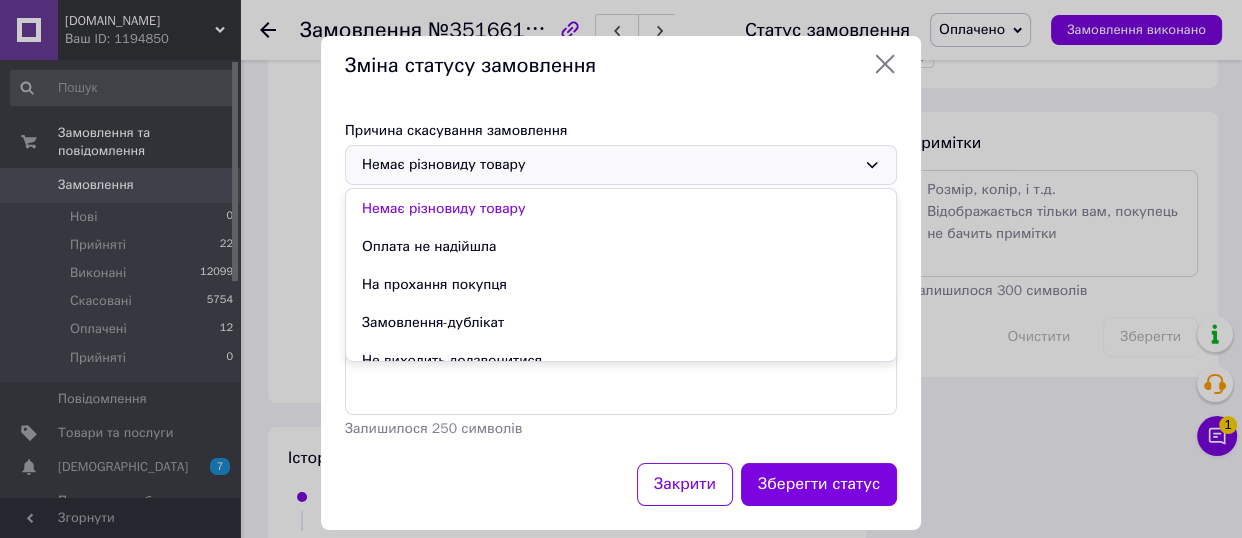 click on "Немає різновиду товару" at bounding box center (609, 165) 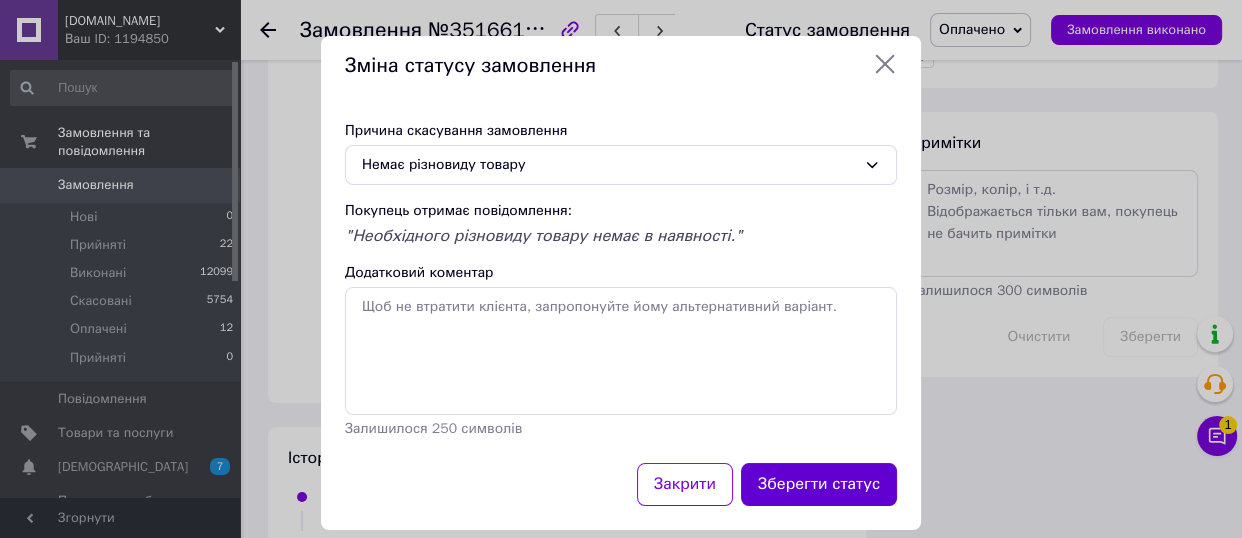 click on "Зберегти статус" at bounding box center [819, 484] 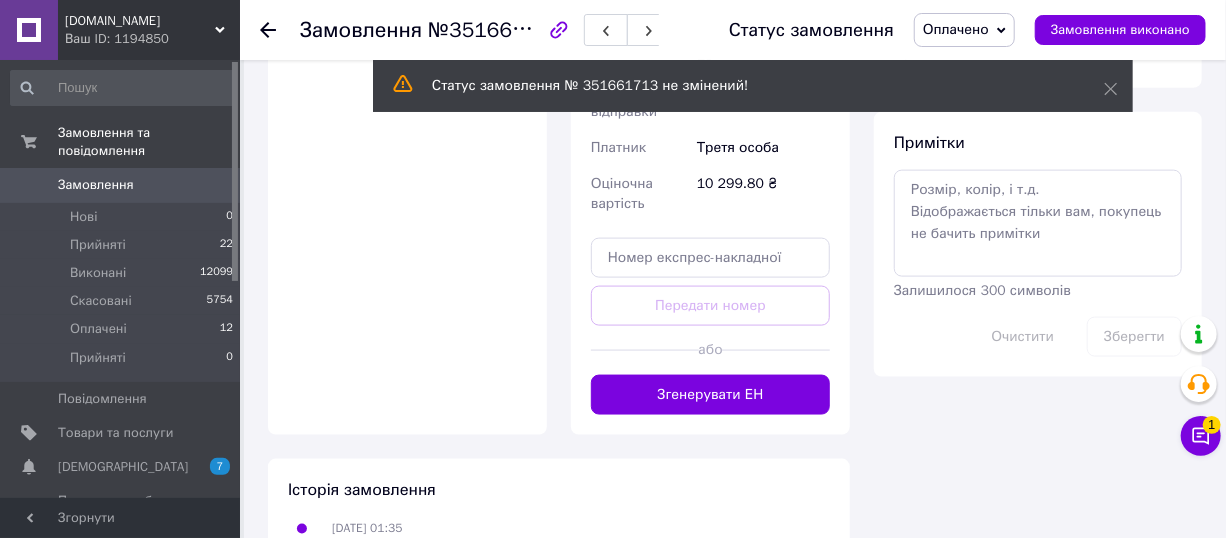 click on "0" at bounding box center [212, 185] 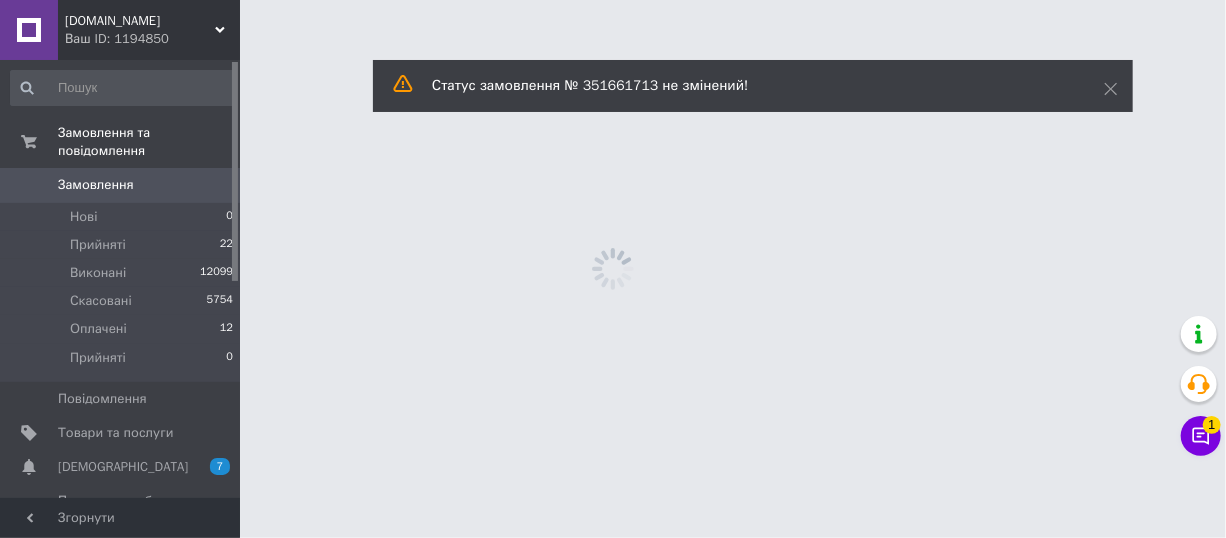 scroll, scrollTop: 0, scrollLeft: 0, axis: both 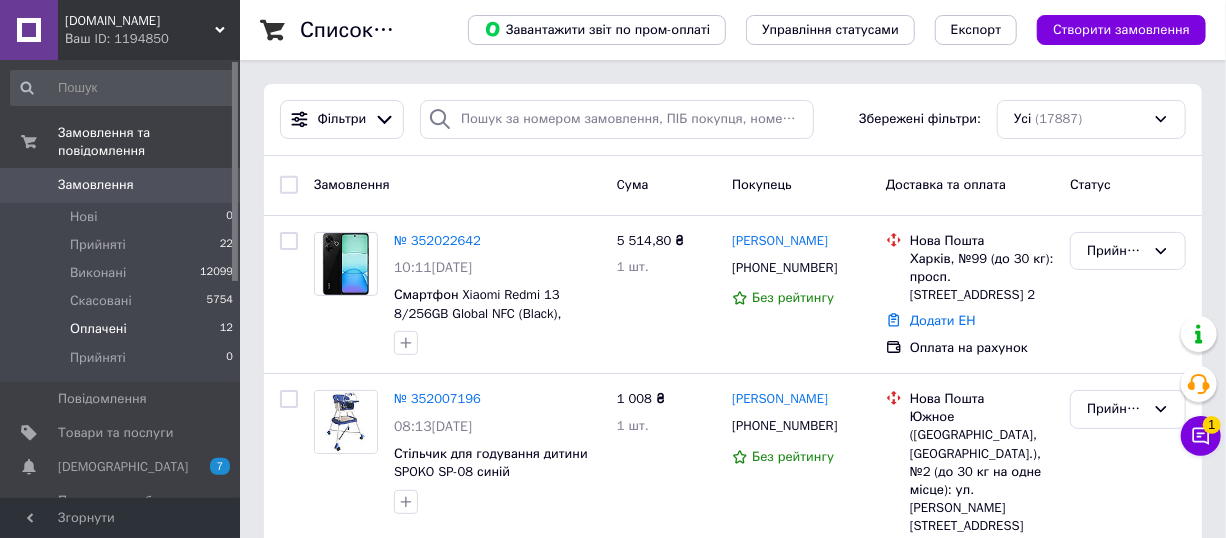 click on "Оплачені 12" at bounding box center (122, 329) 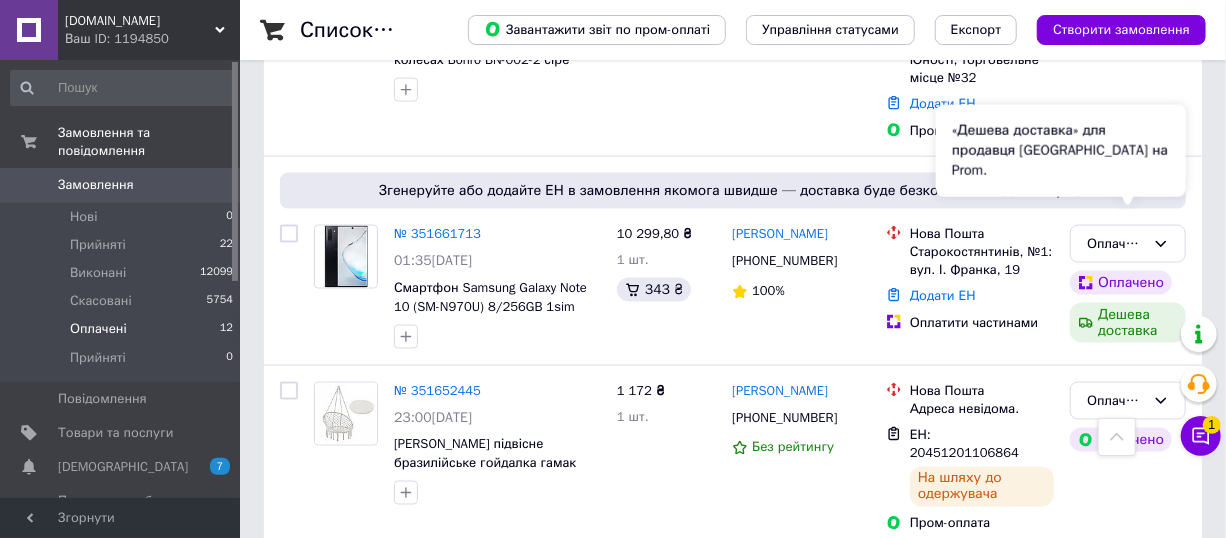 scroll, scrollTop: 1272, scrollLeft: 0, axis: vertical 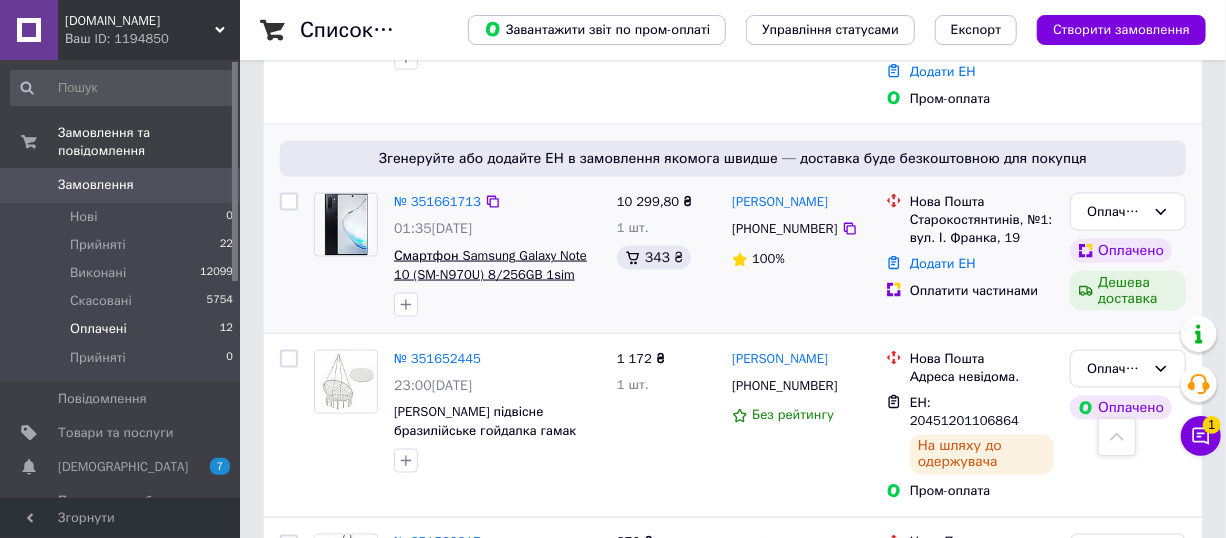 click on "Смартфон Samsung Galaxy Note 10 (SM-N970U) 8/256GB 1sim Black, 12+16+12/10Мп, 6,3", Snapdragon 855" at bounding box center [490, 283] 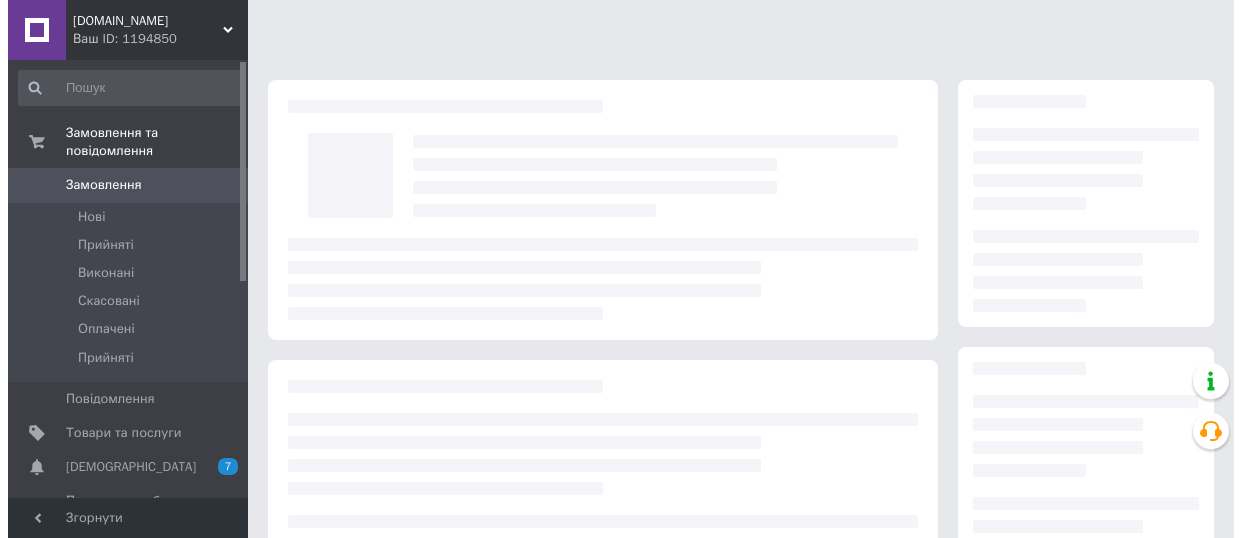 scroll, scrollTop: 0, scrollLeft: 0, axis: both 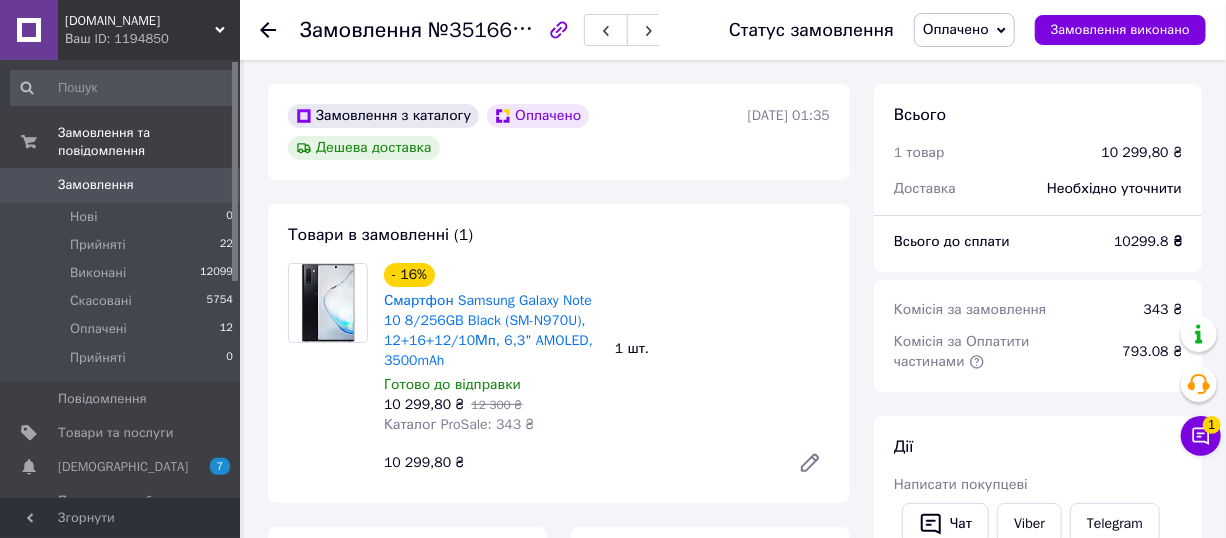 click on "Оплачено" at bounding box center (964, 30) 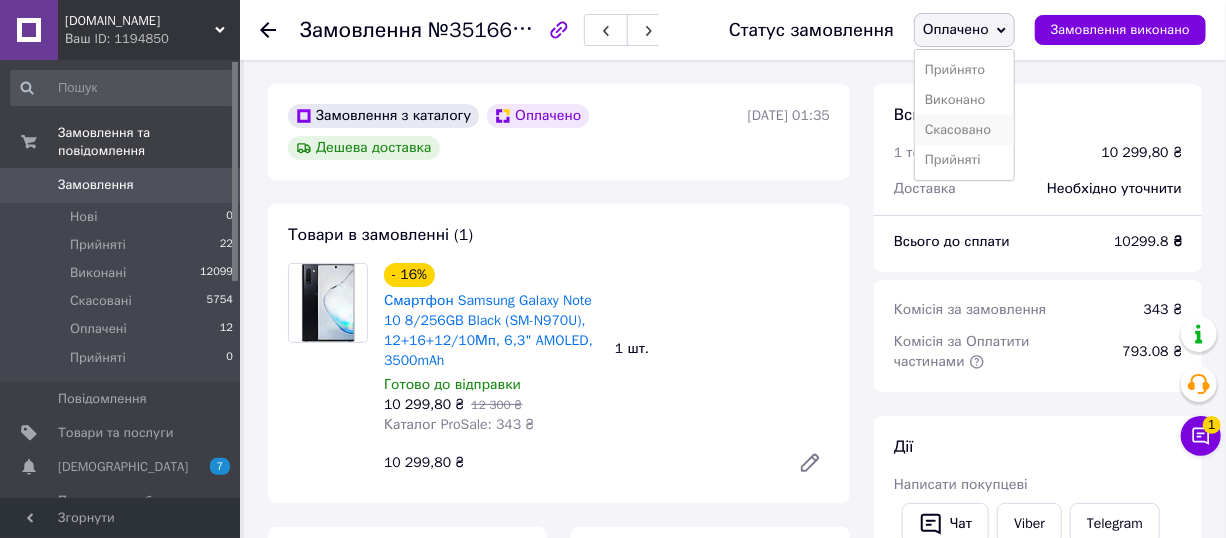 click on "Скасовано" at bounding box center (964, 130) 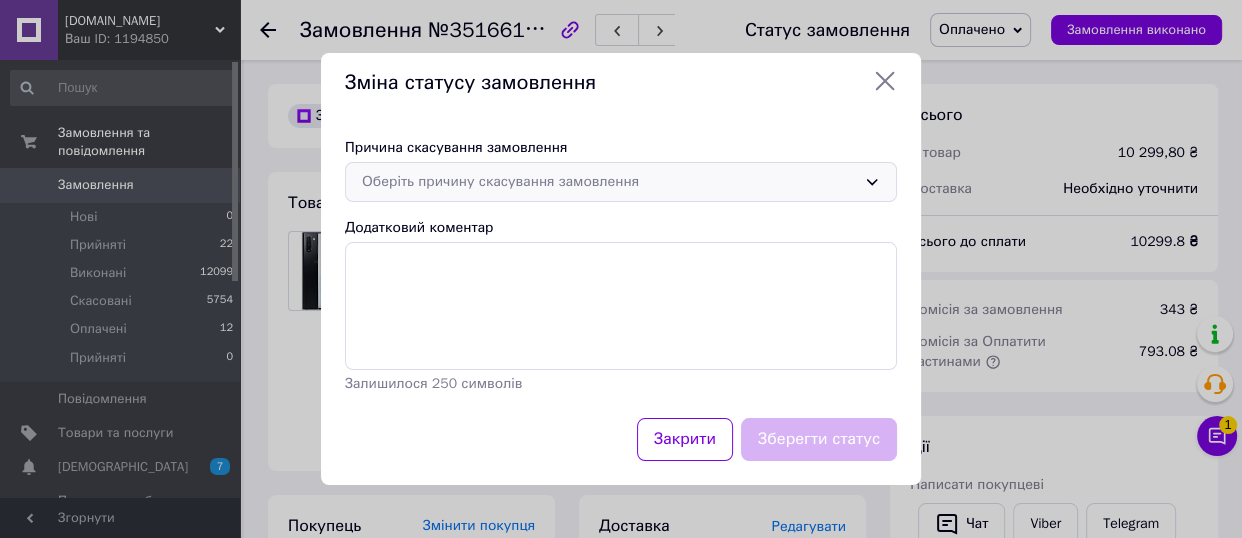 click 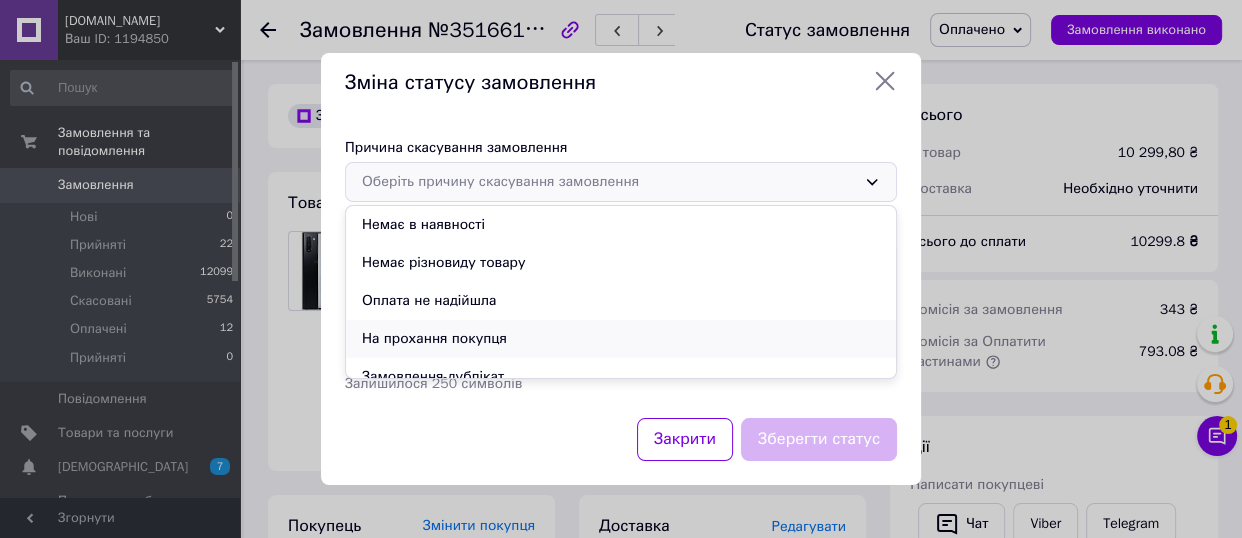 click on "На прохання покупця" at bounding box center [621, 339] 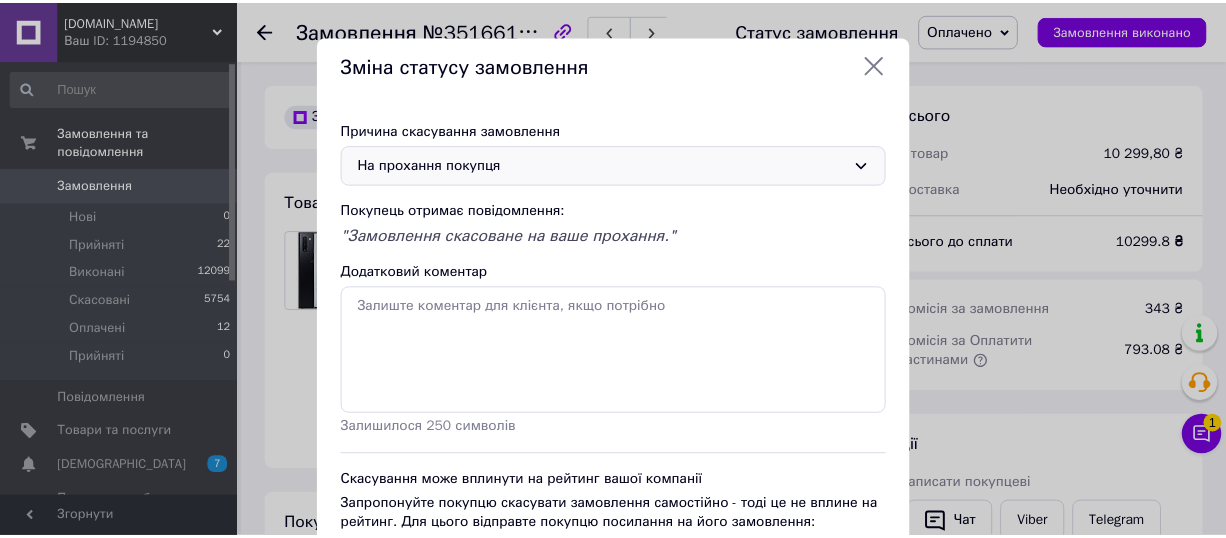 scroll, scrollTop: 168, scrollLeft: 0, axis: vertical 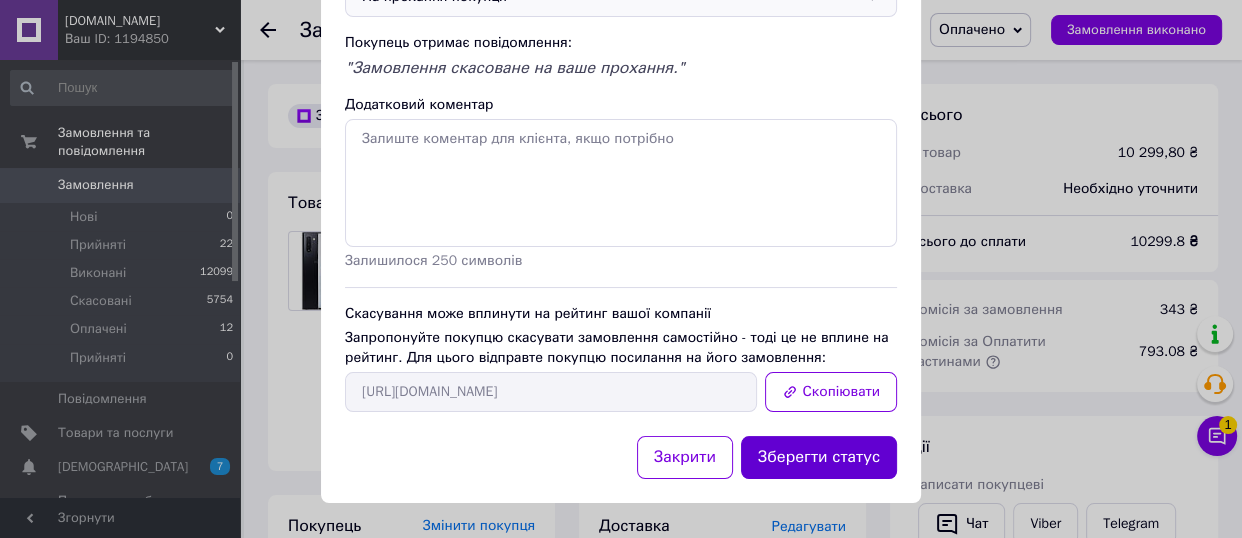 click on "Зберегти статус" at bounding box center (819, 457) 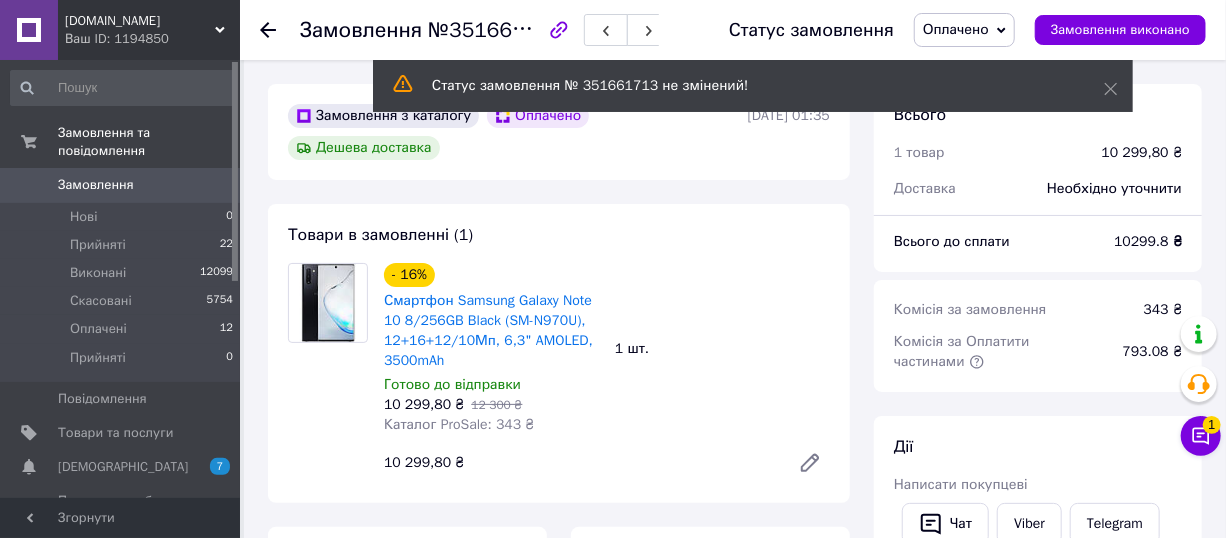 click on "Замовлення 0" at bounding box center [122, 185] 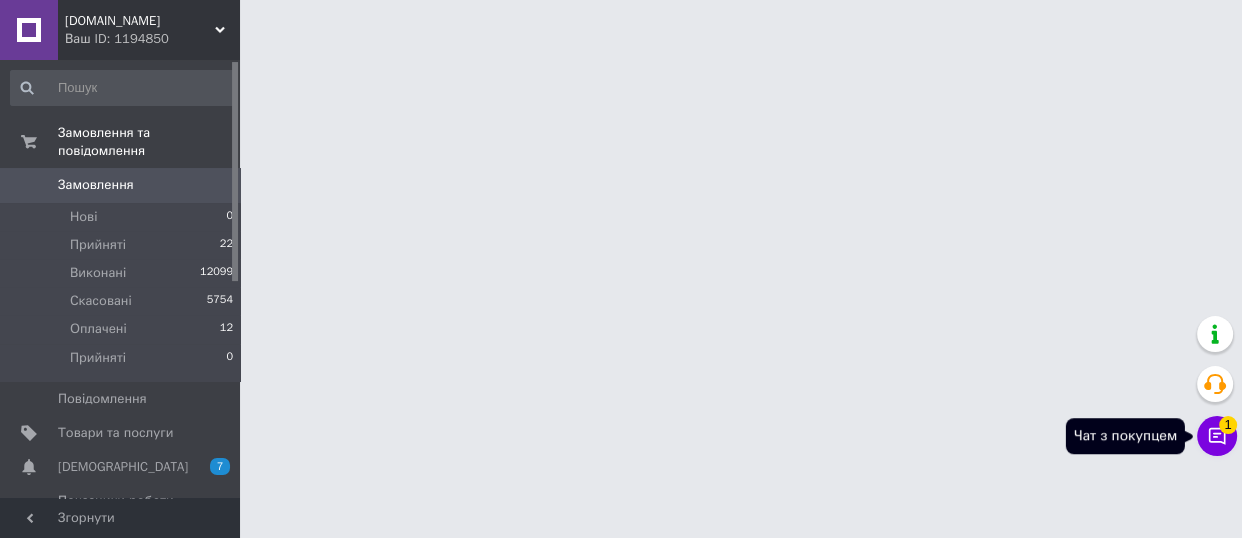 click on "1" at bounding box center [1228, 425] 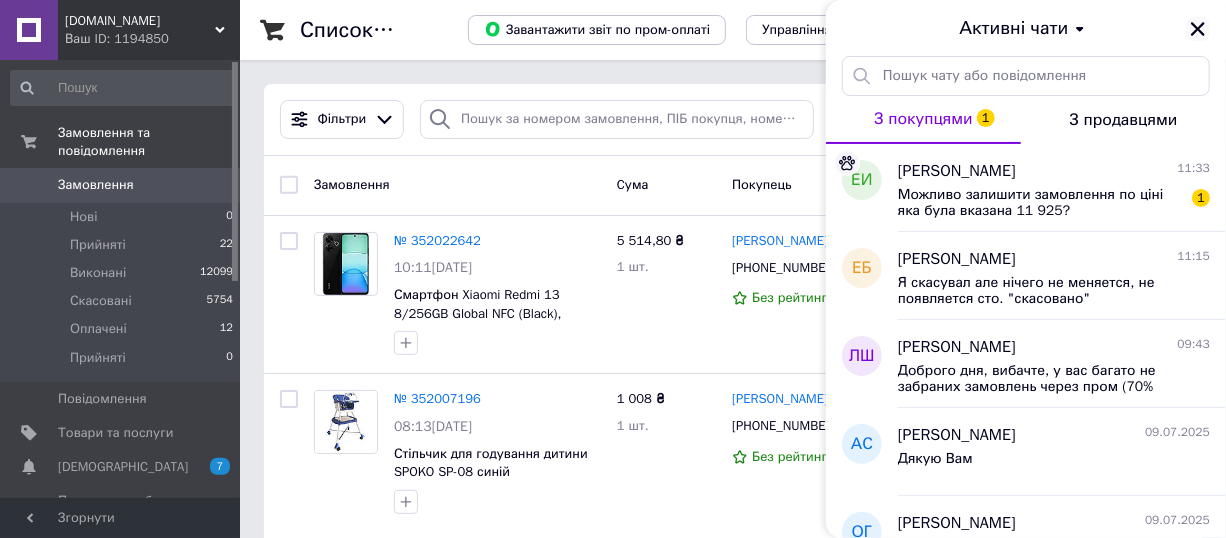 click 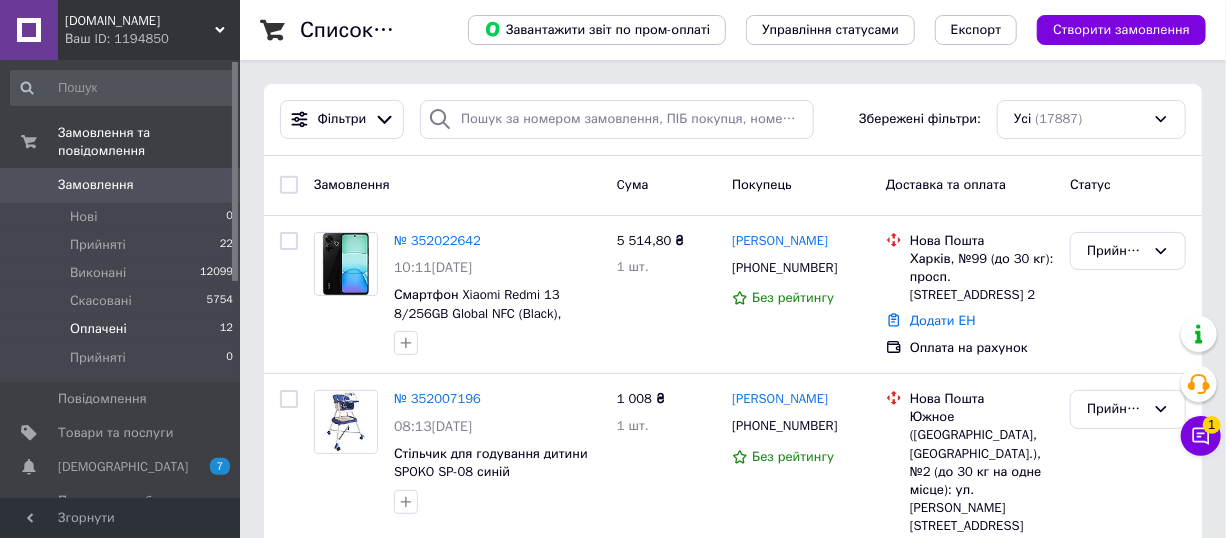 click on "Оплачені 12" at bounding box center (122, 329) 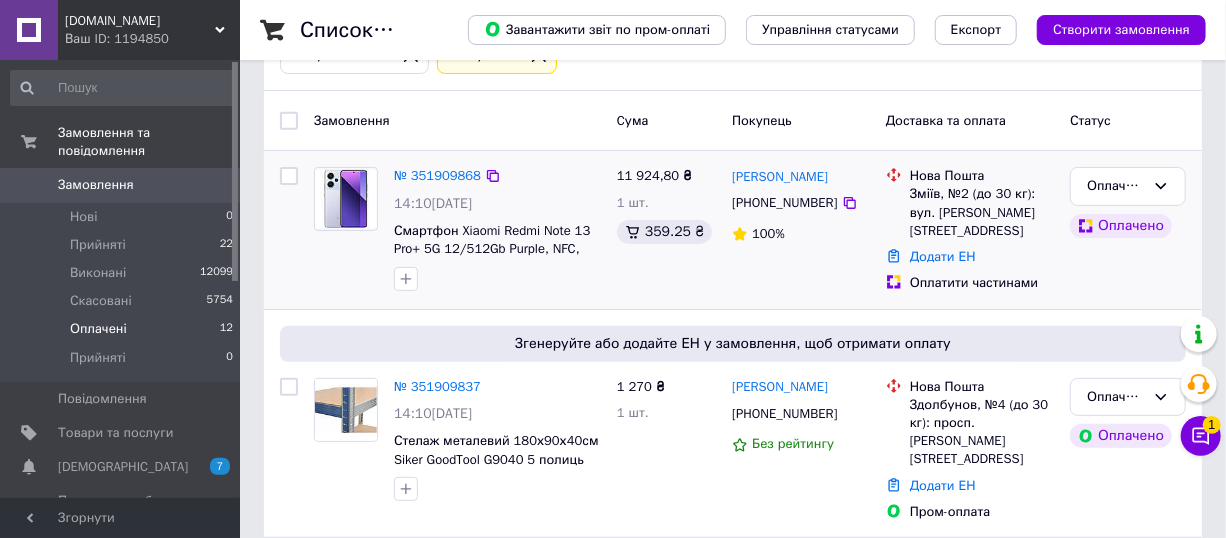 scroll, scrollTop: 181, scrollLeft: 0, axis: vertical 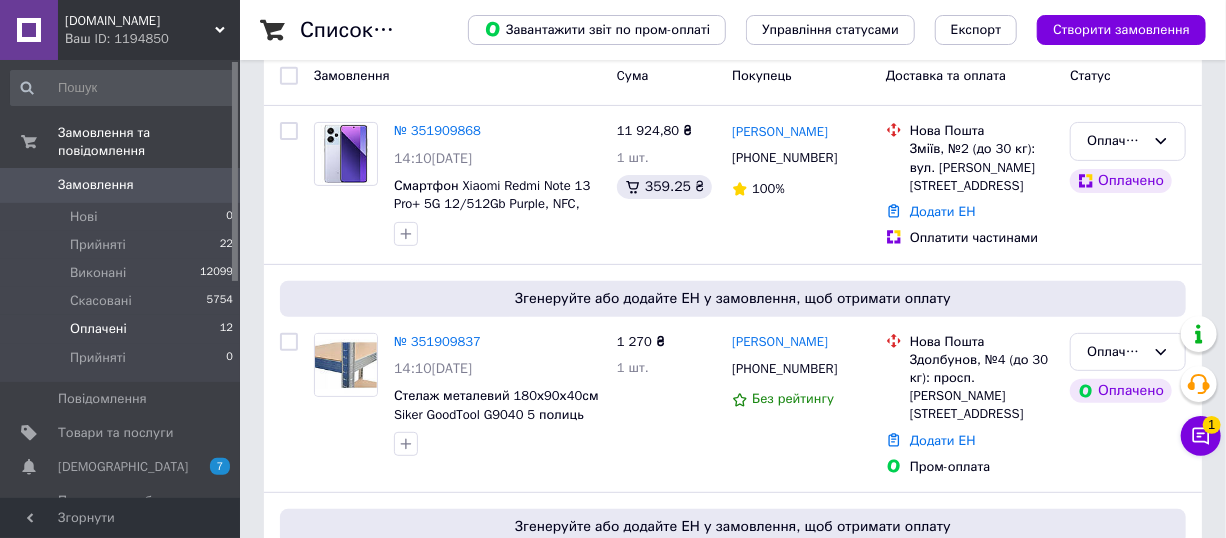 click on "0" at bounding box center (212, 185) 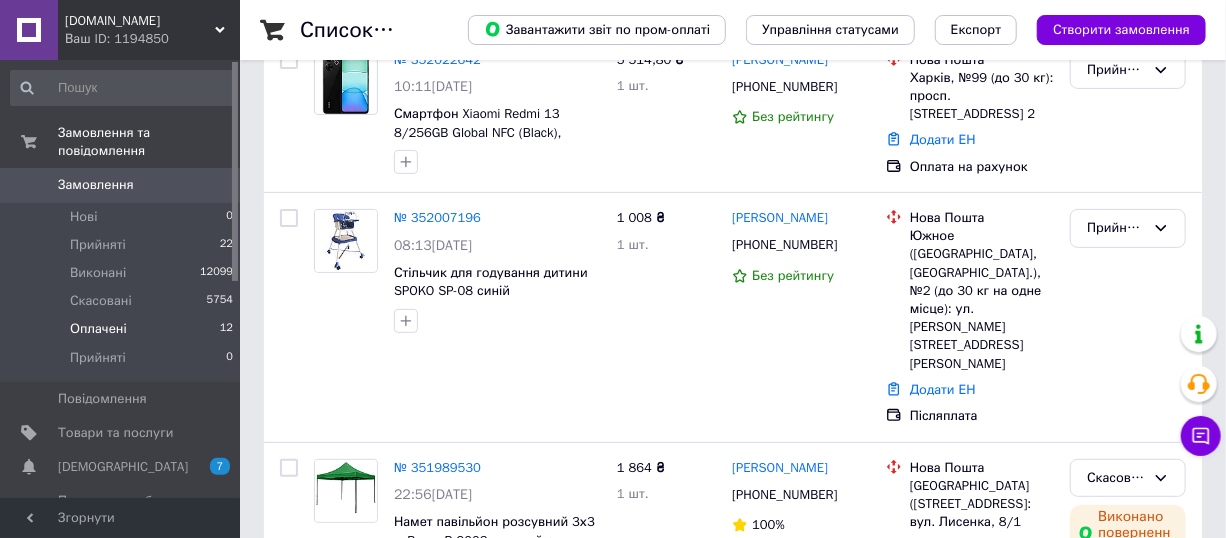 click on "Оплачені 12" at bounding box center [122, 329] 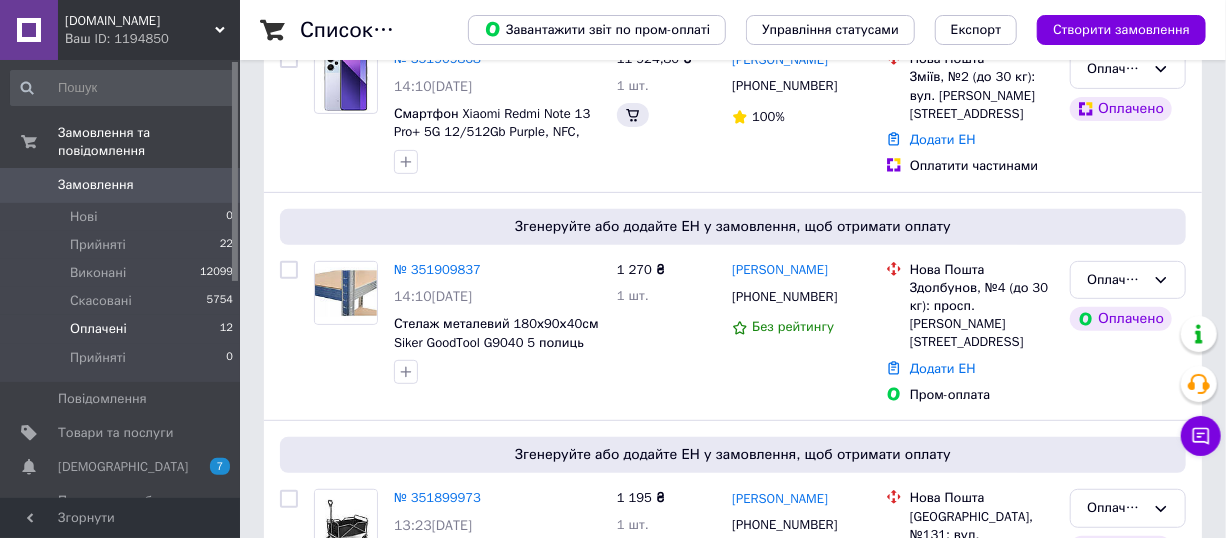 scroll, scrollTop: 0, scrollLeft: 0, axis: both 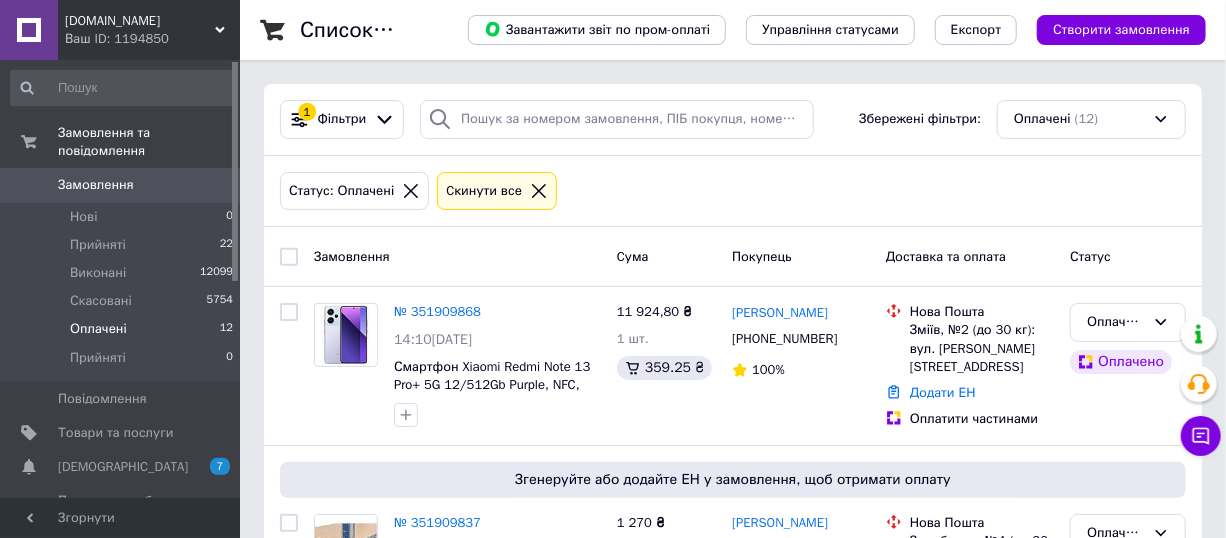 click on "Замовлення 0" at bounding box center [122, 185] 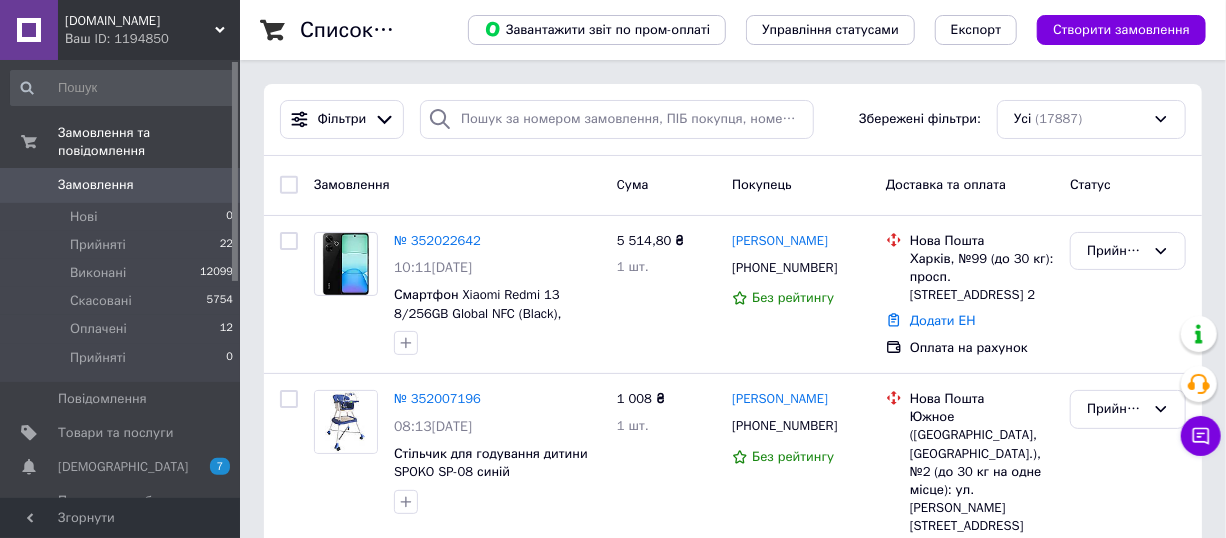 click on "0" at bounding box center [212, 185] 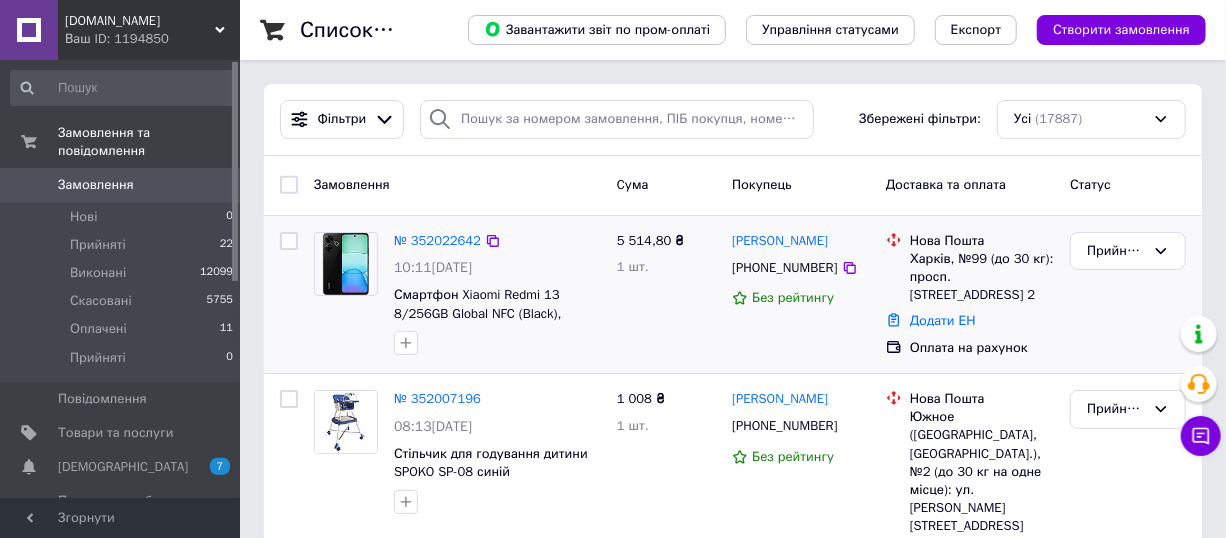click at bounding box center (289, 295) 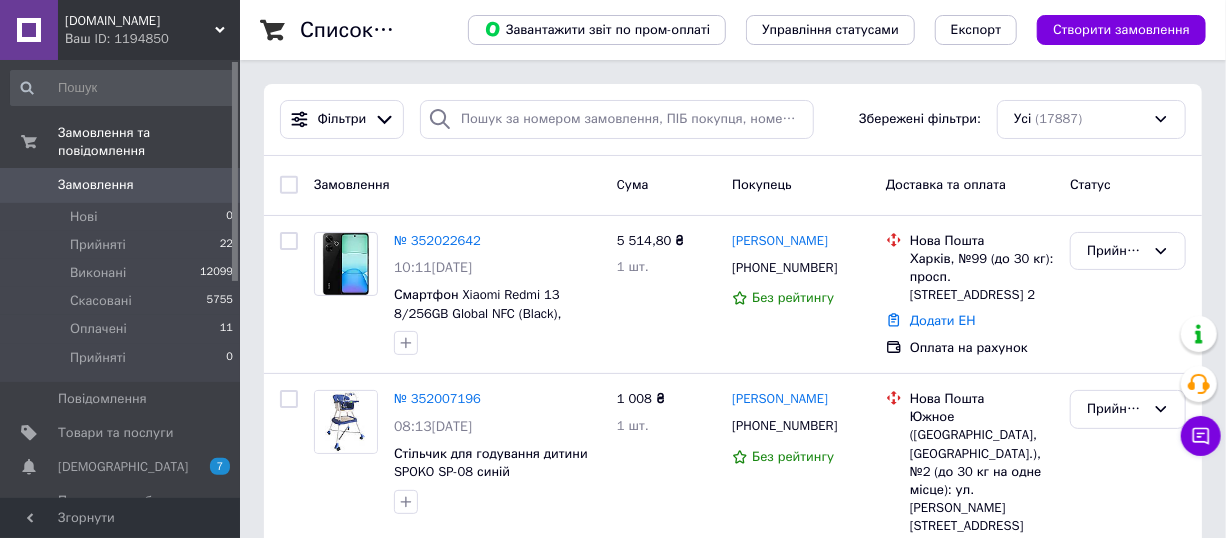 click on "Замовлення" at bounding box center [96, 185] 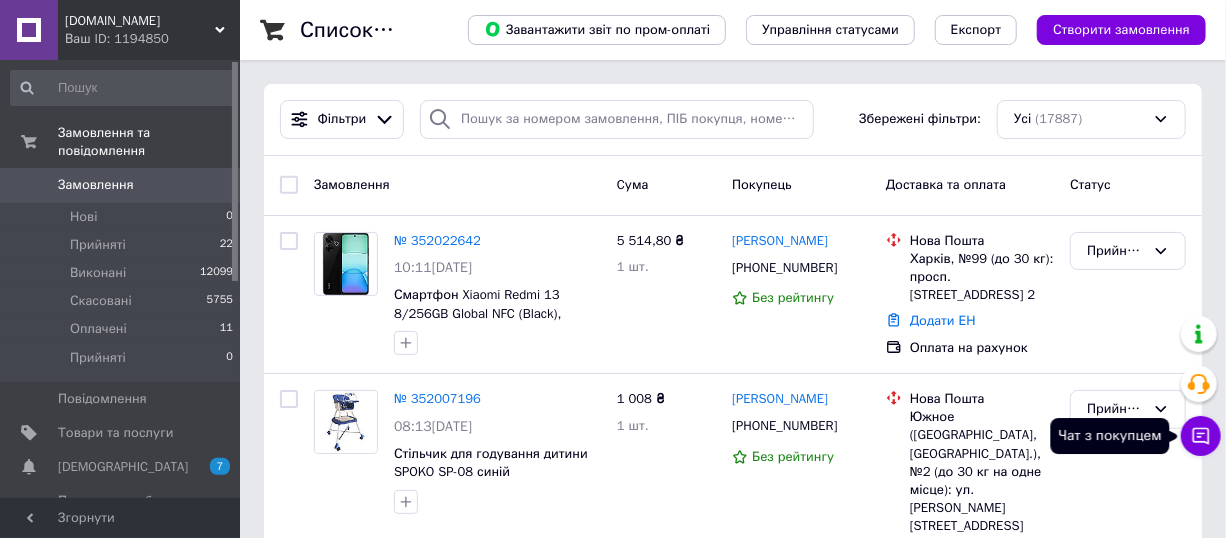click on "Чат з покупцем" at bounding box center (1201, 436) 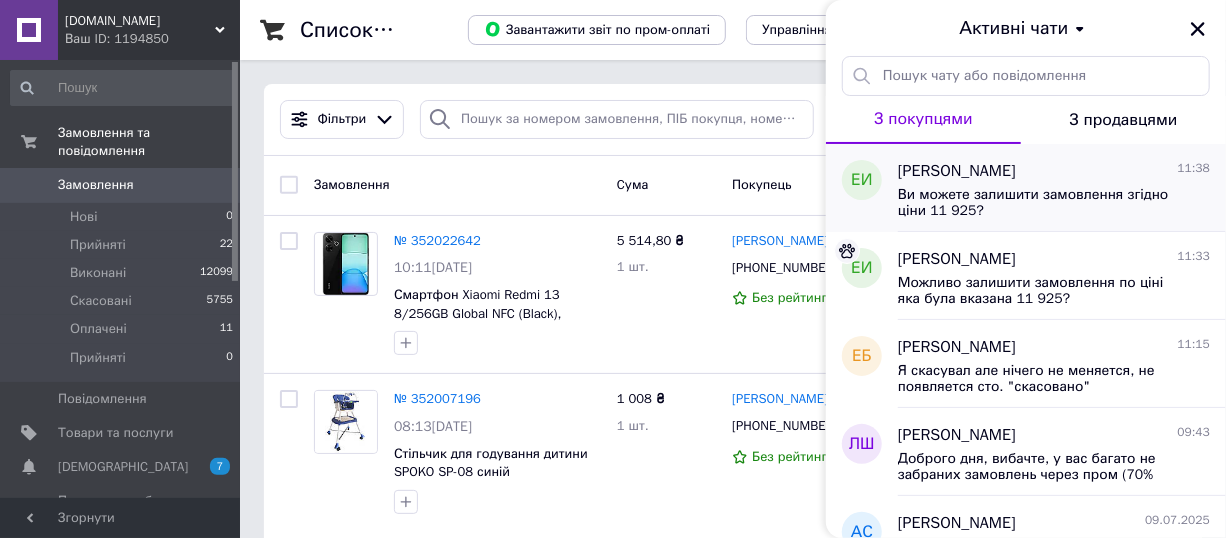 click on "Ви можете залишити замовлення згідно ціни 11 925?" at bounding box center (1040, 203) 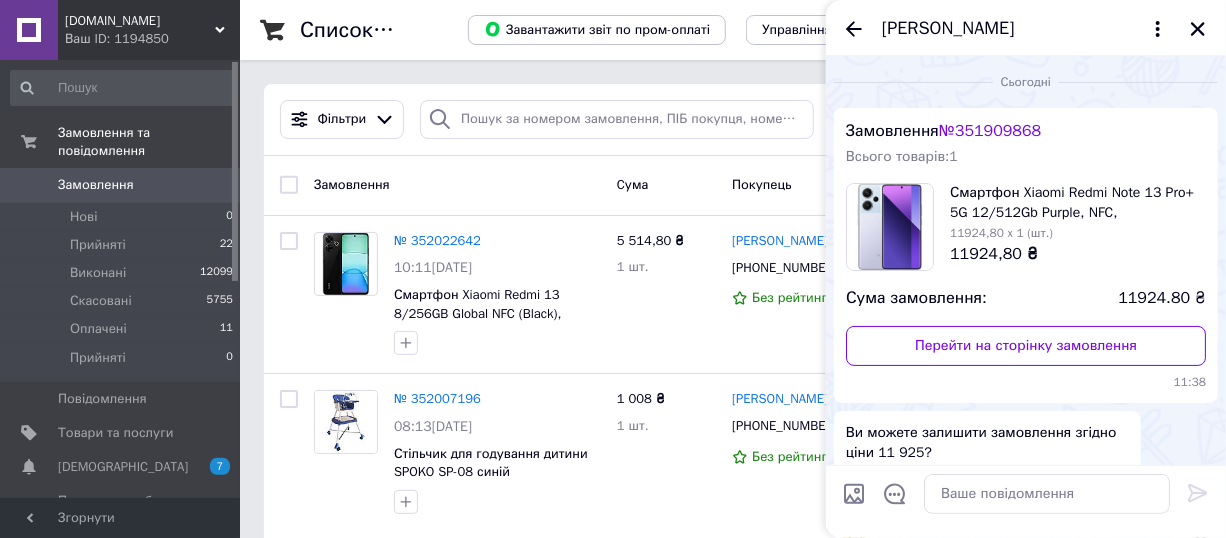 scroll, scrollTop: 112, scrollLeft: 0, axis: vertical 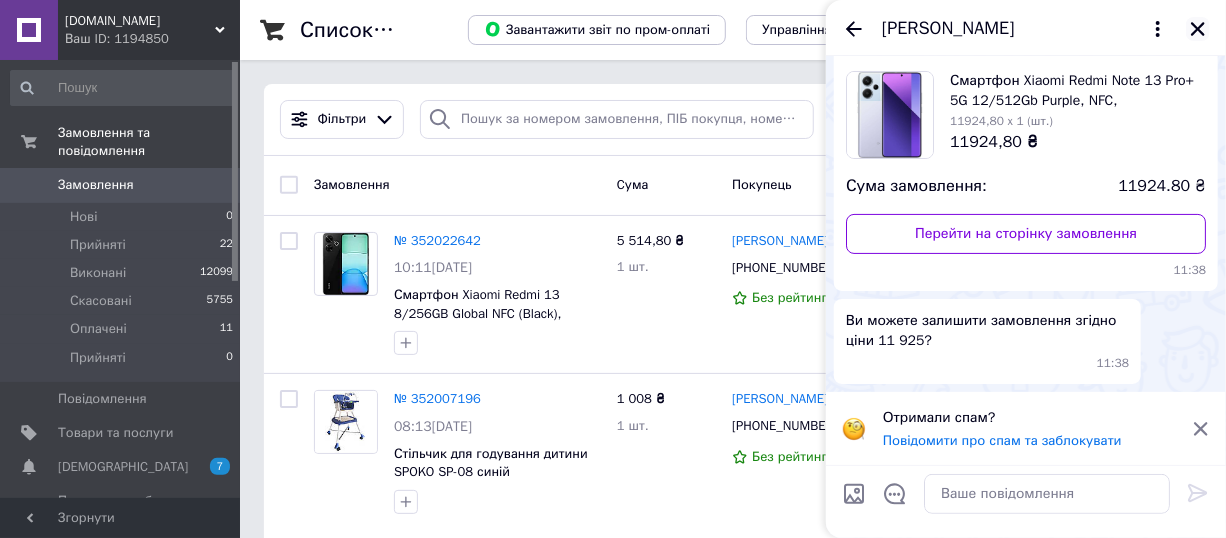 click at bounding box center [1198, 29] 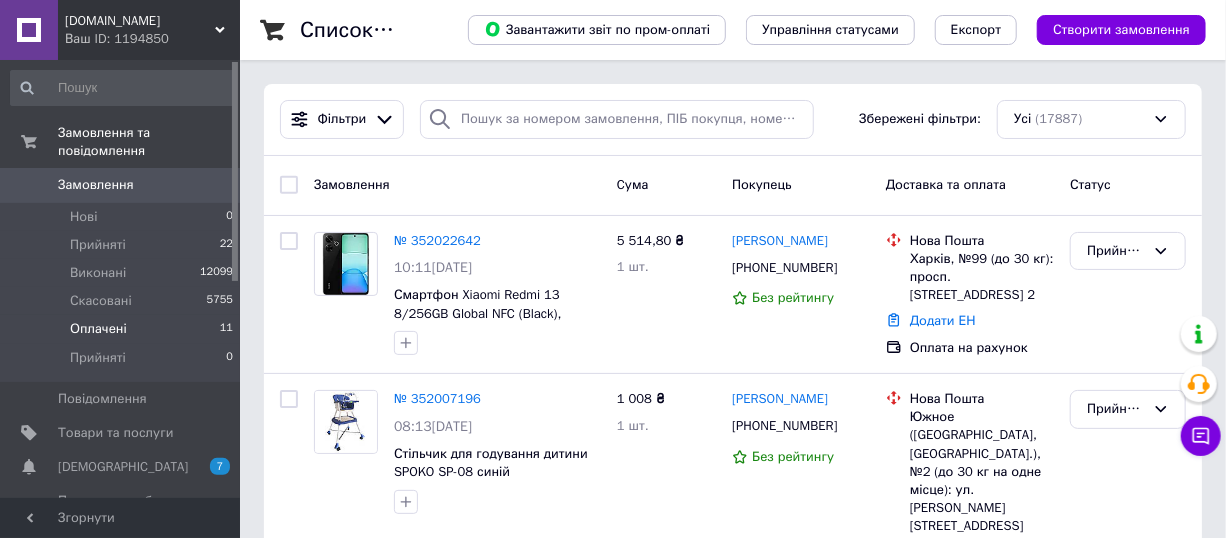 click on "Оплачені 11" at bounding box center [122, 329] 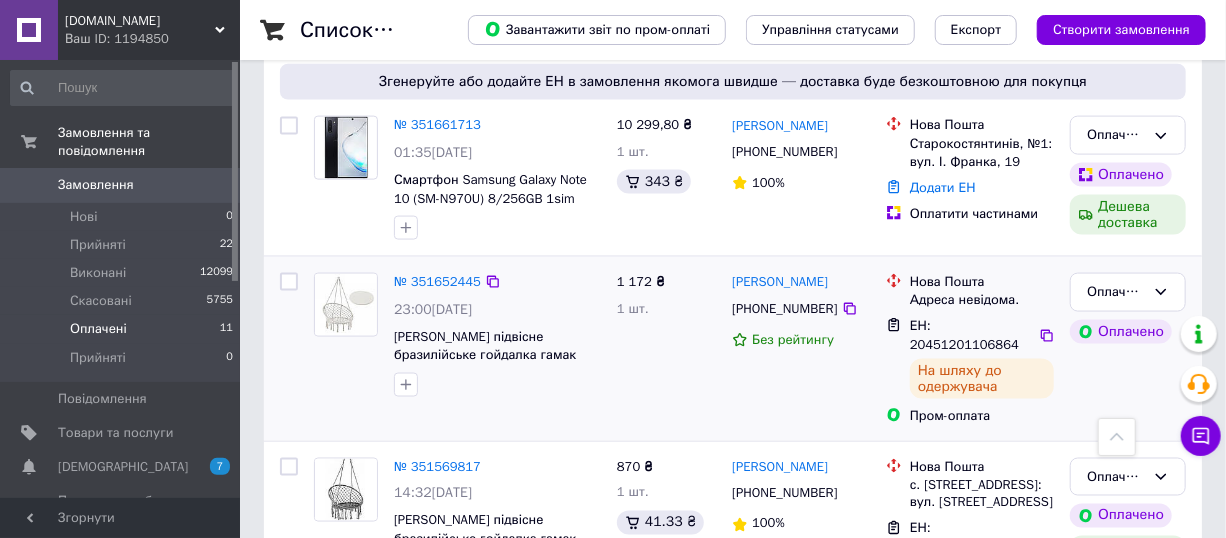 scroll, scrollTop: 1090, scrollLeft: 0, axis: vertical 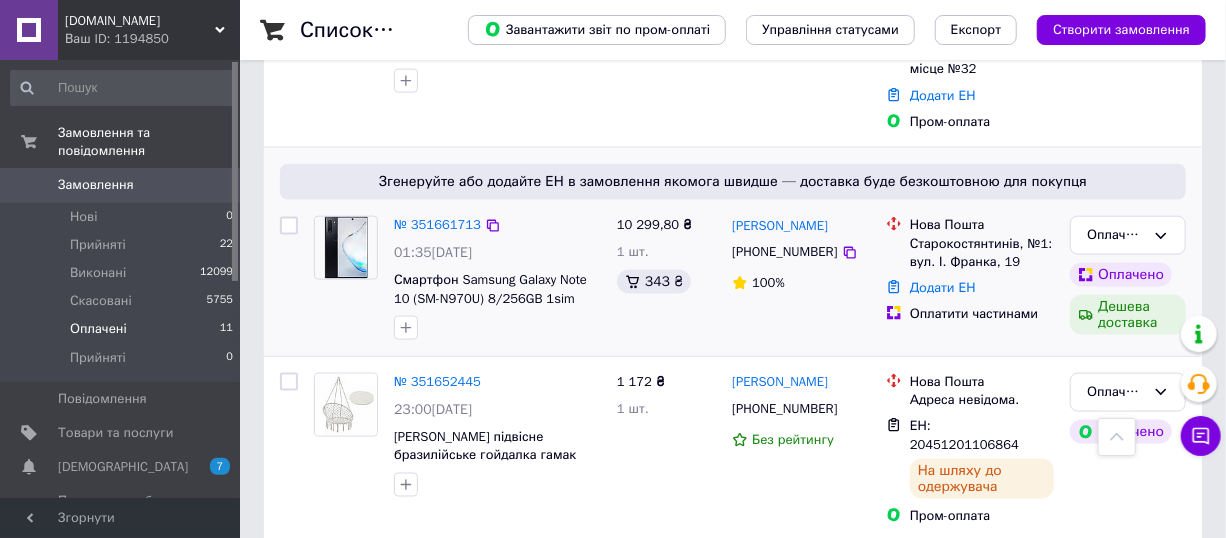 click on "Елізбар Бекаурі +380955849772 100%" at bounding box center [801, 278] 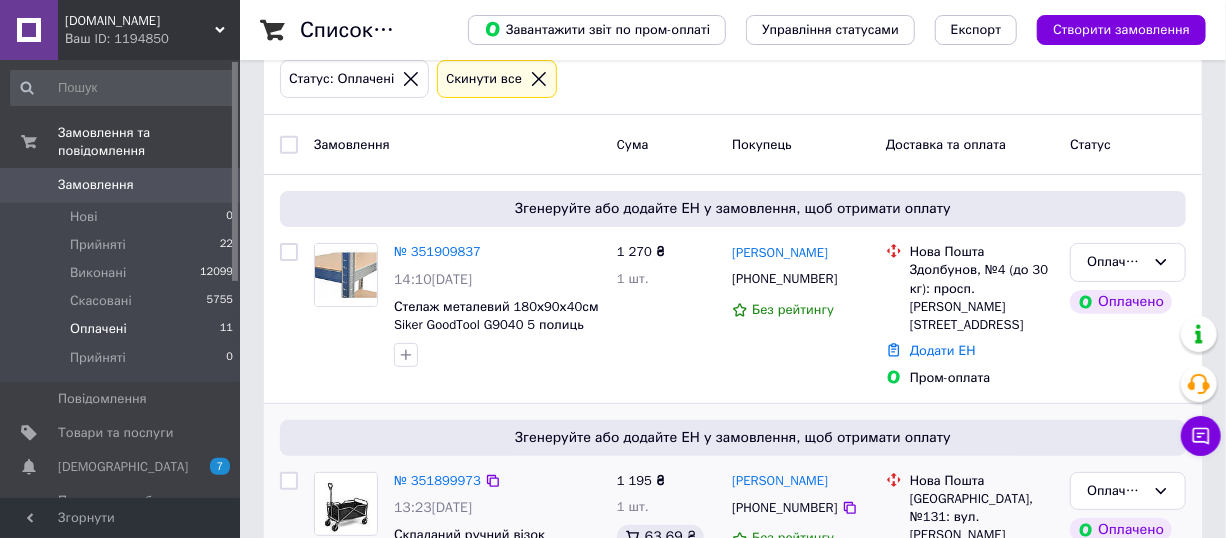 scroll, scrollTop: 0, scrollLeft: 0, axis: both 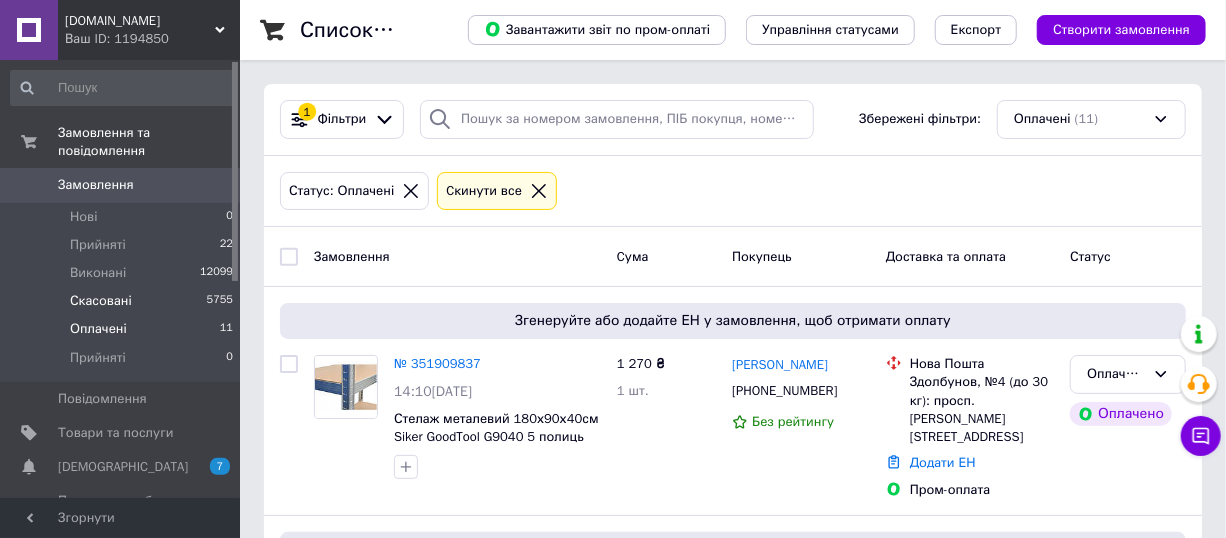 click on "Скасовані 5755" at bounding box center [122, 301] 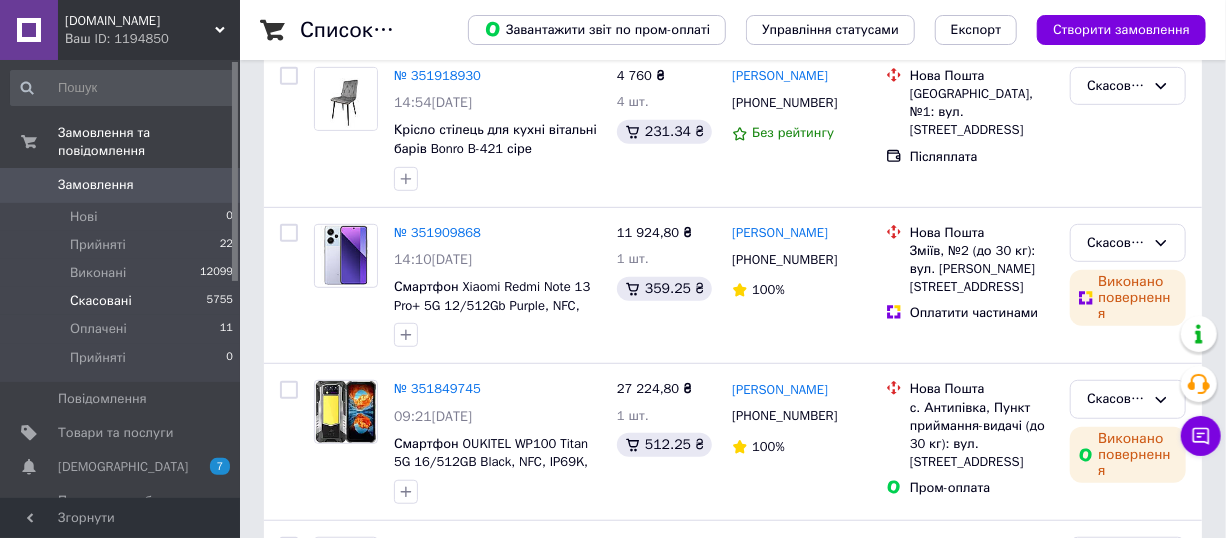 scroll, scrollTop: 454, scrollLeft: 0, axis: vertical 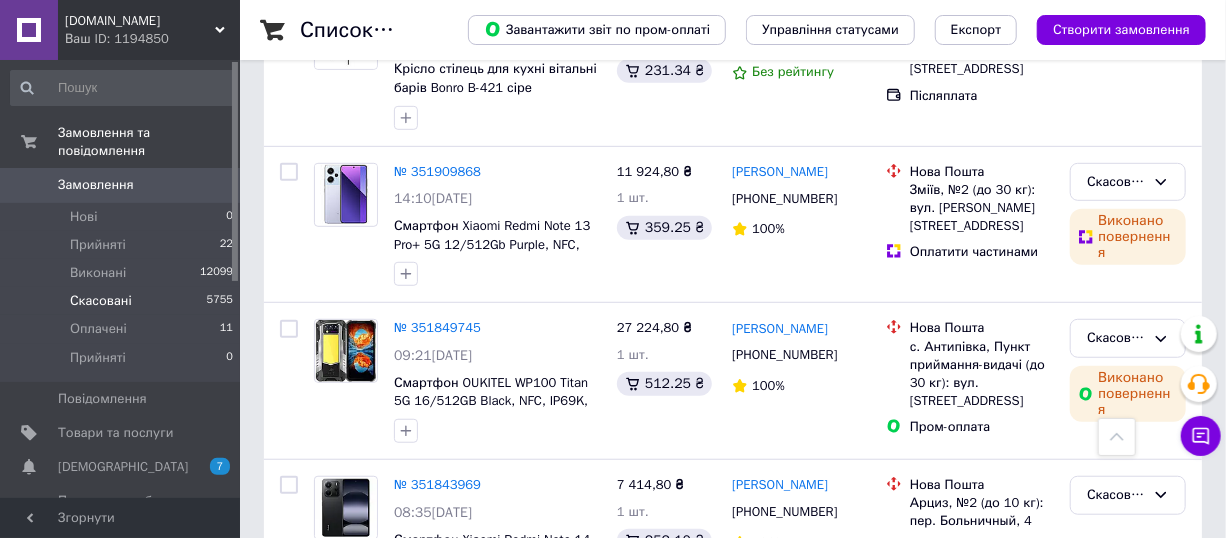 click on "Замовлення" at bounding box center [121, 185] 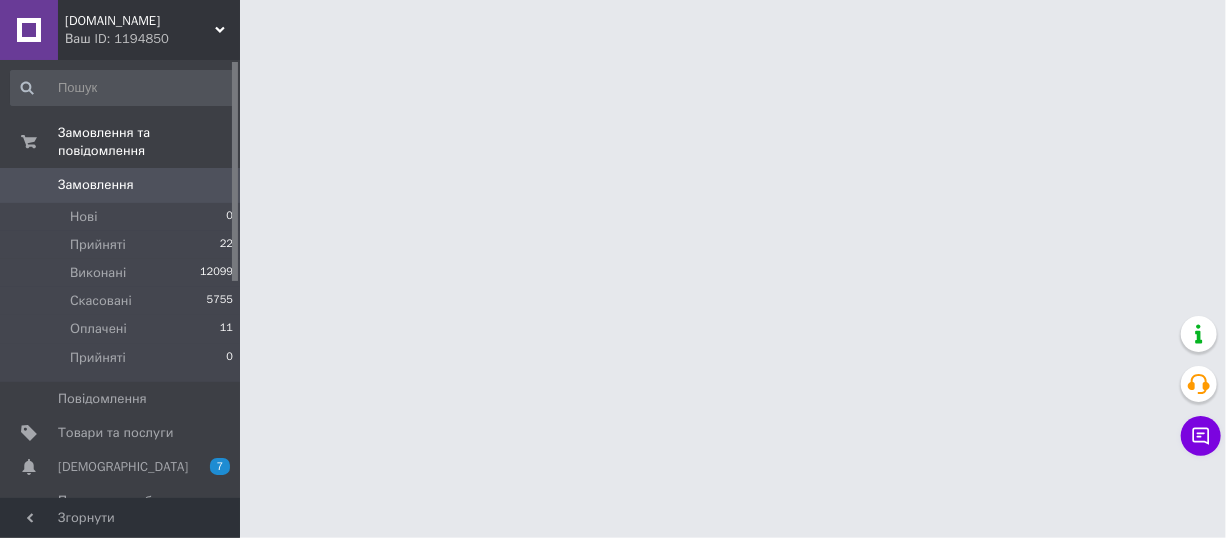 scroll, scrollTop: 0, scrollLeft: 0, axis: both 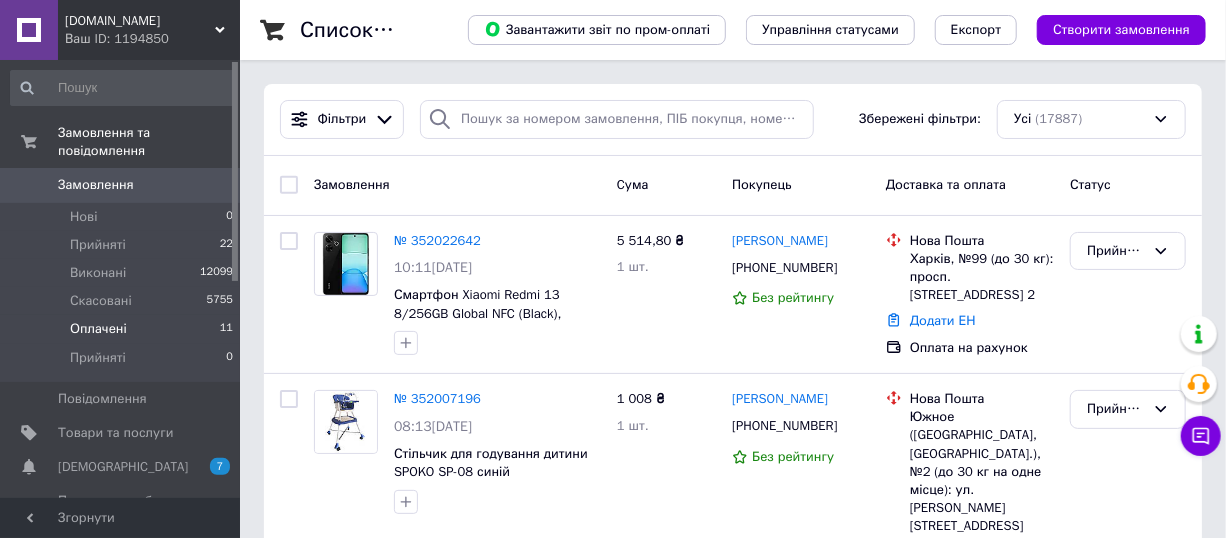 click on "Оплачені 11" at bounding box center (122, 329) 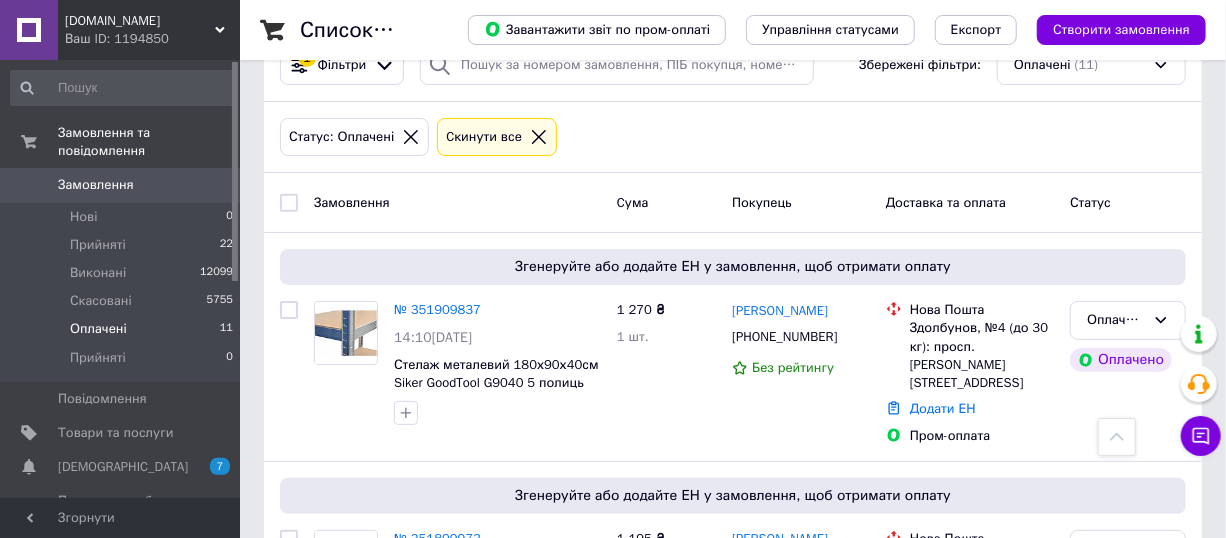 scroll, scrollTop: 0, scrollLeft: 0, axis: both 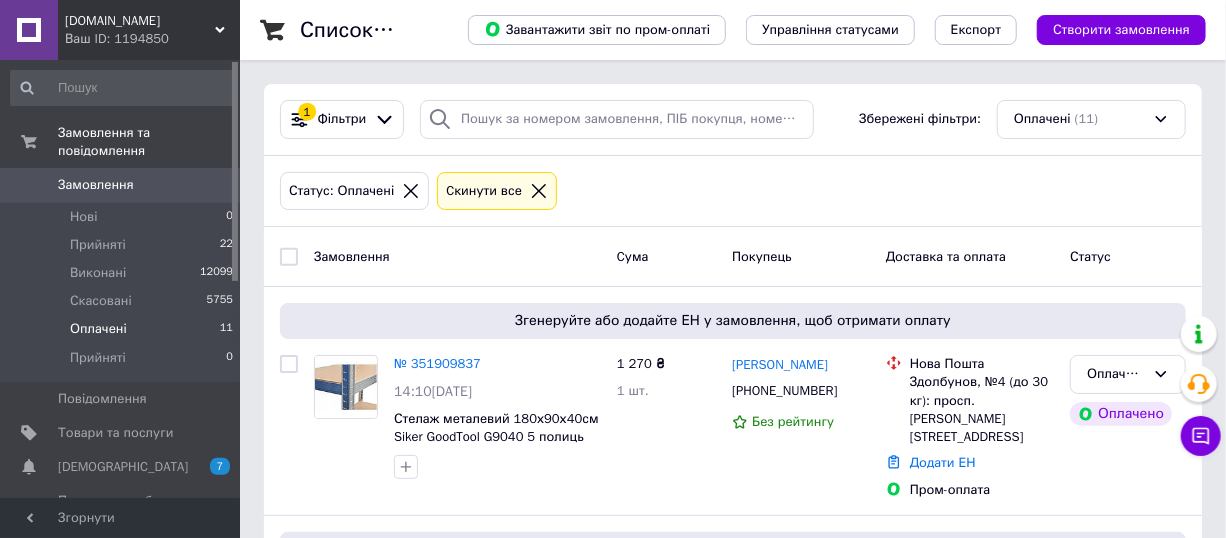 click on "Замовлення" at bounding box center [121, 185] 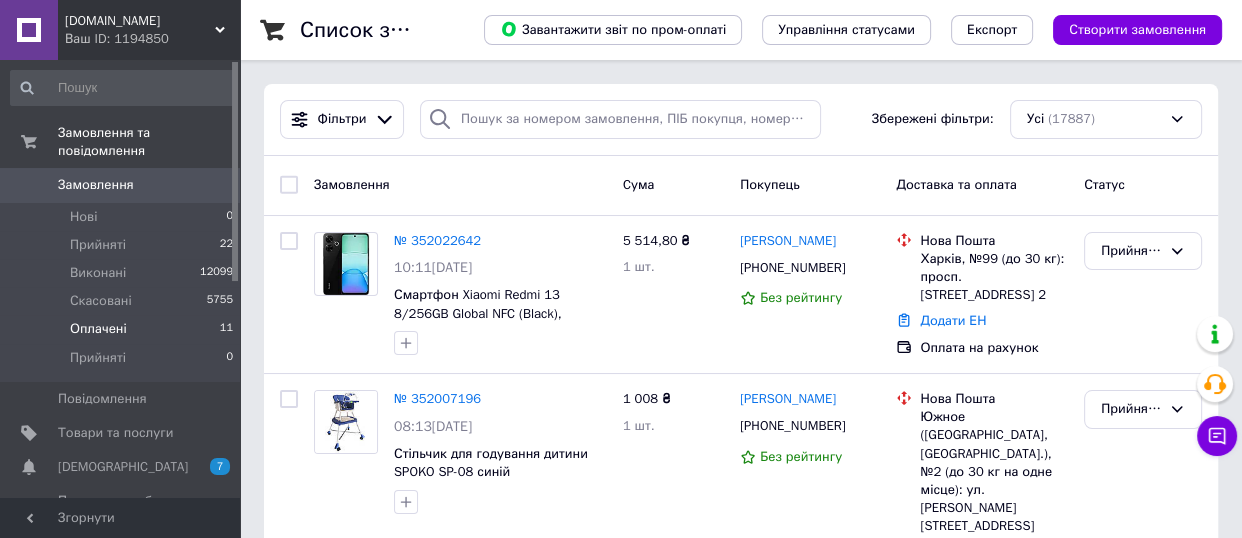 click on "Оплачені 11" at bounding box center [122, 329] 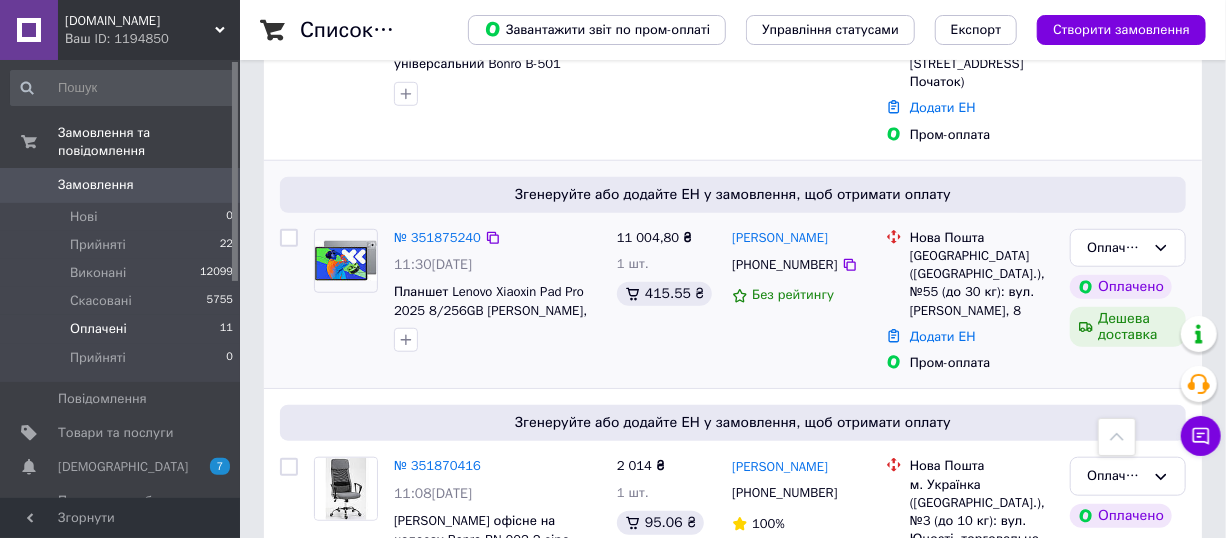 scroll, scrollTop: 636, scrollLeft: 0, axis: vertical 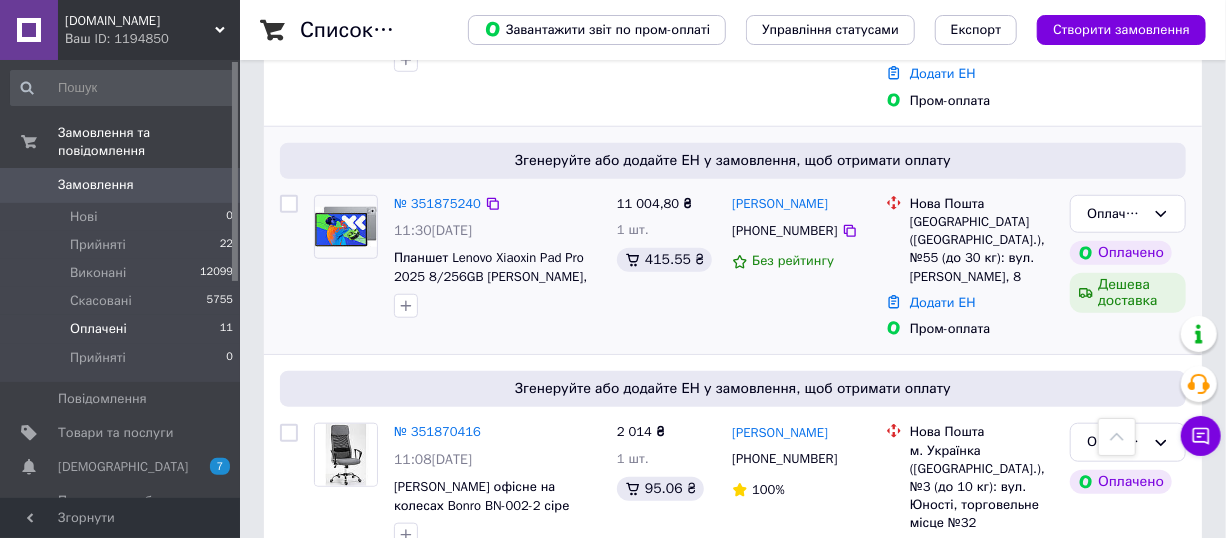 click on "Лев Аксельруд +380661094536 Без рейтингу" at bounding box center (801, 267) 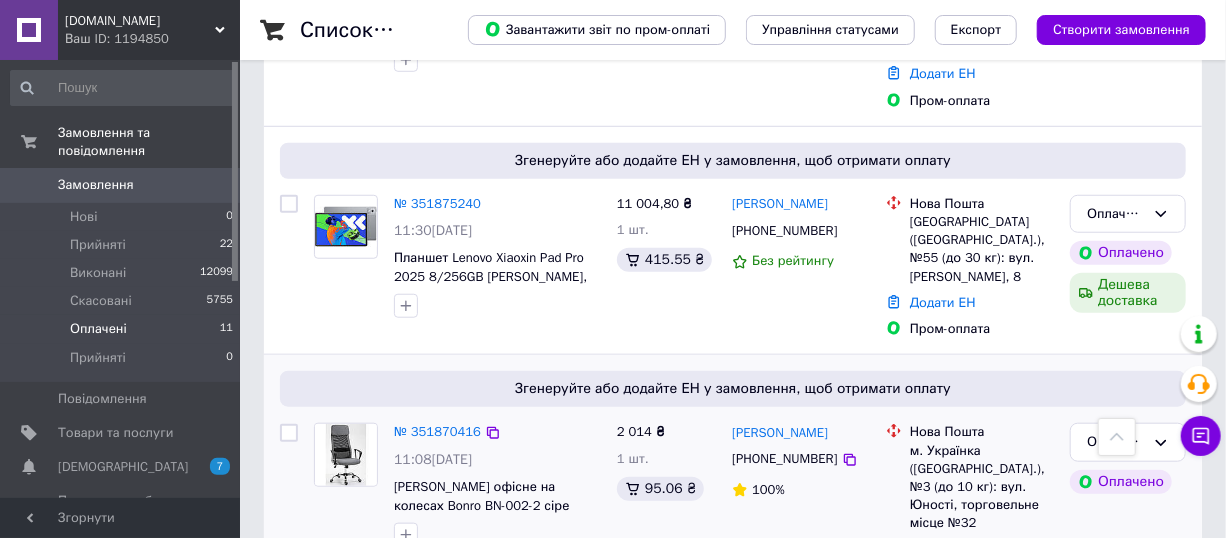 click on "Оплачено Оплачено" at bounding box center [1128, 504] 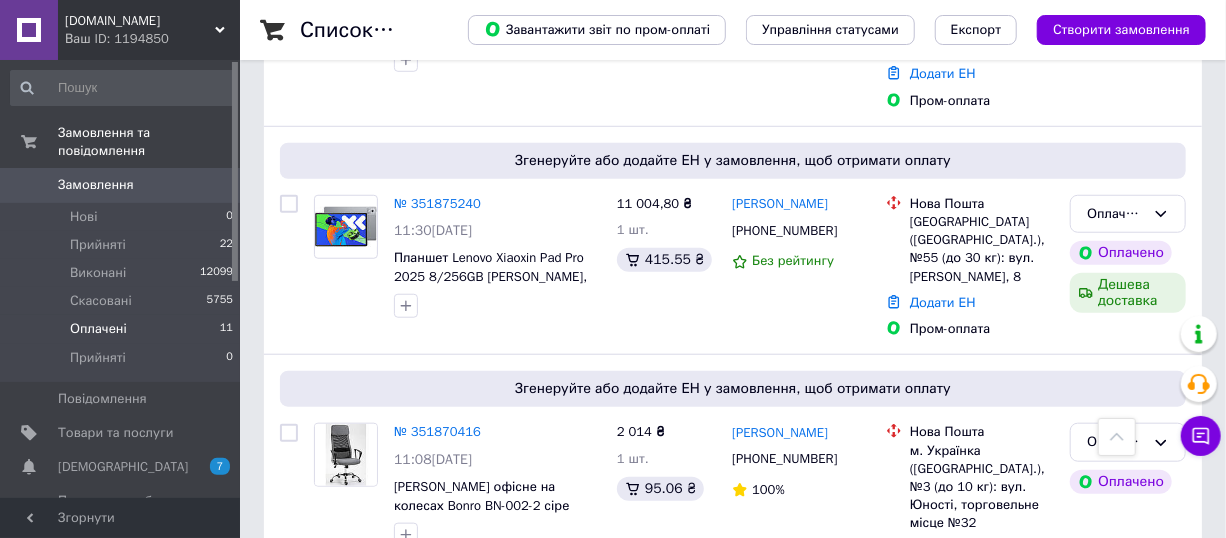 click on "0" at bounding box center (212, 185) 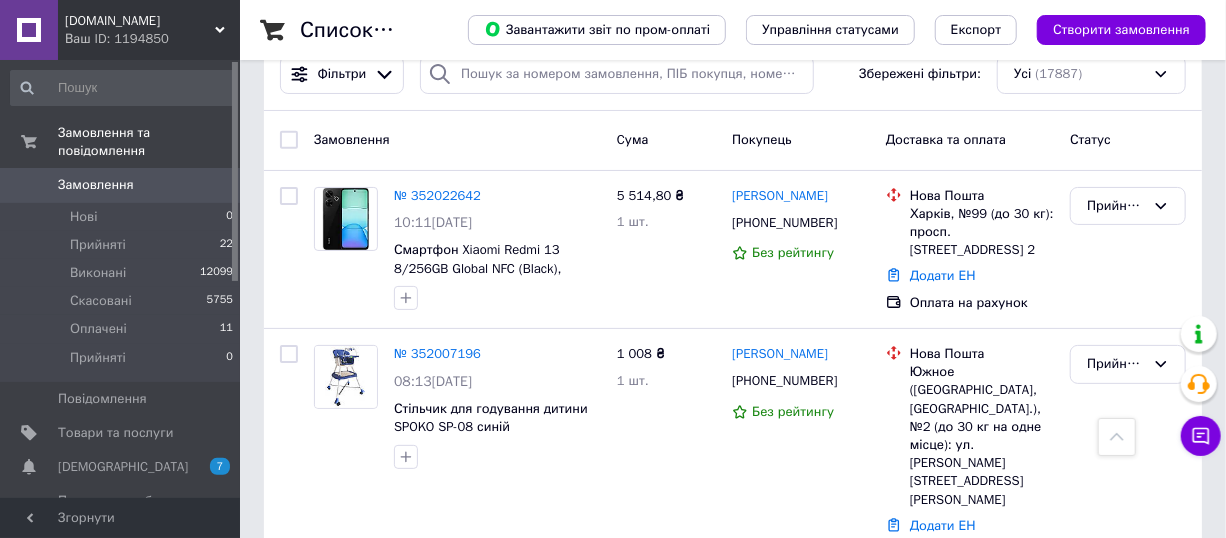 scroll, scrollTop: 0, scrollLeft: 0, axis: both 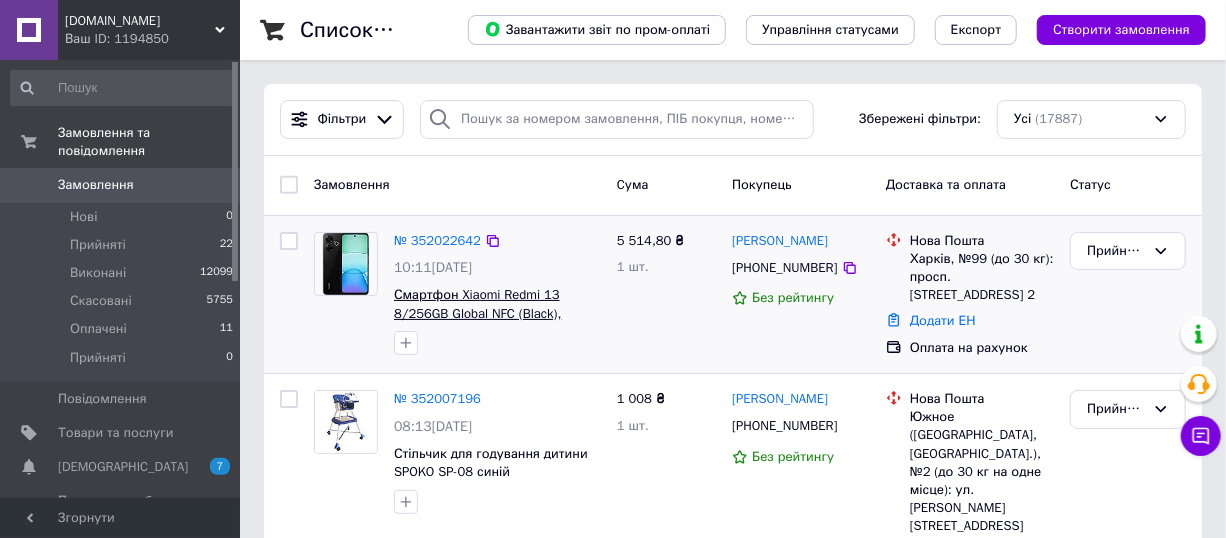 click on "Смартфон Xiaomi Redmi 13 8/256GB Global NFC (Black), 108+2/13Мп, Helio G91, IPS 6.79", 5030 мАг" at bounding box center [480, 322] 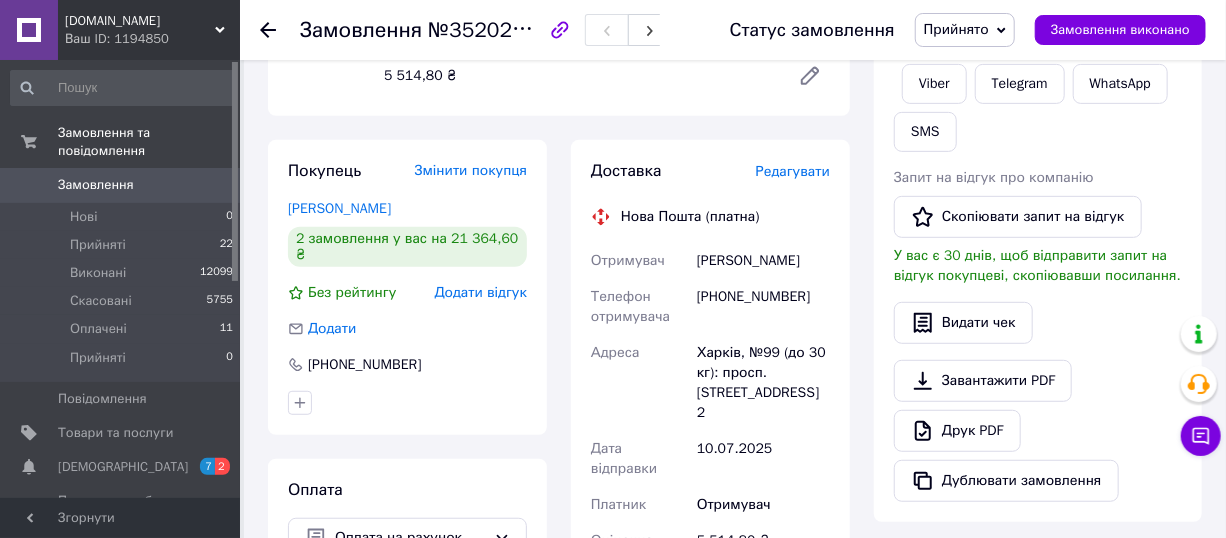 scroll, scrollTop: 363, scrollLeft: 0, axis: vertical 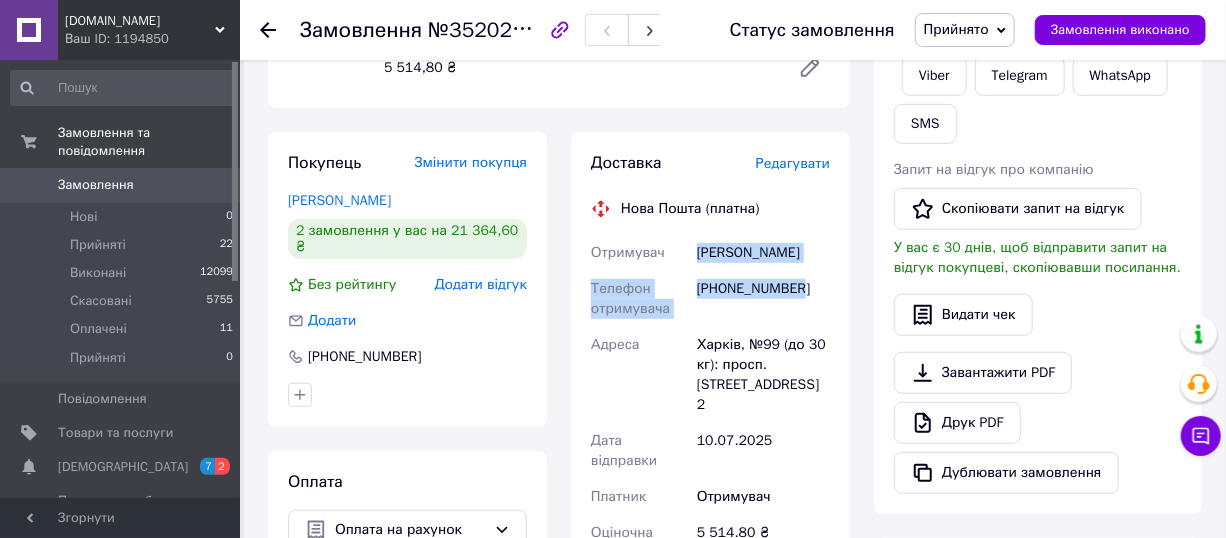 drag, startPoint x: 690, startPoint y: 250, endPoint x: 811, endPoint y: 289, distance: 127.12985 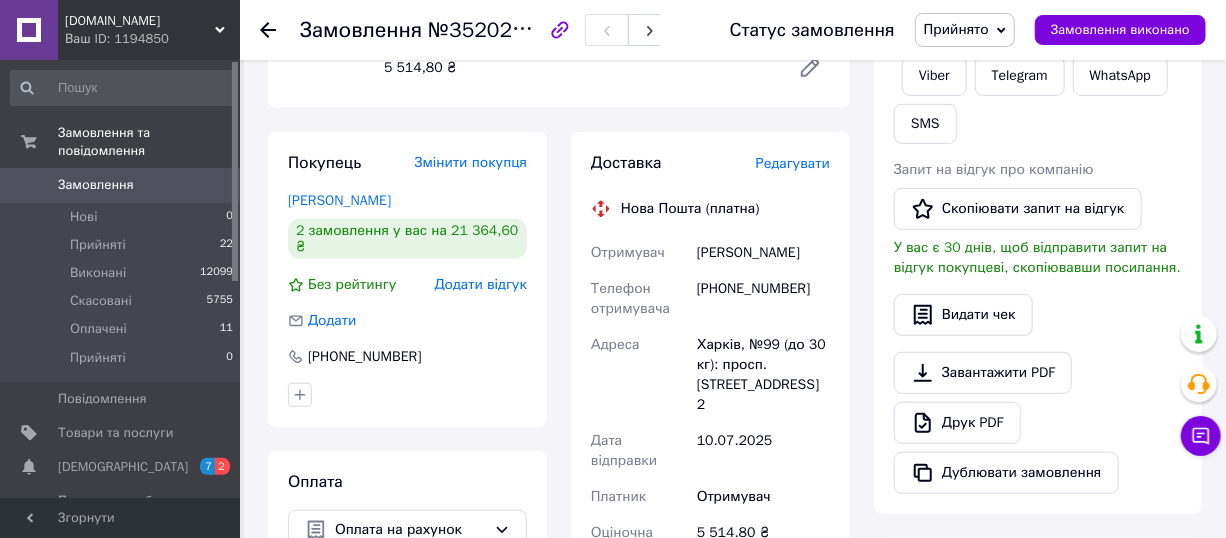 click on "Покупець Змінити покупця [PERSON_NAME] 2 замовлення у вас на 21 364,60 ₴ Без рейтингу   Додати відгук Додати [PHONE_NUMBER]" at bounding box center [407, 279] 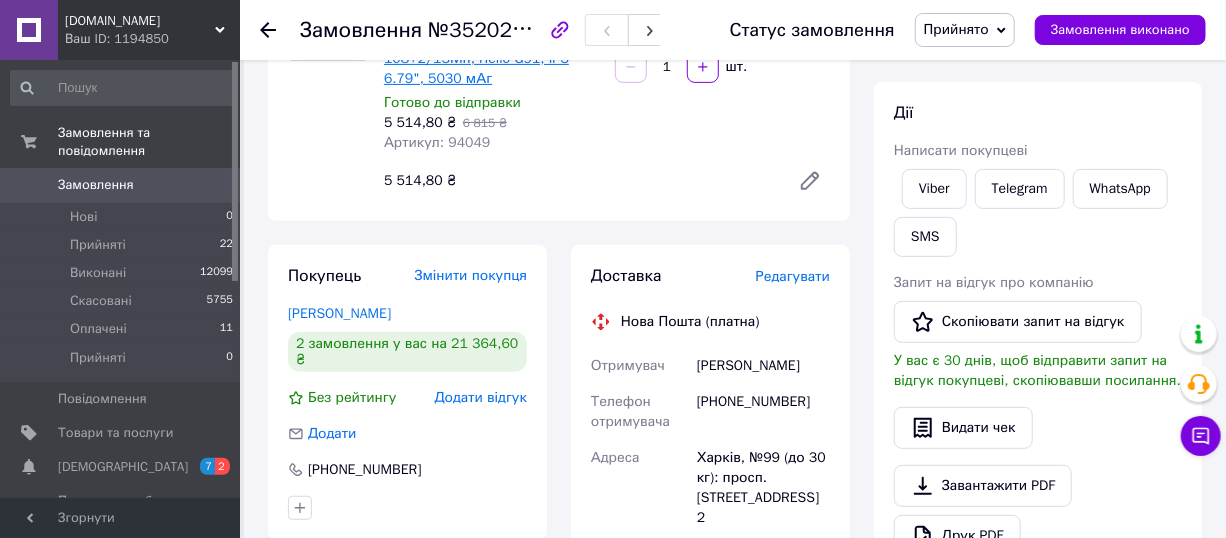 scroll, scrollTop: 0, scrollLeft: 0, axis: both 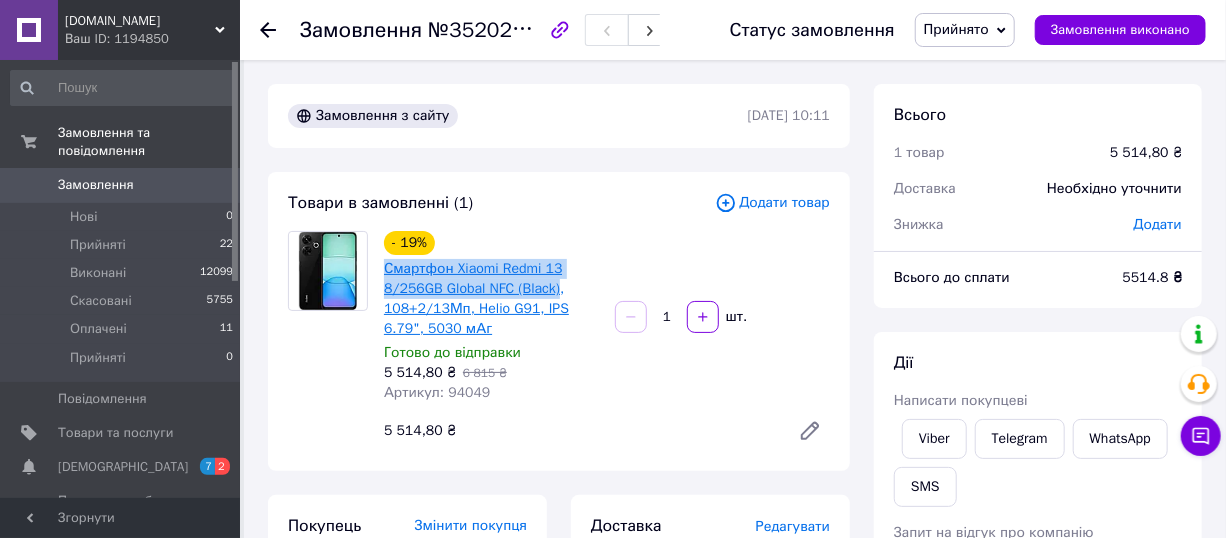 drag, startPoint x: 378, startPoint y: 263, endPoint x: 548, endPoint y: 292, distance: 172.4558 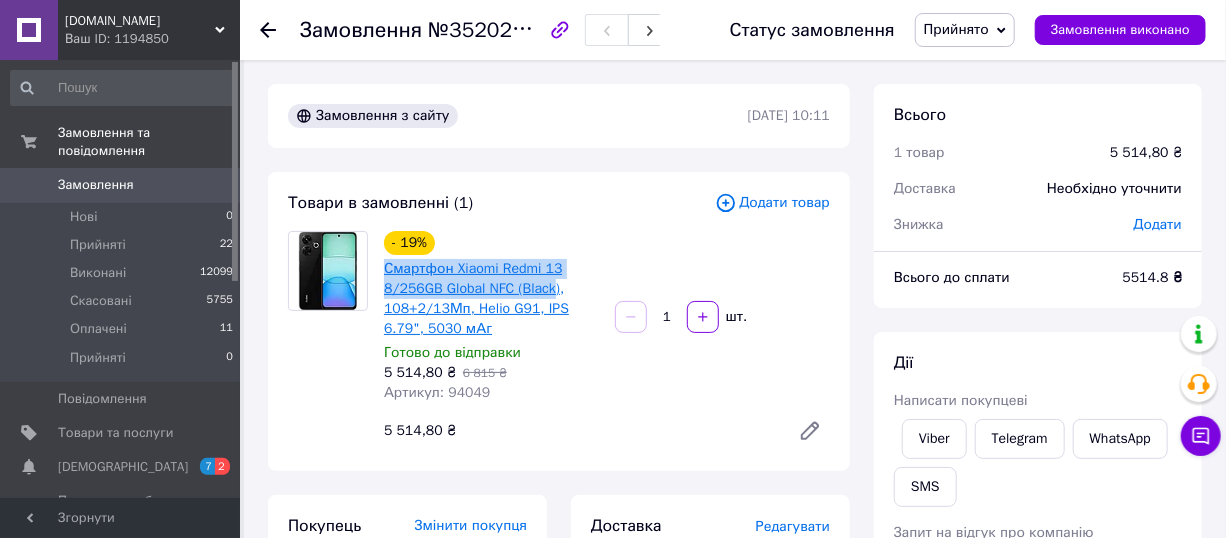 copy on "[PERSON_NAME] 13 8/256GB Global NFC (Black" 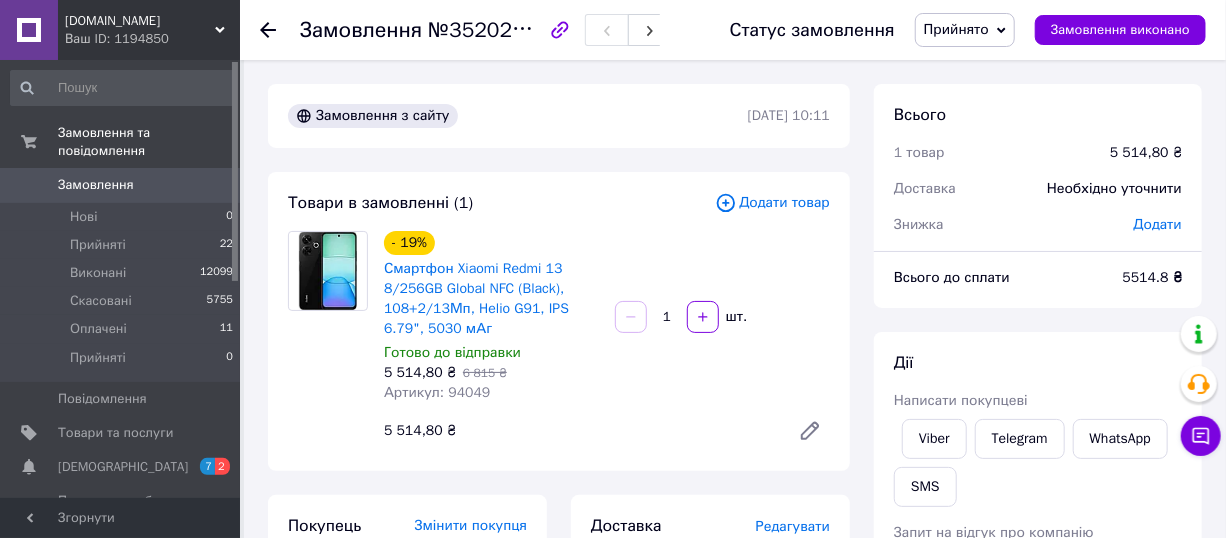click on "- 19% Смартфон Xiaomi Redmi 13 8/256GB Global NFC (Black), 108+2/13Мп, Helio G91, IPS 6.79", 5030 мАг Готово до відправки 5 514,80 ₴   6 815 ₴ Артикул: 94049 1   шт. 5 514,80 ₴" at bounding box center (607, 341) 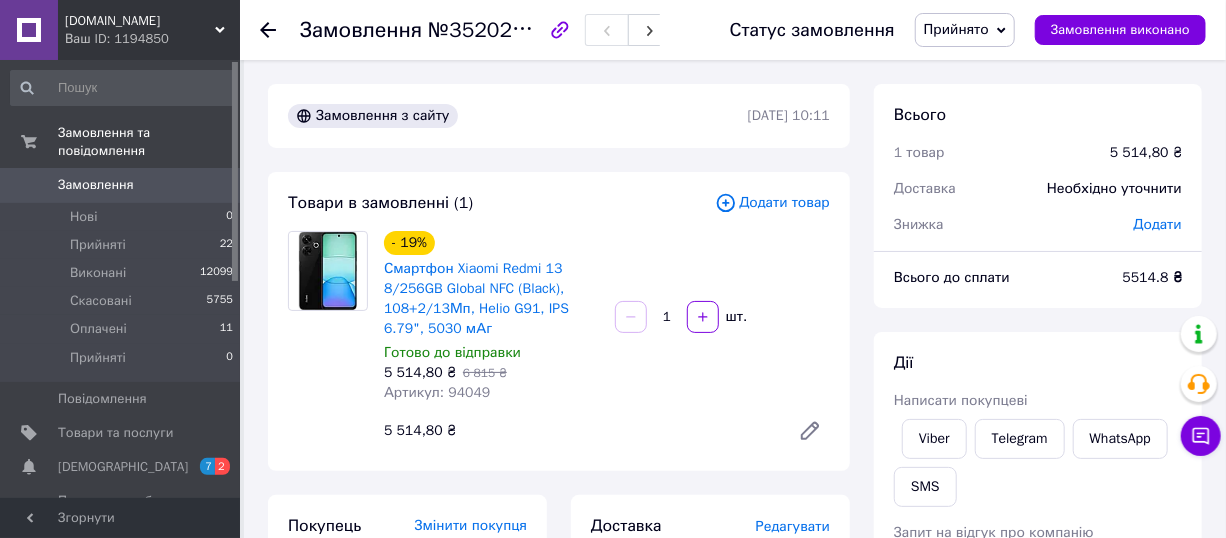 click on "- 19% Смартфон Xiaomi Redmi 13 8/256GB Global NFC (Black), 108+2/13Мп, Helio G91, IPS 6.79", 5030 мАг Готово до відправки 5 514,80 ₴   6 815 ₴ Артикул: 94049 1   шт. 5 514,80 ₴" at bounding box center [607, 341] 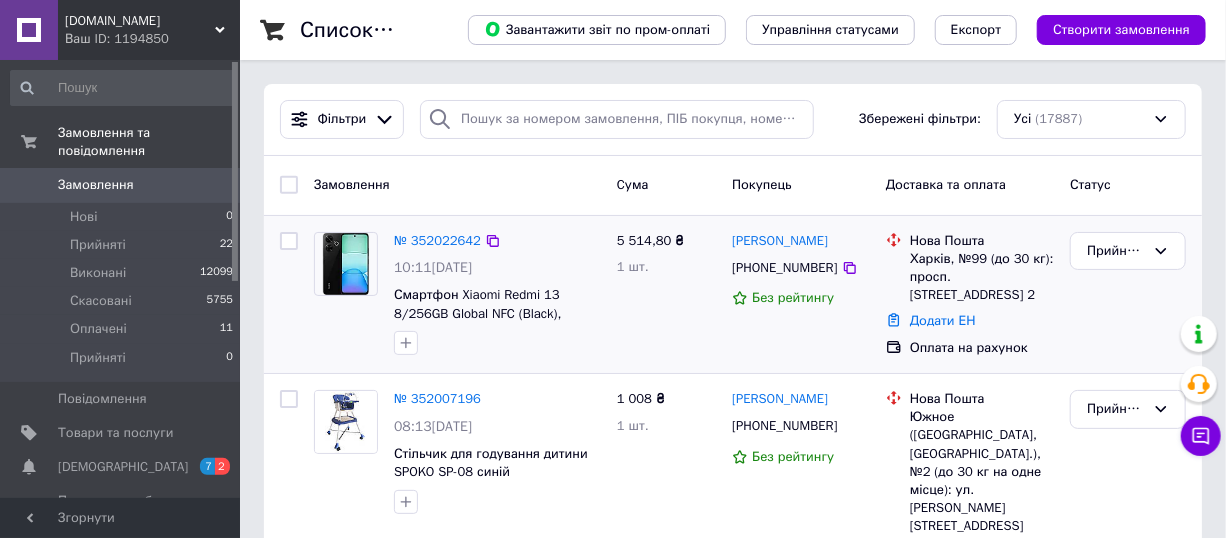 click on "5 514,80 ₴ 1 шт." at bounding box center (666, 295) 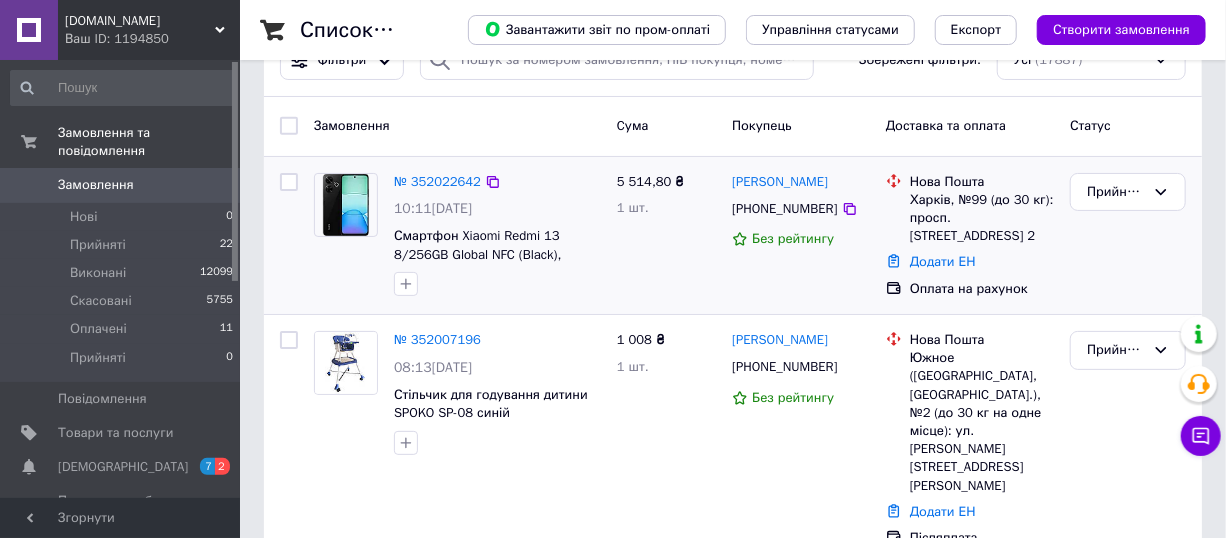 scroll, scrollTop: 90, scrollLeft: 0, axis: vertical 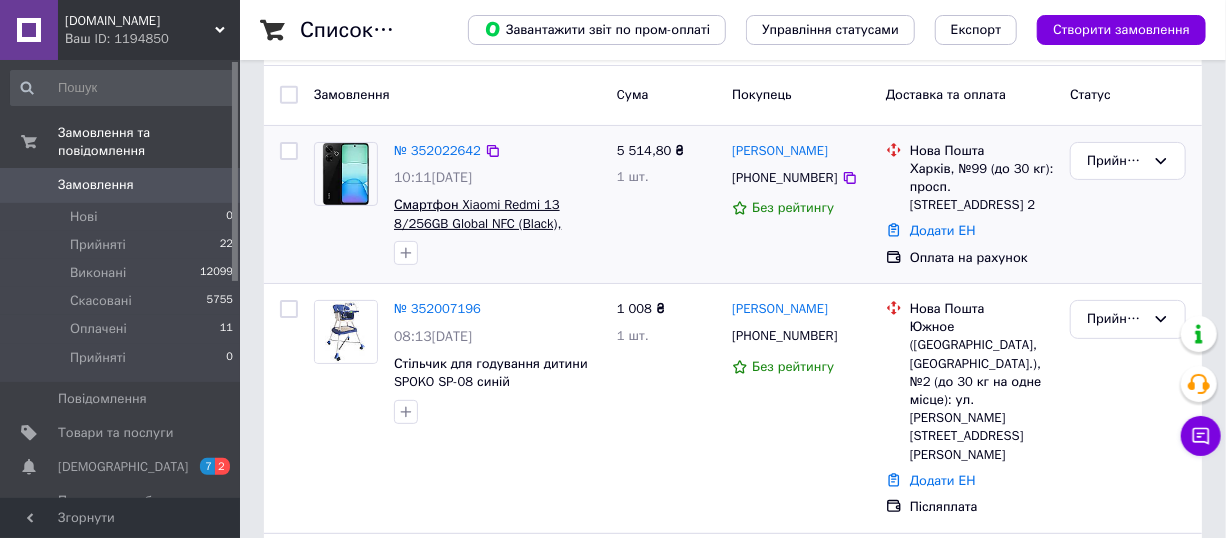 click on "Смартфон Xiaomi Redmi 13 8/256GB Global NFC (Black), 108+2/13Мп, Helio G91, IPS 6.79", 5030 мАг" at bounding box center (480, 232) 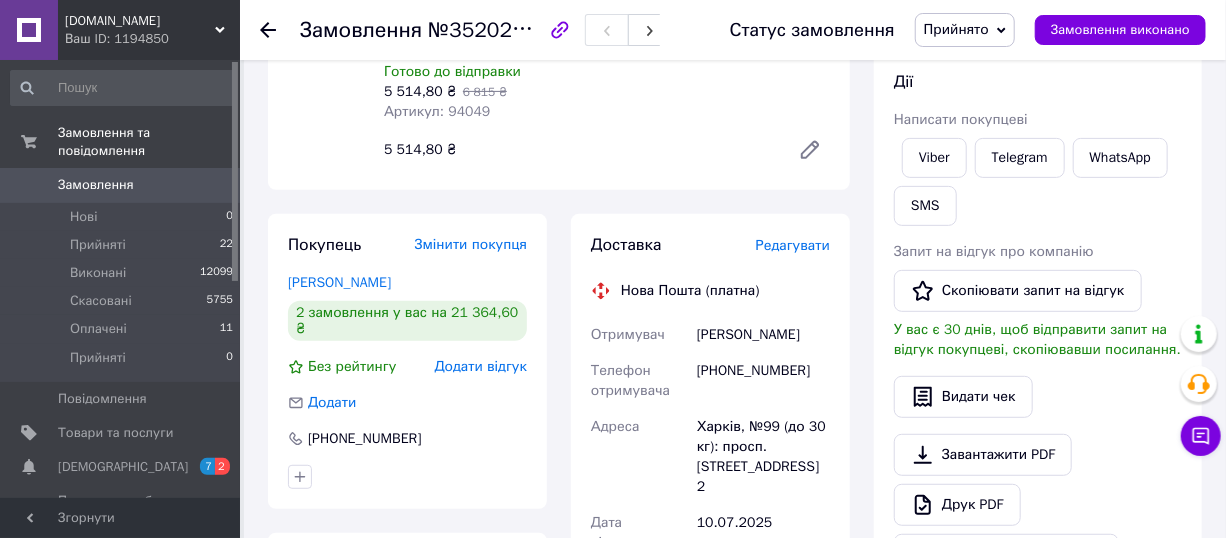 scroll, scrollTop: 370, scrollLeft: 0, axis: vertical 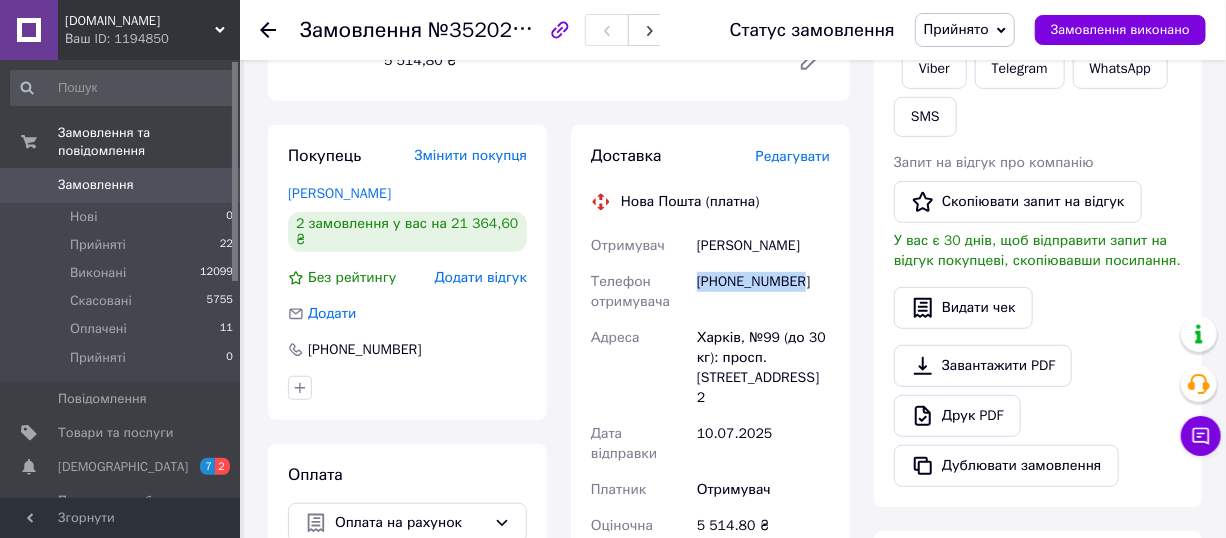 drag, startPoint x: 700, startPoint y: 281, endPoint x: 803, endPoint y: 279, distance: 103.01942 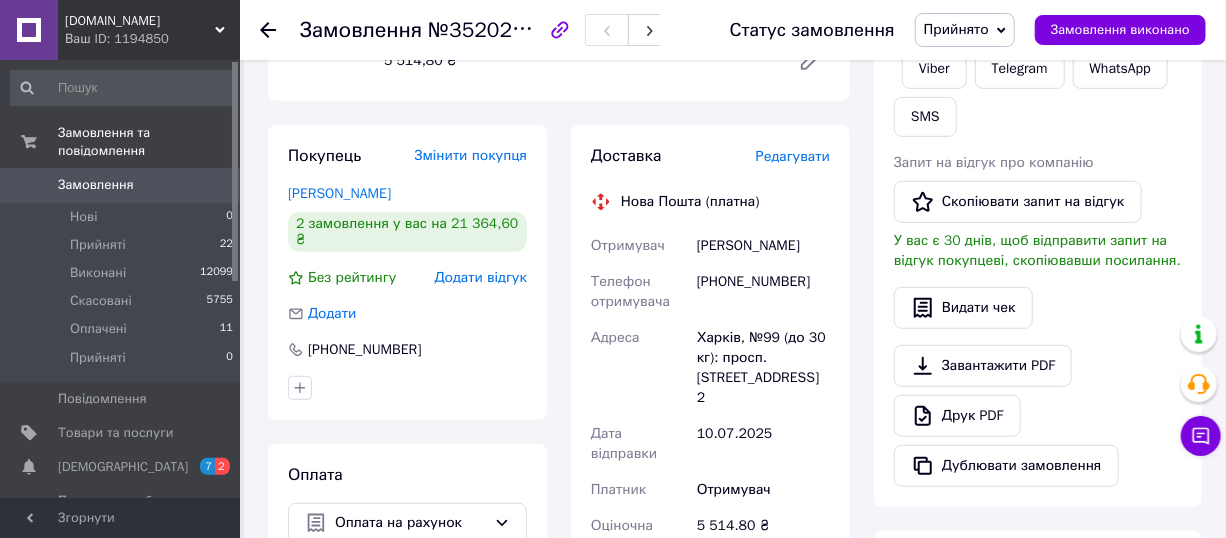 click on "Друк PDF" at bounding box center [1038, 416] 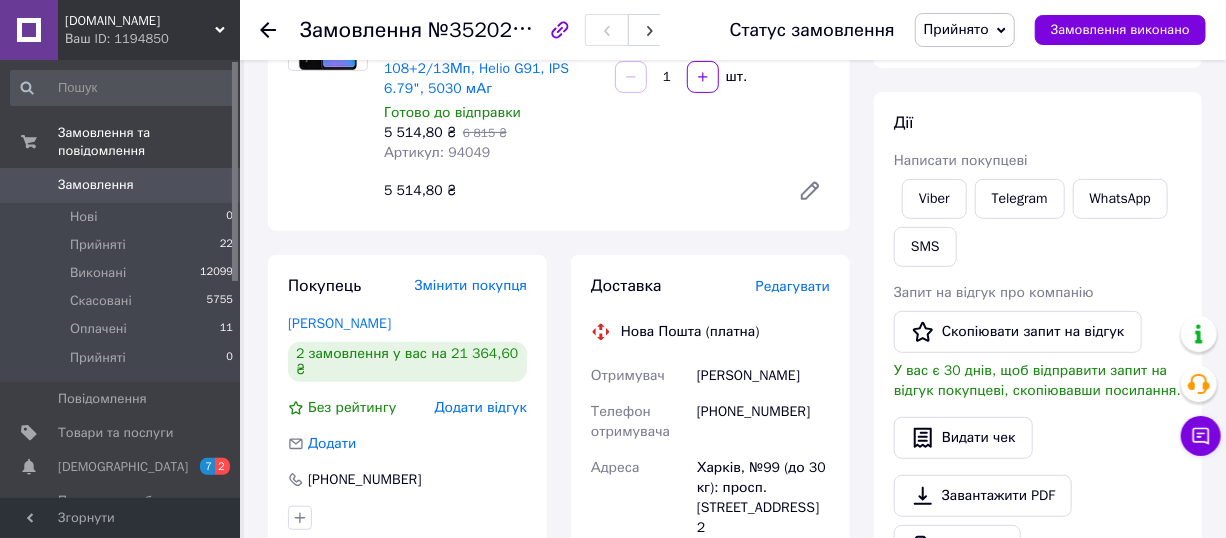 scroll, scrollTop: 97, scrollLeft: 0, axis: vertical 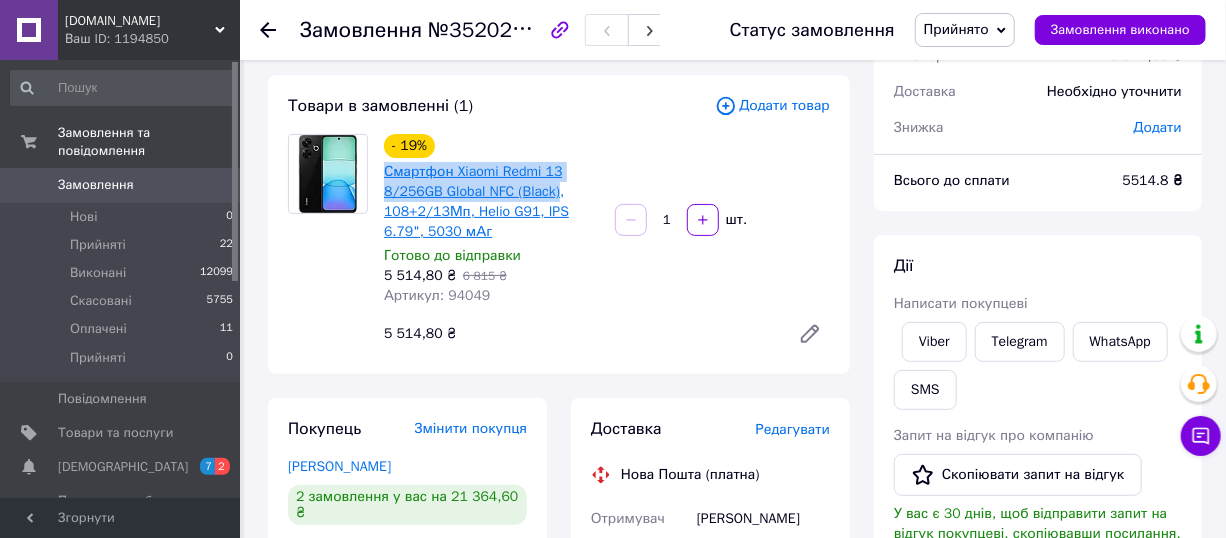 drag, startPoint x: 379, startPoint y: 161, endPoint x: 550, endPoint y: 190, distance: 173.44164 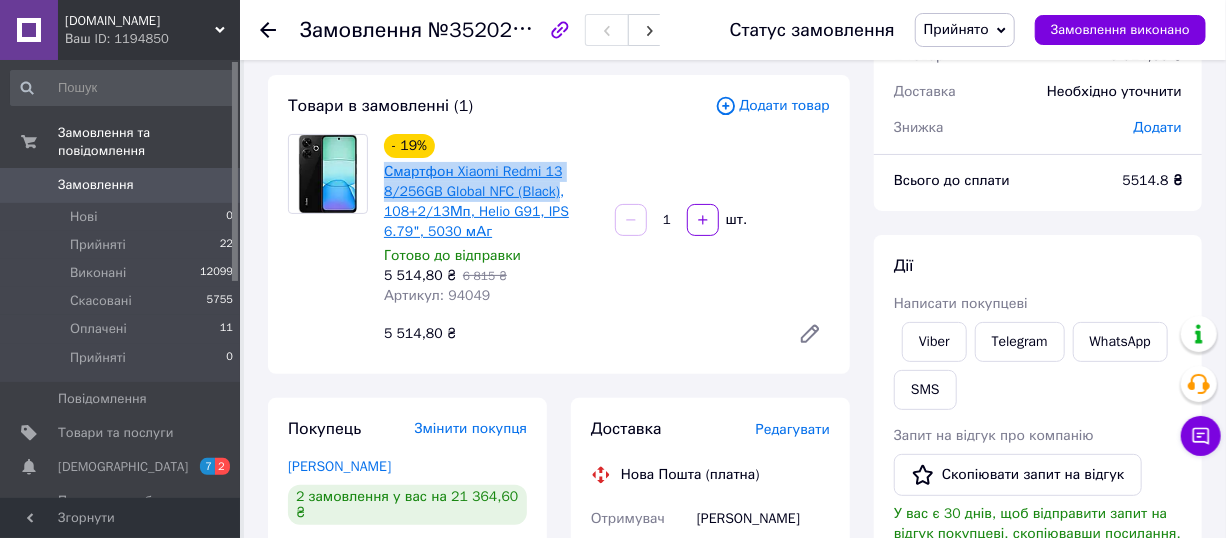 copy on "Смартфон Xiaomi Redmi 13 8/256GB Global NFC (Black)" 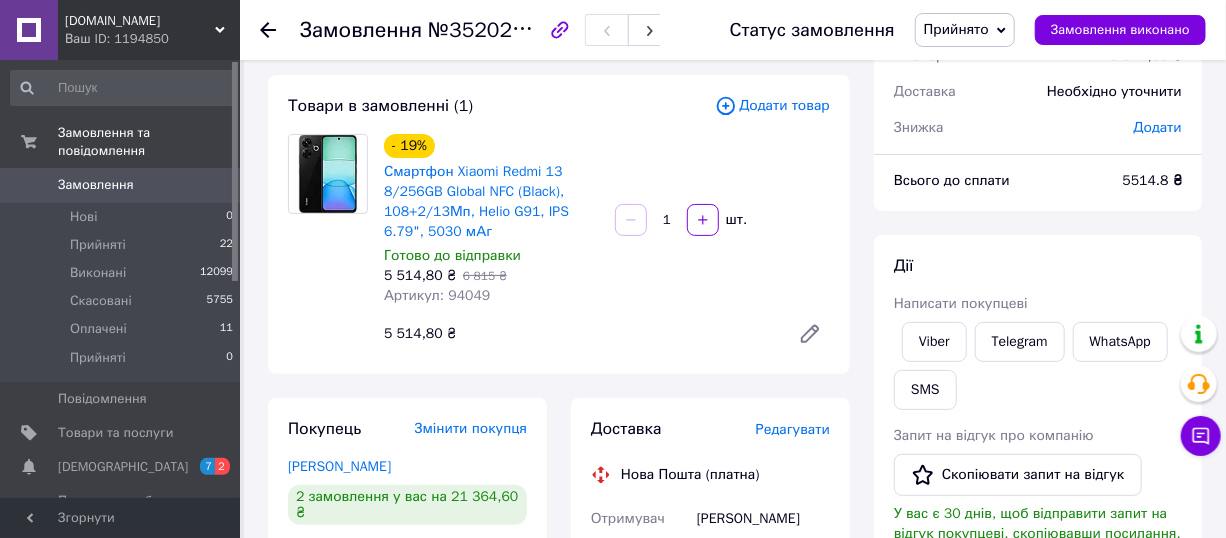 click at bounding box center (328, 244) 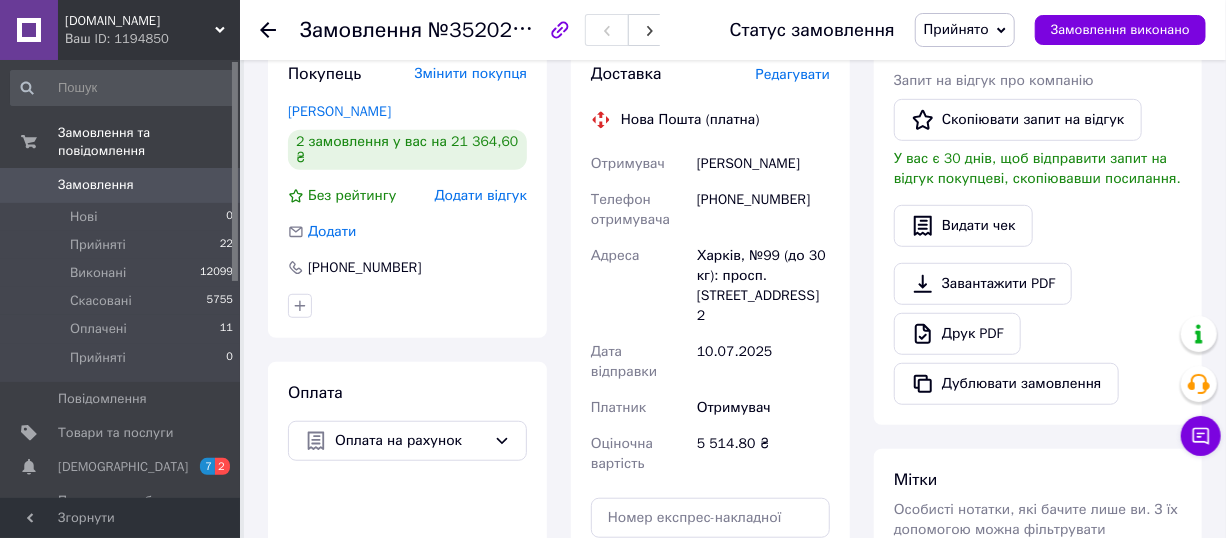 scroll, scrollTop: 460, scrollLeft: 0, axis: vertical 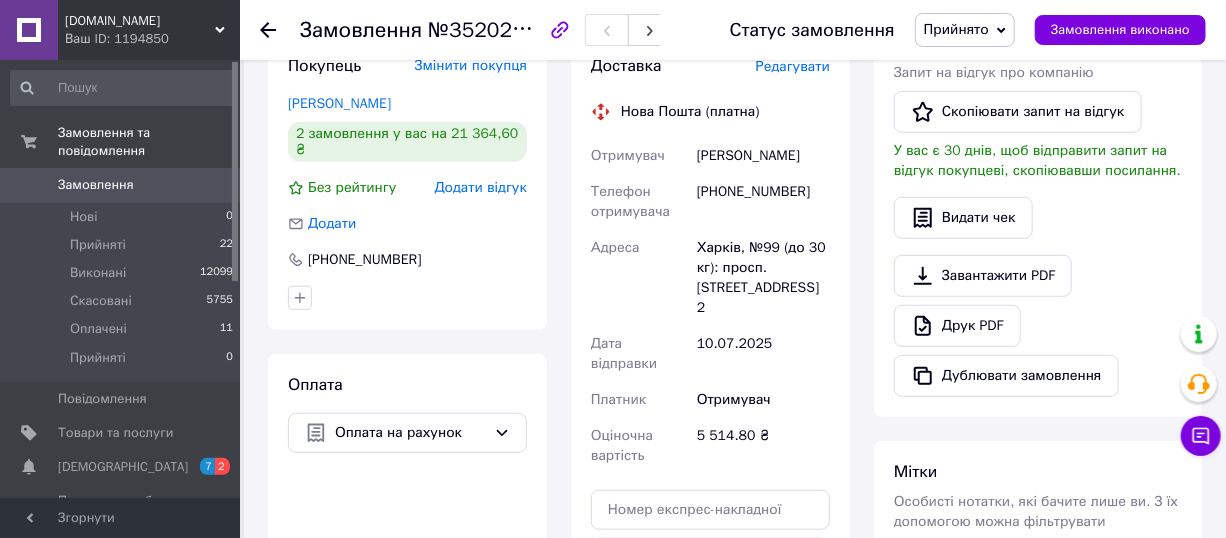 drag, startPoint x: 583, startPoint y: 147, endPoint x: 791, endPoint y: 304, distance: 260.60123 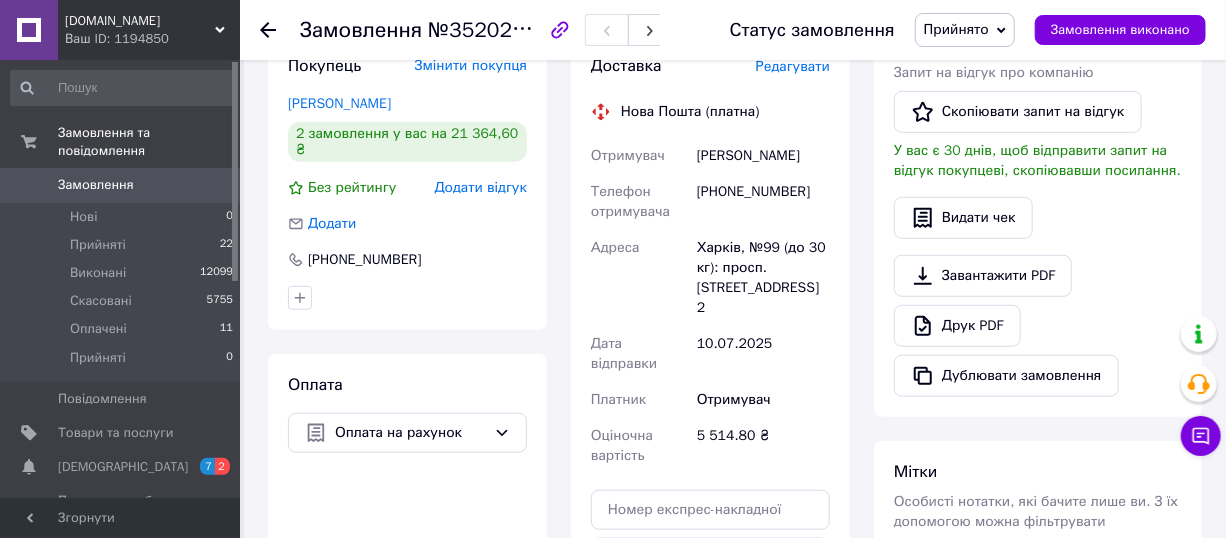 click on "Оплата Оплата на рахунок" at bounding box center [407, 520] 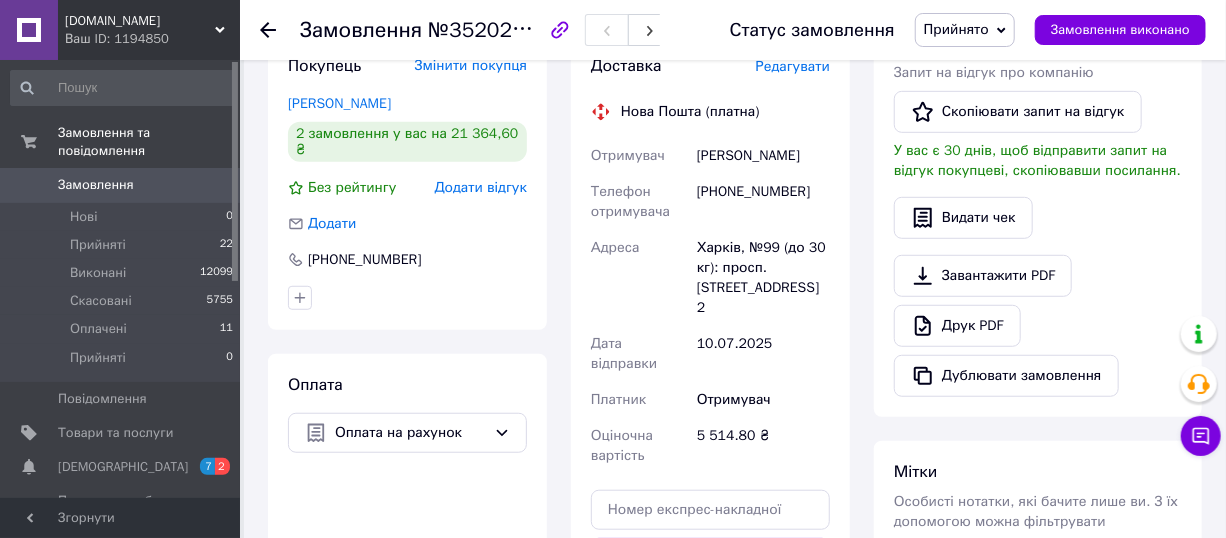 click on "Покупець Змінити покупця Арендар Сергій 2 замовлення у вас на 21 364,60 ₴ Без рейтингу   Додати відгук Додати +380675776596 Оплата Оплата на рахунок" at bounding box center (407, 361) 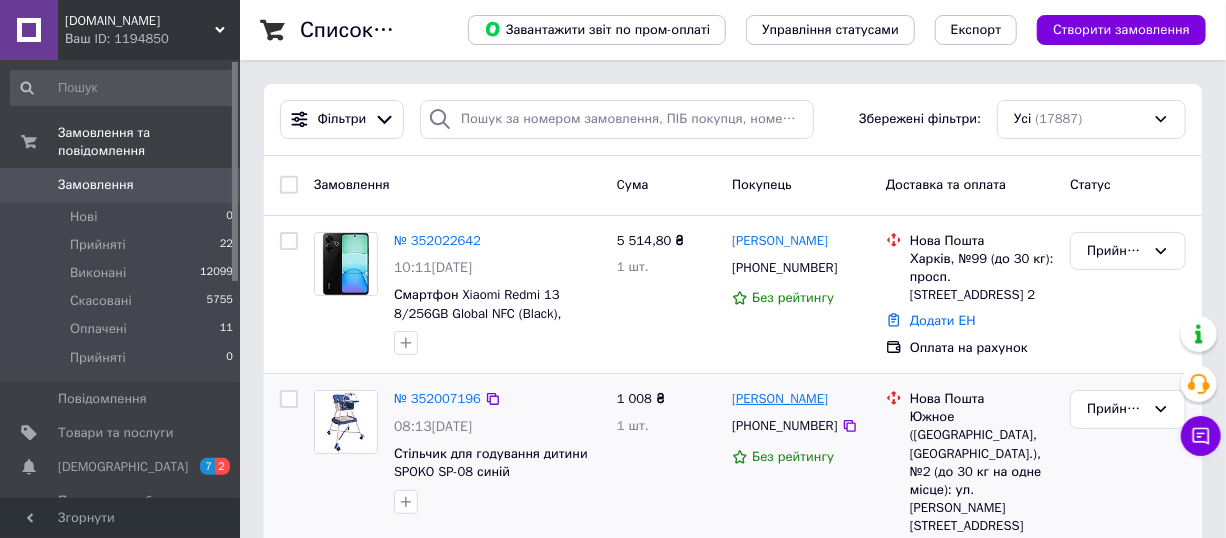 click on "Замовлення 0" at bounding box center [122, 185] 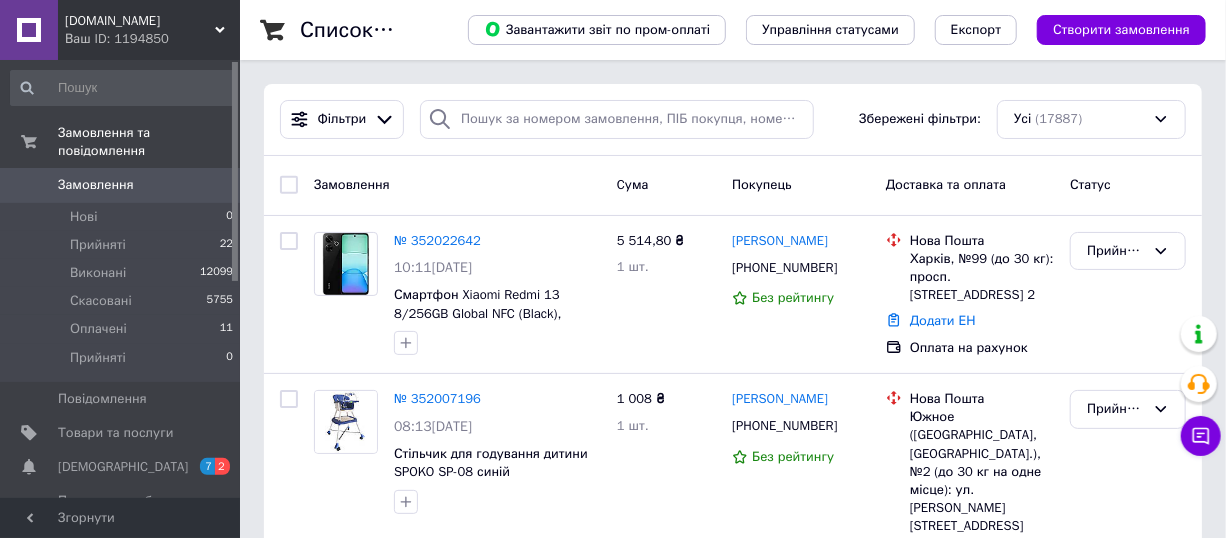 click on "Замовлення" at bounding box center (121, 185) 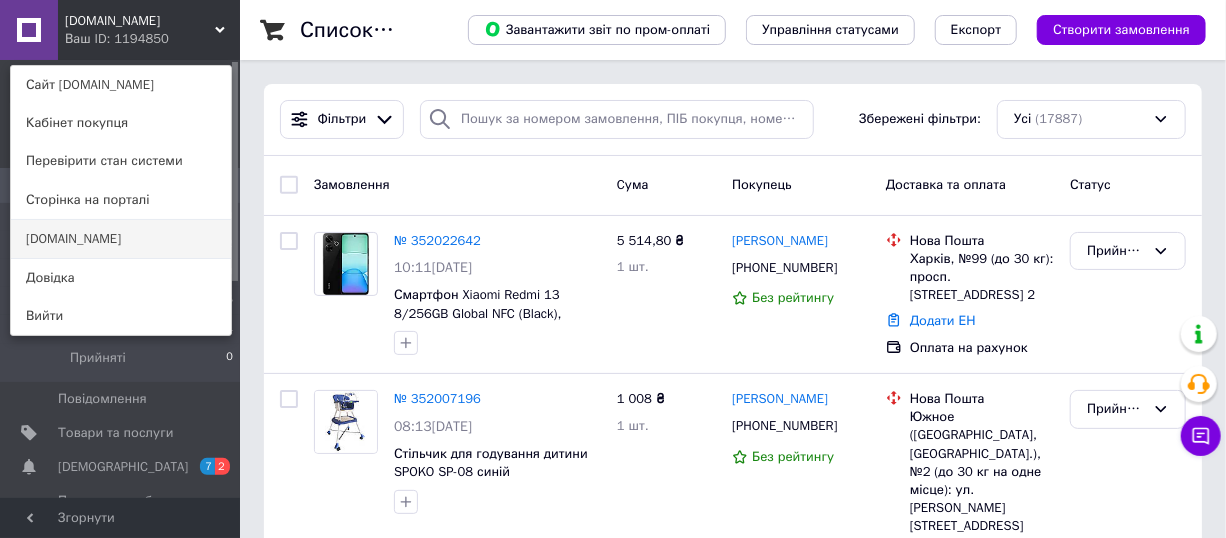 click on "[DOMAIN_NAME]" at bounding box center (121, 239) 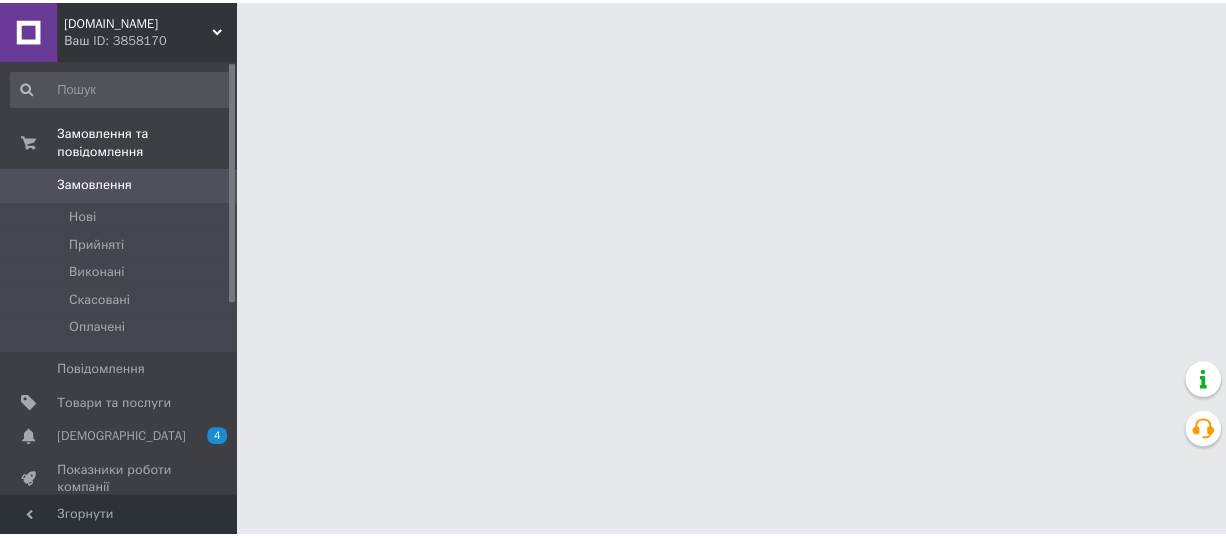 scroll, scrollTop: 0, scrollLeft: 0, axis: both 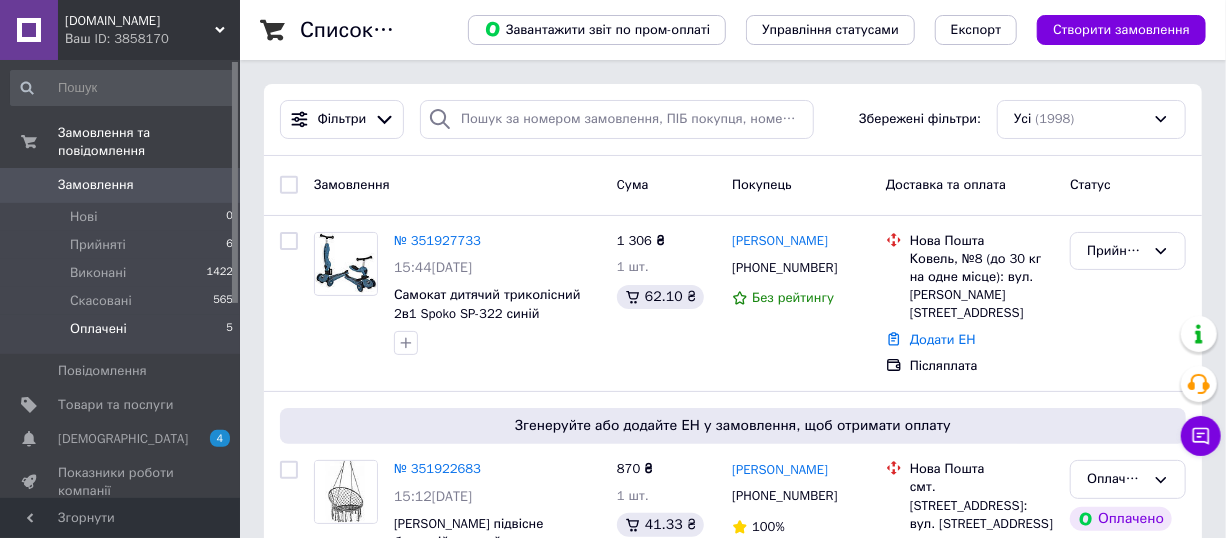 click on "Оплачені 5" at bounding box center (122, 334) 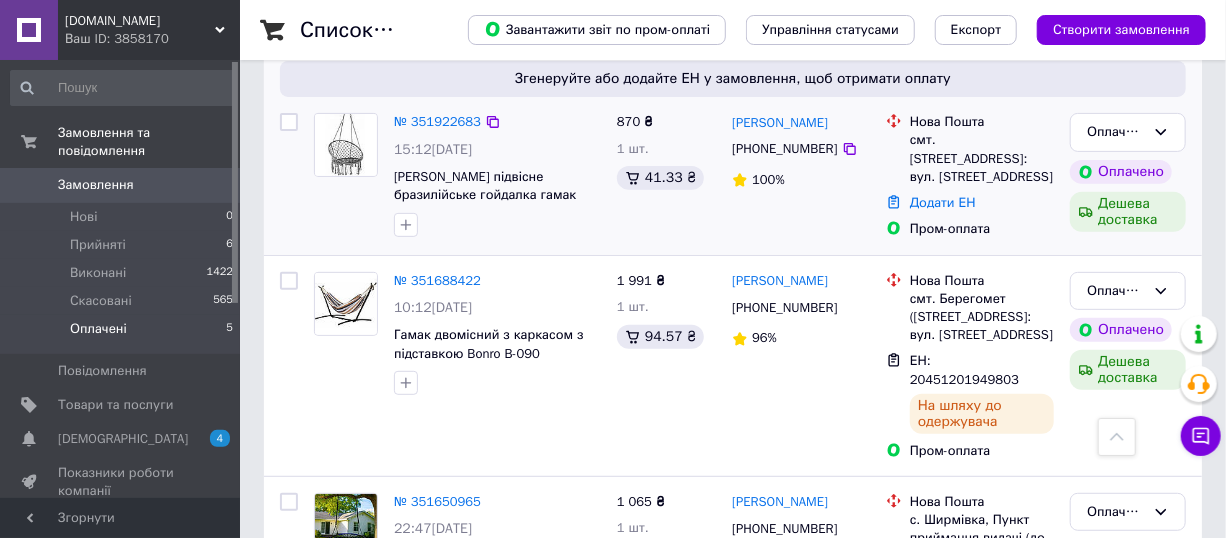 scroll, scrollTop: 210, scrollLeft: 0, axis: vertical 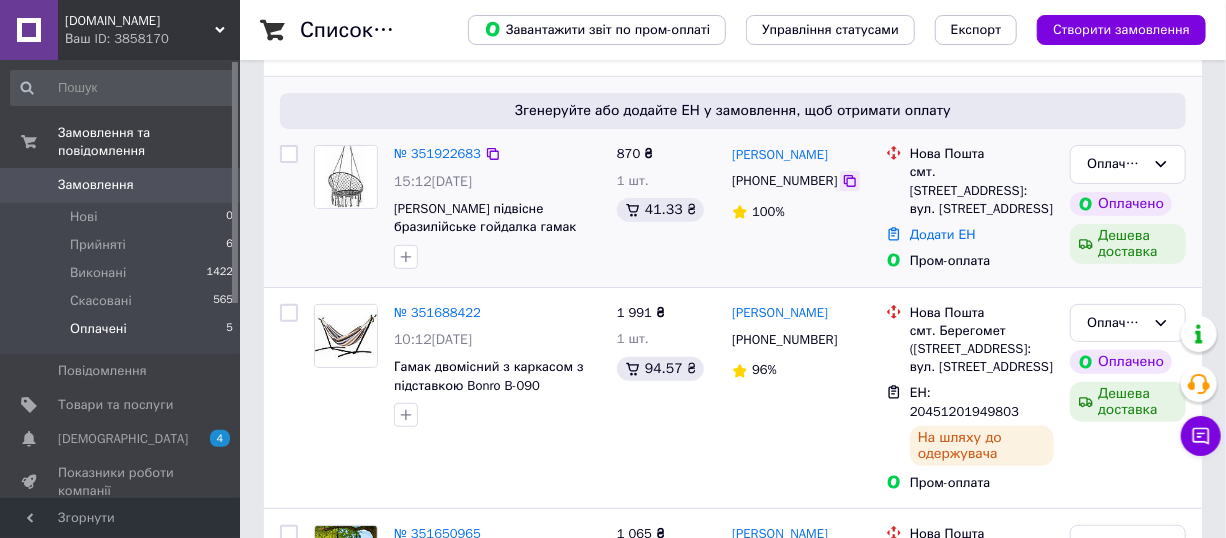click 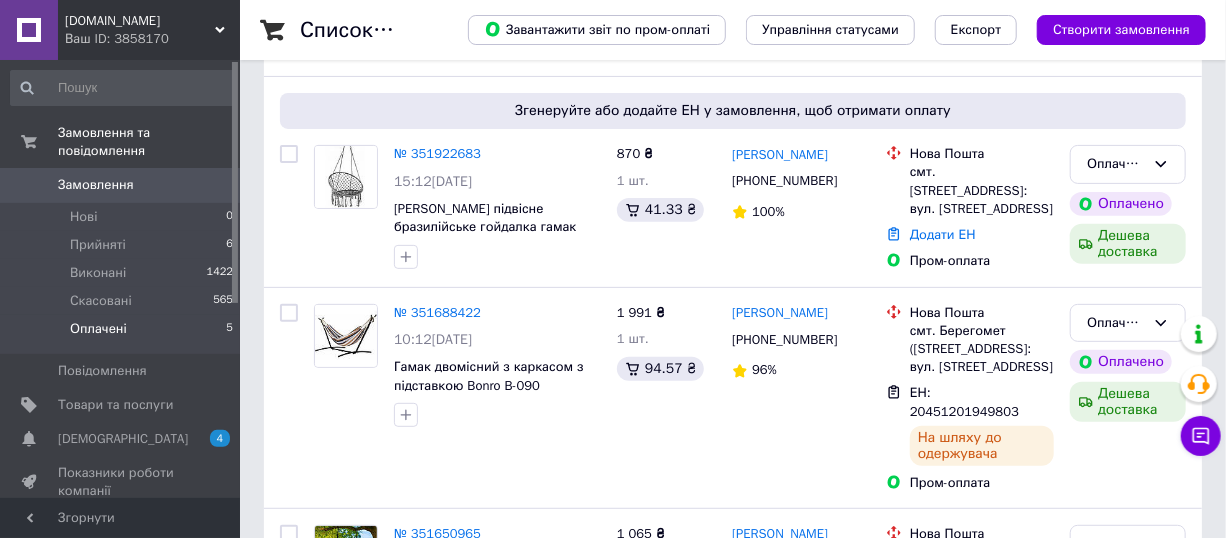 click 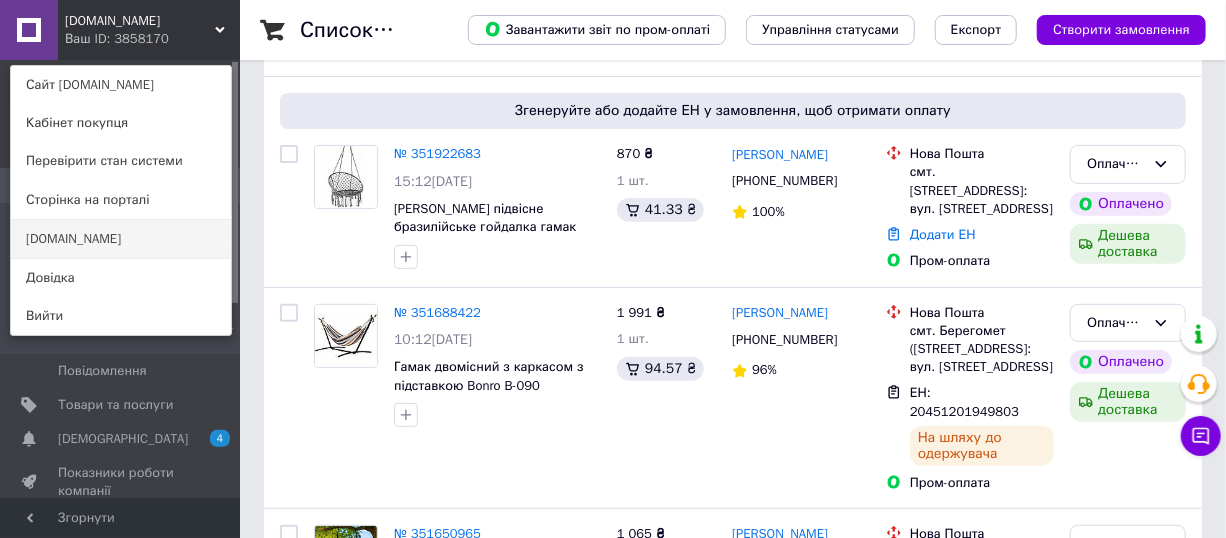 click on "[DOMAIN_NAME]" at bounding box center (121, 239) 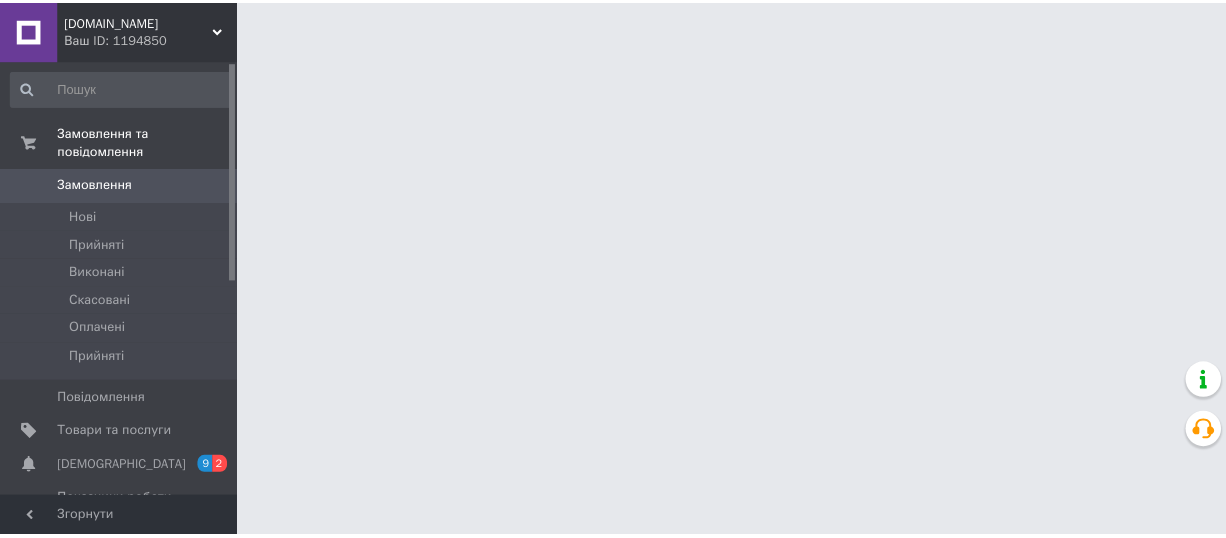 scroll, scrollTop: 0, scrollLeft: 0, axis: both 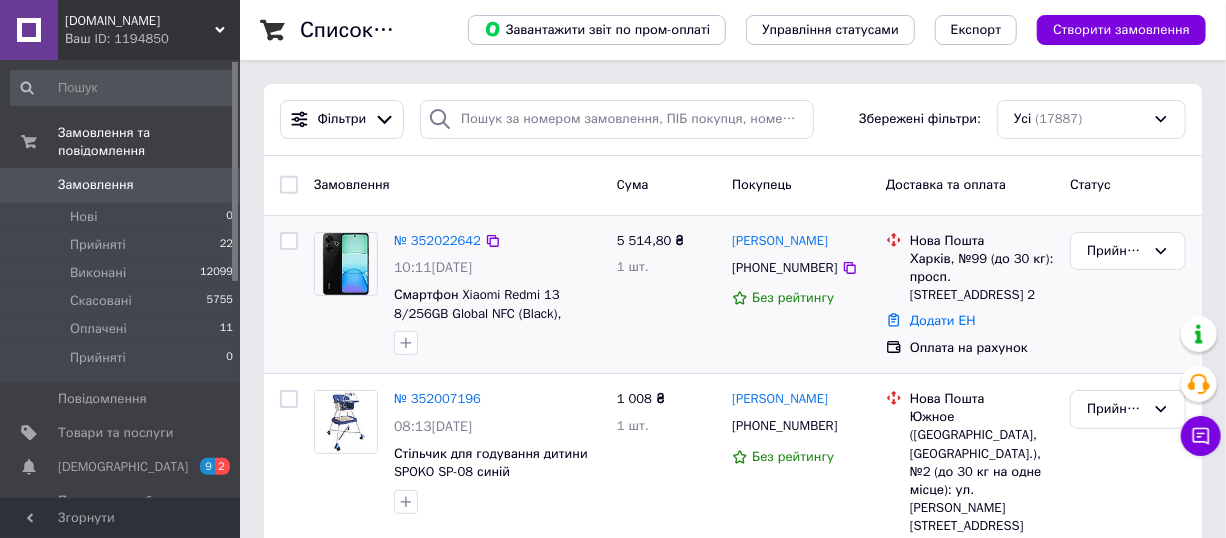 click at bounding box center (289, 295) 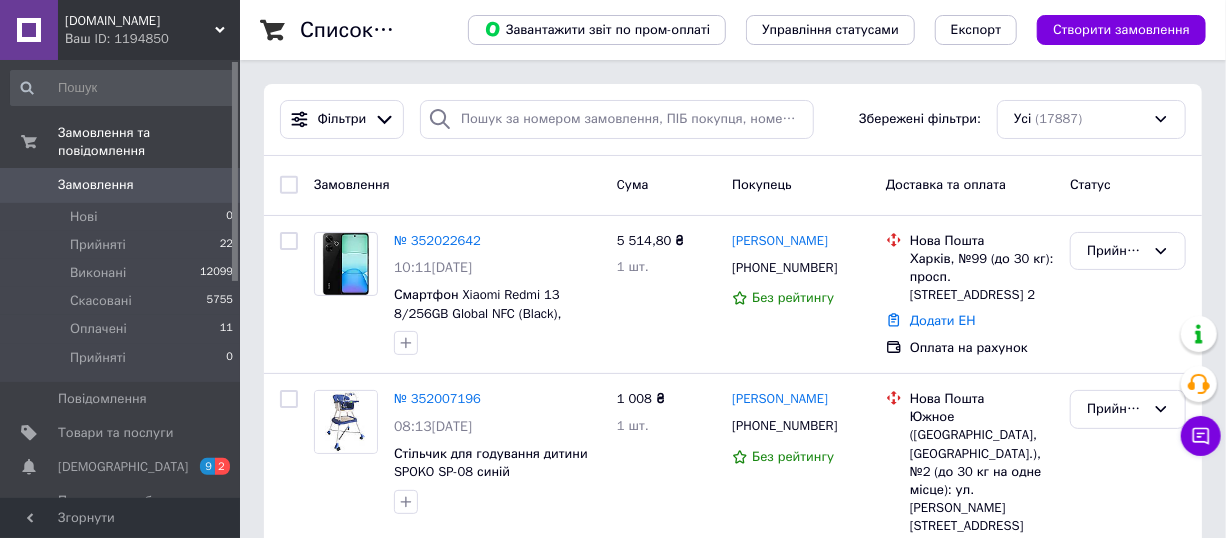 click on "Замовлення" at bounding box center (121, 185) 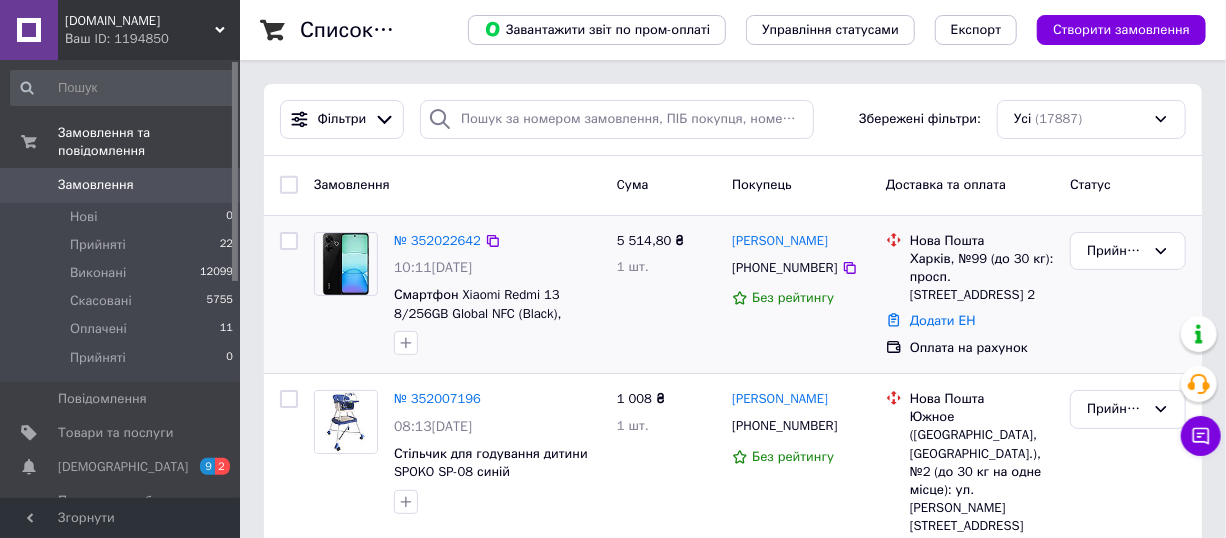 click at bounding box center (289, 295) 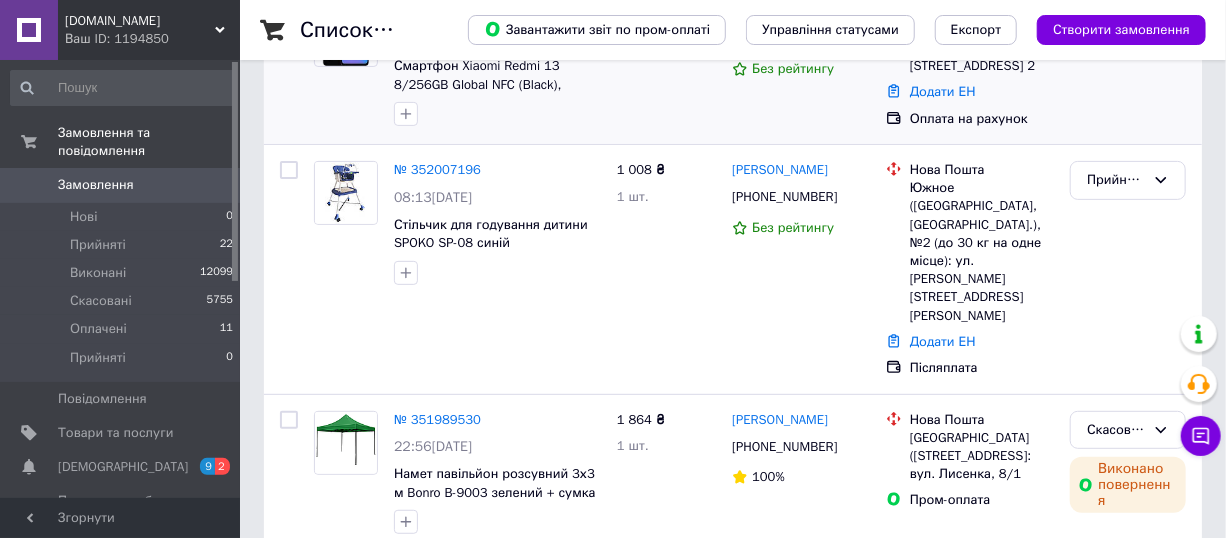 scroll, scrollTop: 272, scrollLeft: 0, axis: vertical 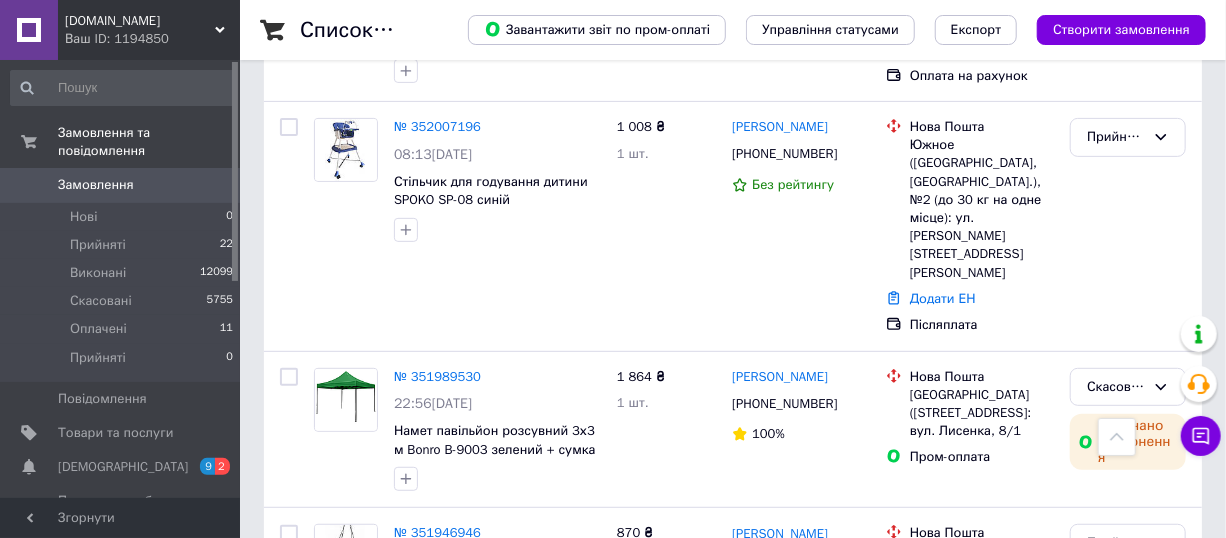click on "Замовлення" at bounding box center (121, 185) 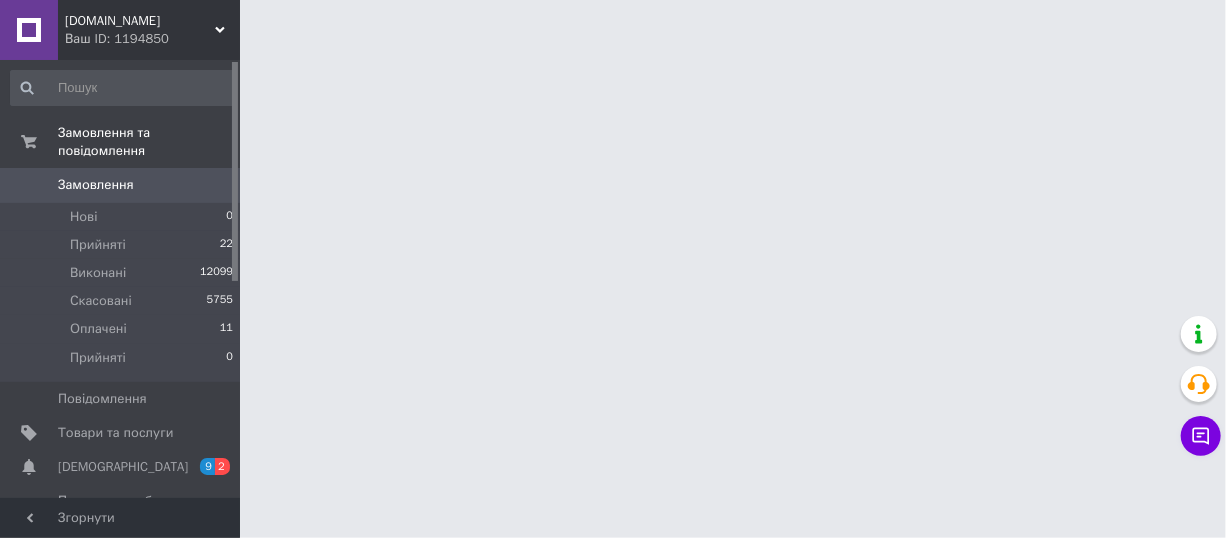 scroll, scrollTop: 0, scrollLeft: 0, axis: both 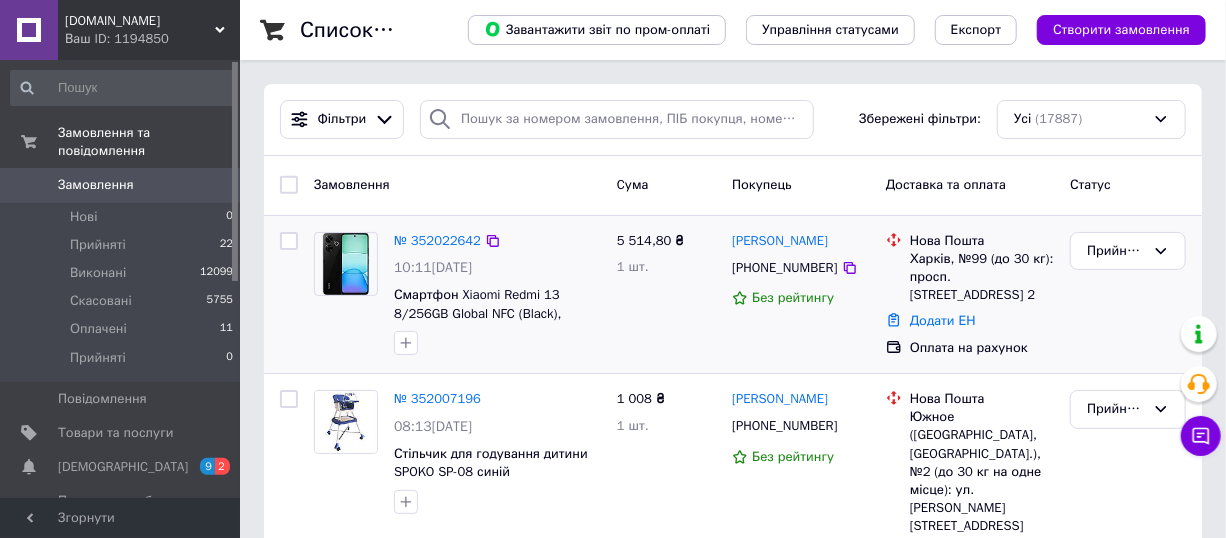 click at bounding box center (289, 295) 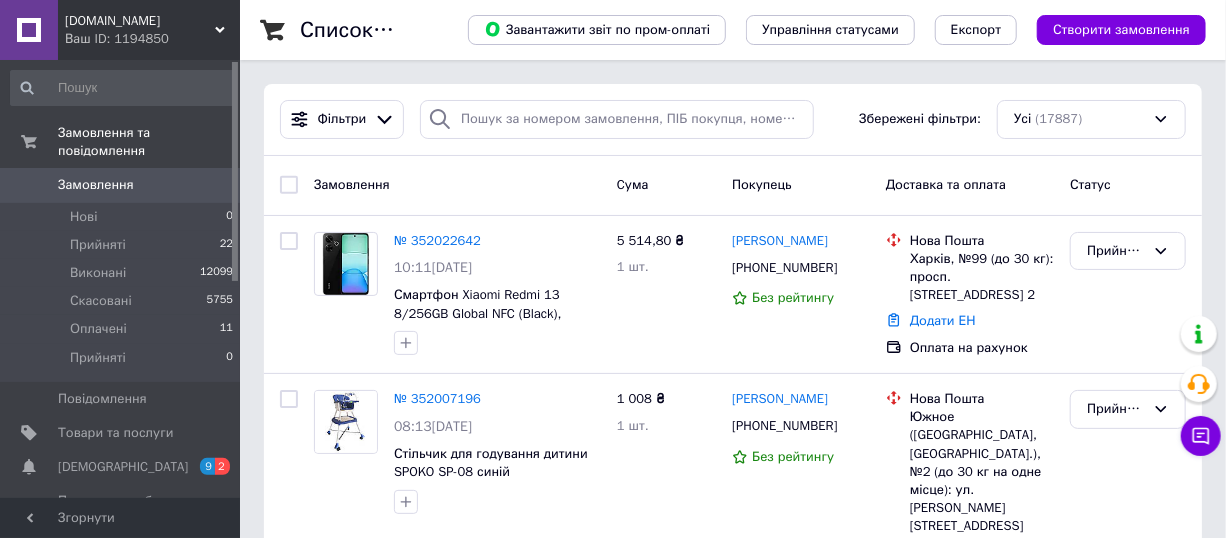 click on "0" at bounding box center (212, 185) 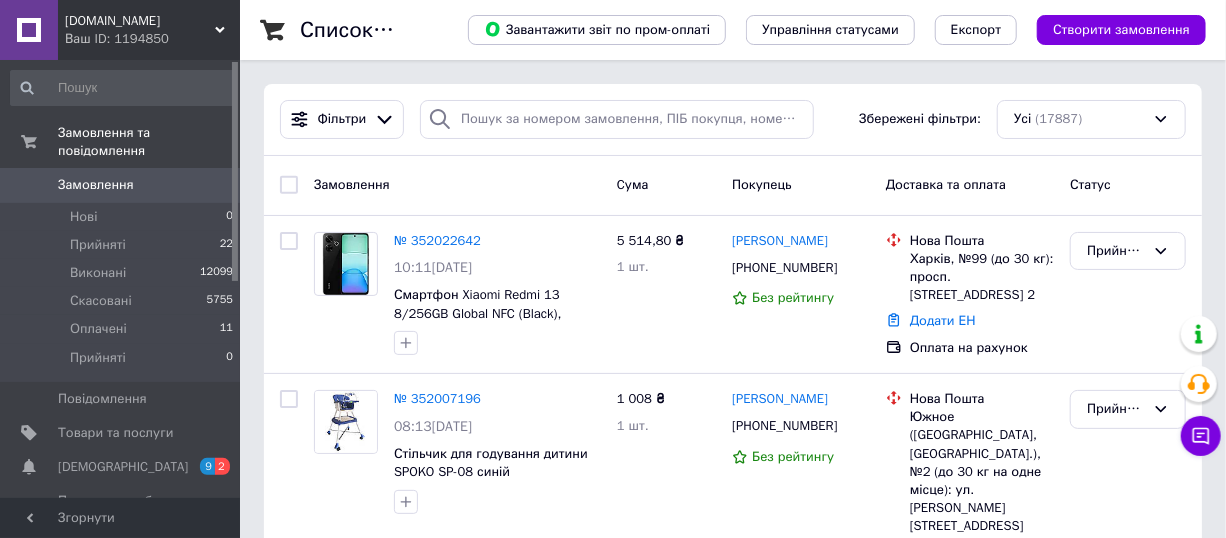 click on "Замовлення" at bounding box center [121, 185] 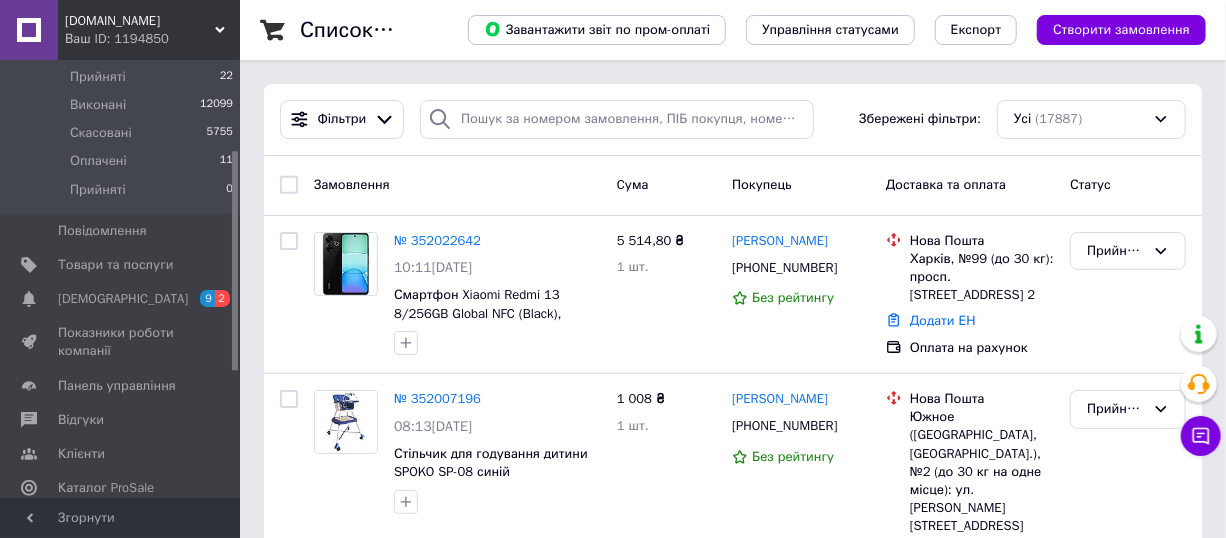 scroll, scrollTop: 181, scrollLeft: 0, axis: vertical 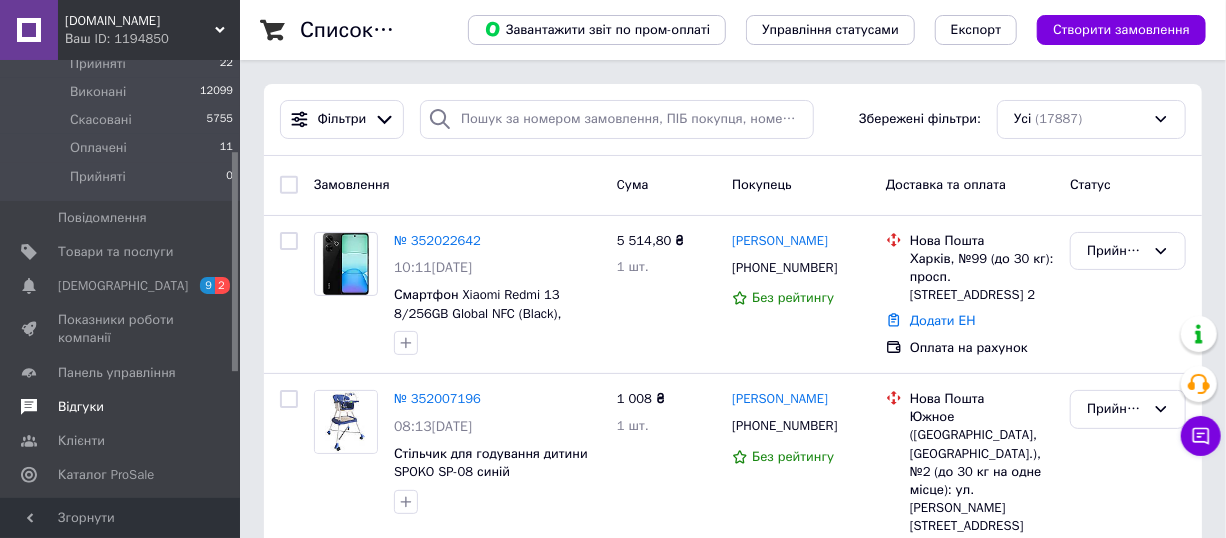 click on "Відгуки" at bounding box center (121, 407) 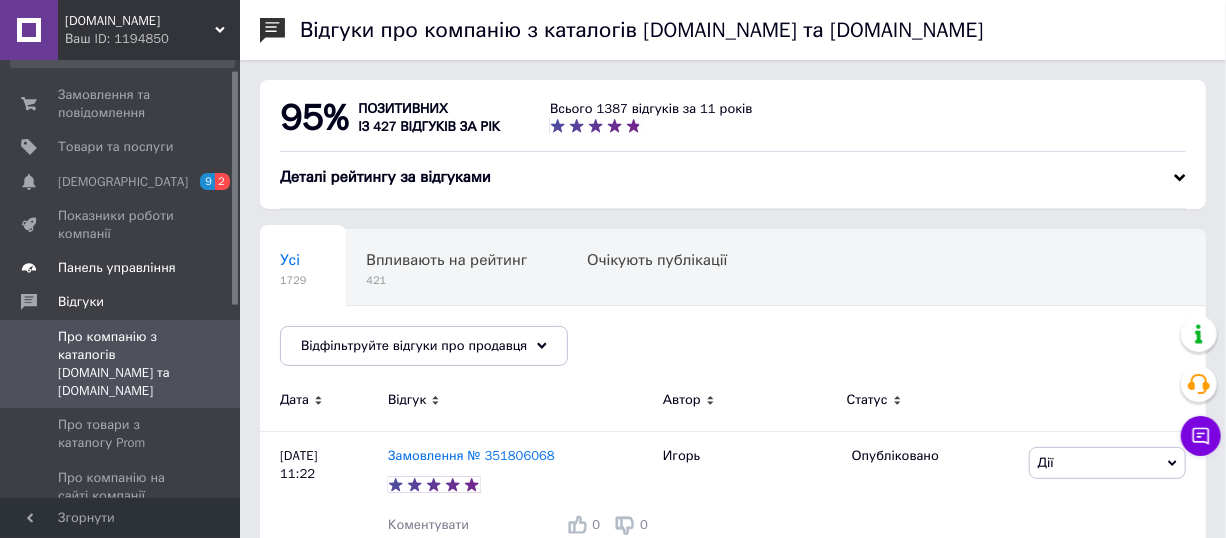 scroll, scrollTop: 0, scrollLeft: 0, axis: both 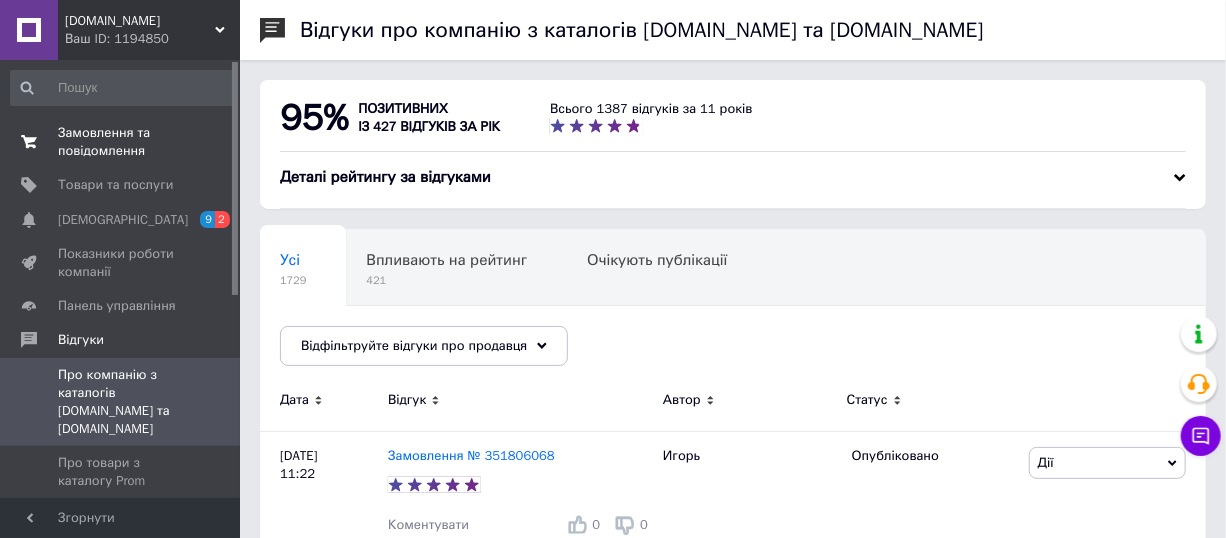 click on "Замовлення та повідомлення" at bounding box center (121, 142) 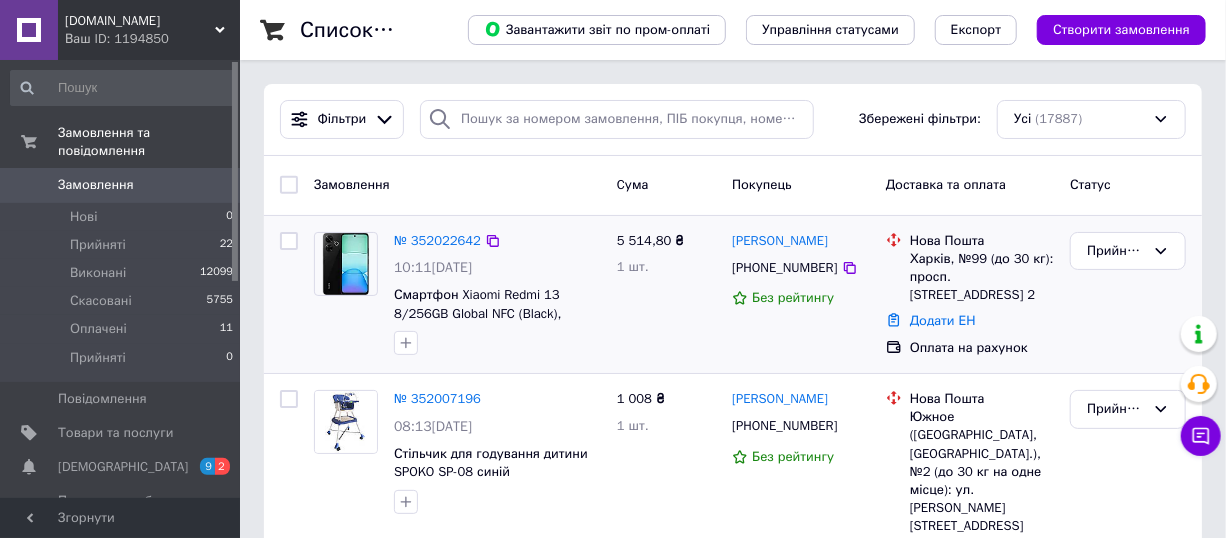 click at bounding box center [289, 295] 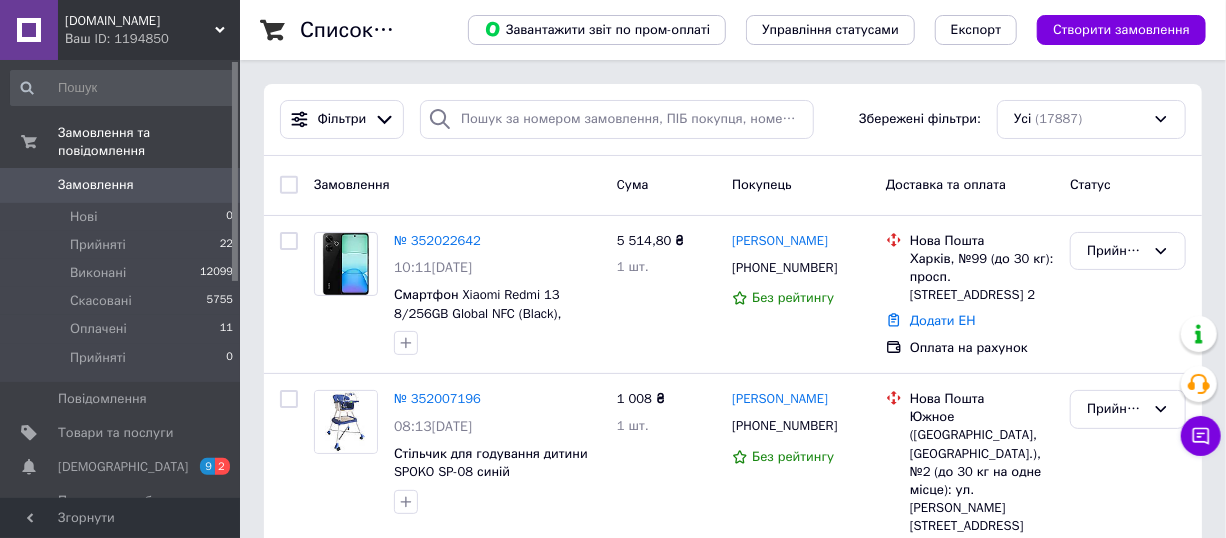 click on "Tehnolyuks.com.ua Ваш ID: 1194850" at bounding box center [149, 30] 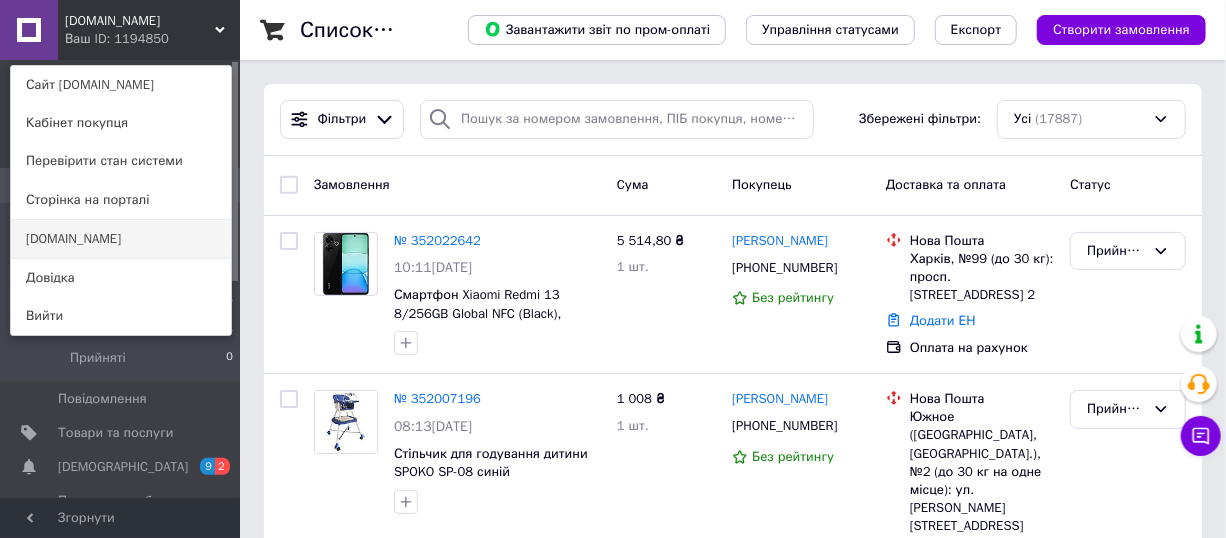 click on "[DOMAIN_NAME]" at bounding box center [121, 239] 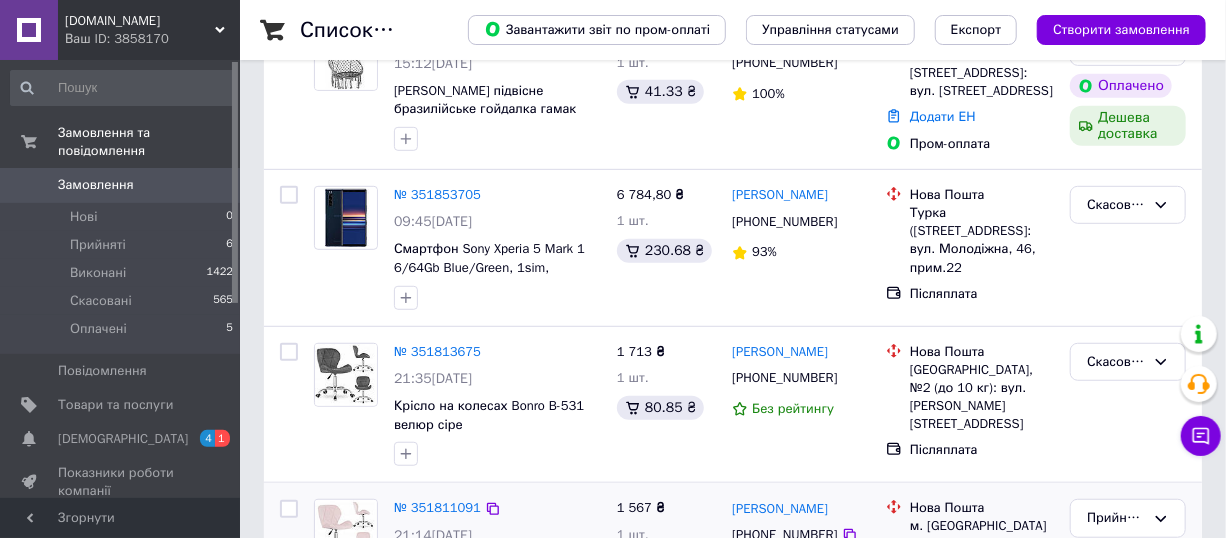 scroll, scrollTop: 818, scrollLeft: 0, axis: vertical 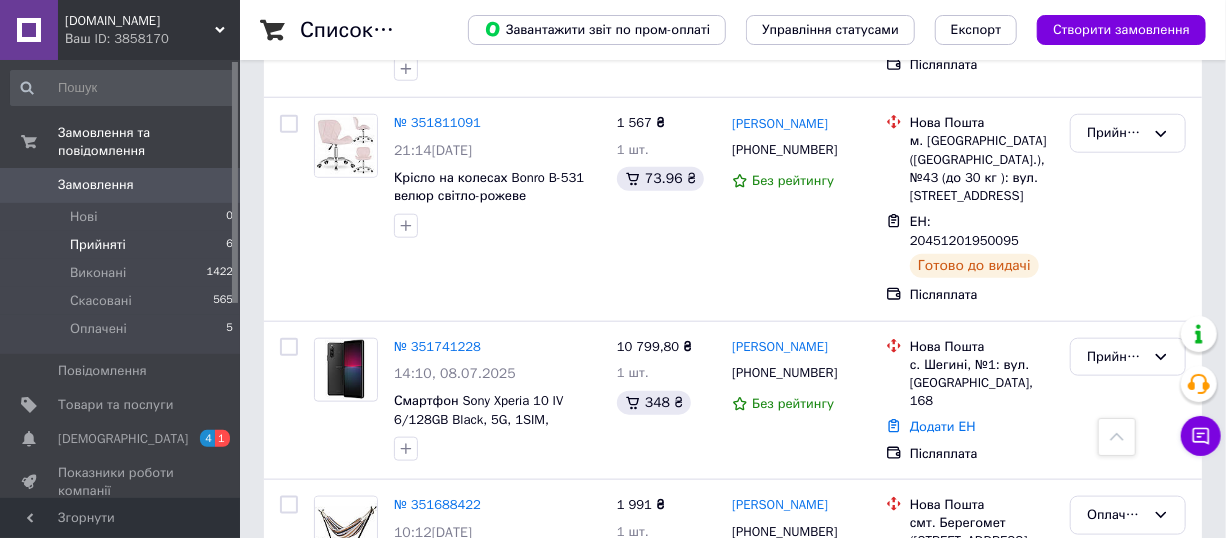 click on "Прийняті 6" at bounding box center [122, 245] 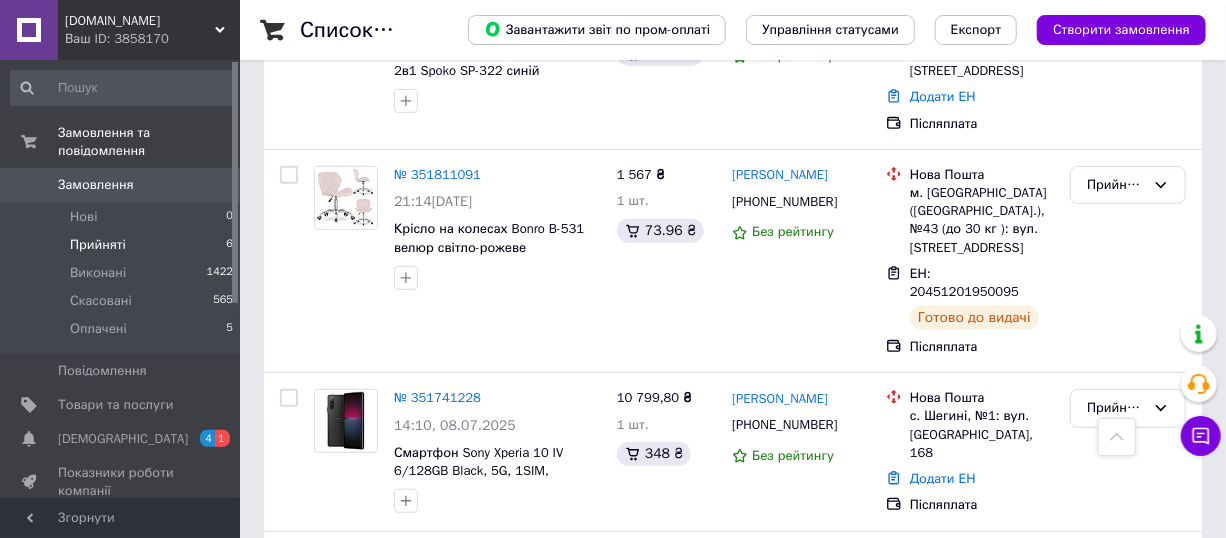 scroll, scrollTop: 310, scrollLeft: 0, axis: vertical 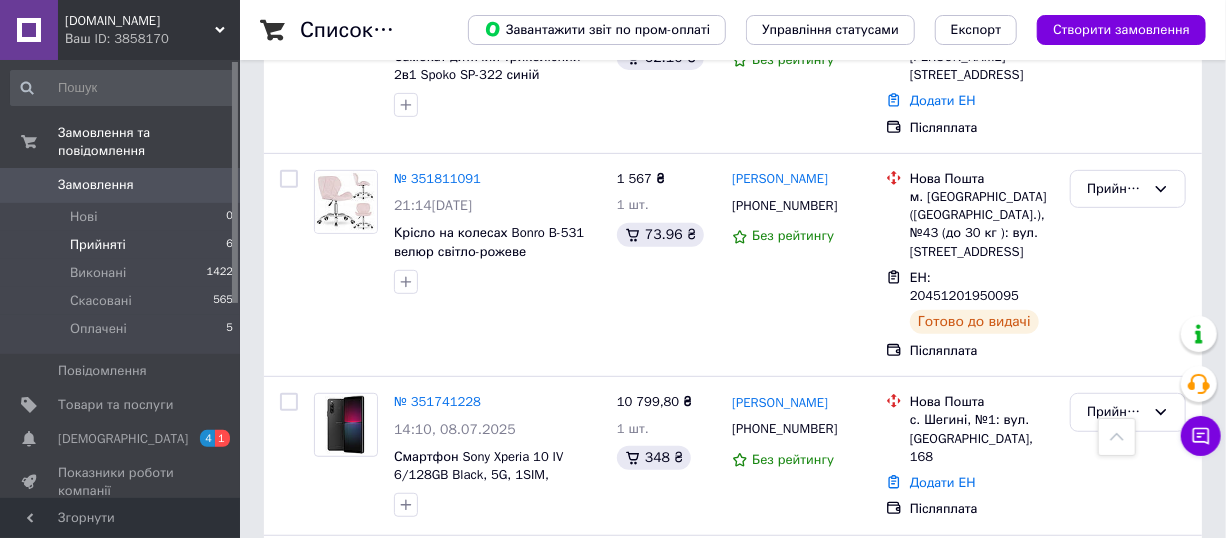 click on "[DOMAIN_NAME] Ваш ID: 3858170" at bounding box center (149, 30) 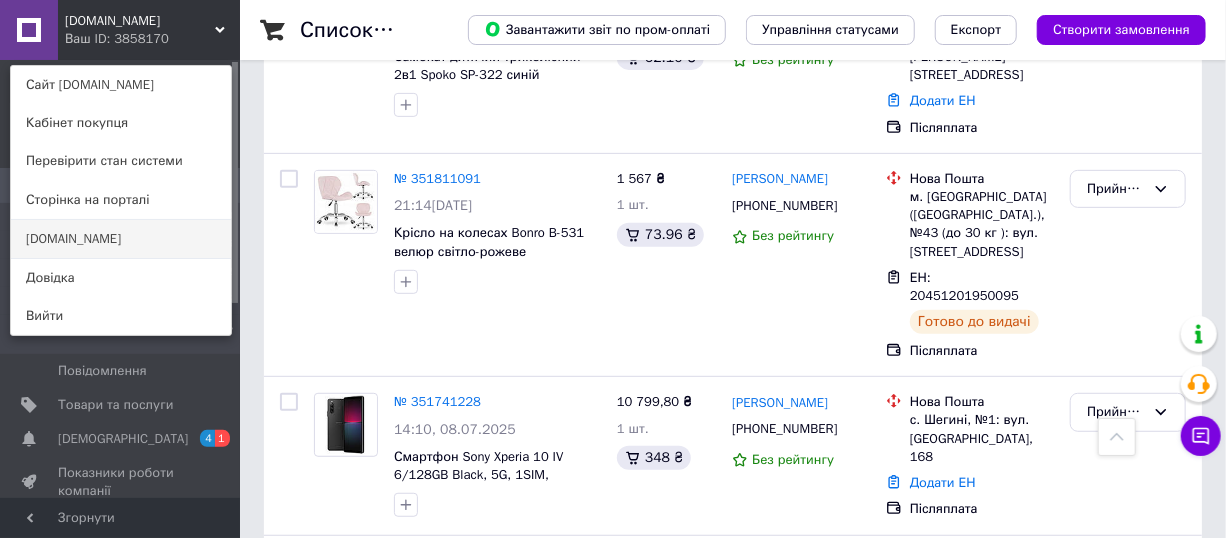 click on "[DOMAIN_NAME]" at bounding box center [121, 239] 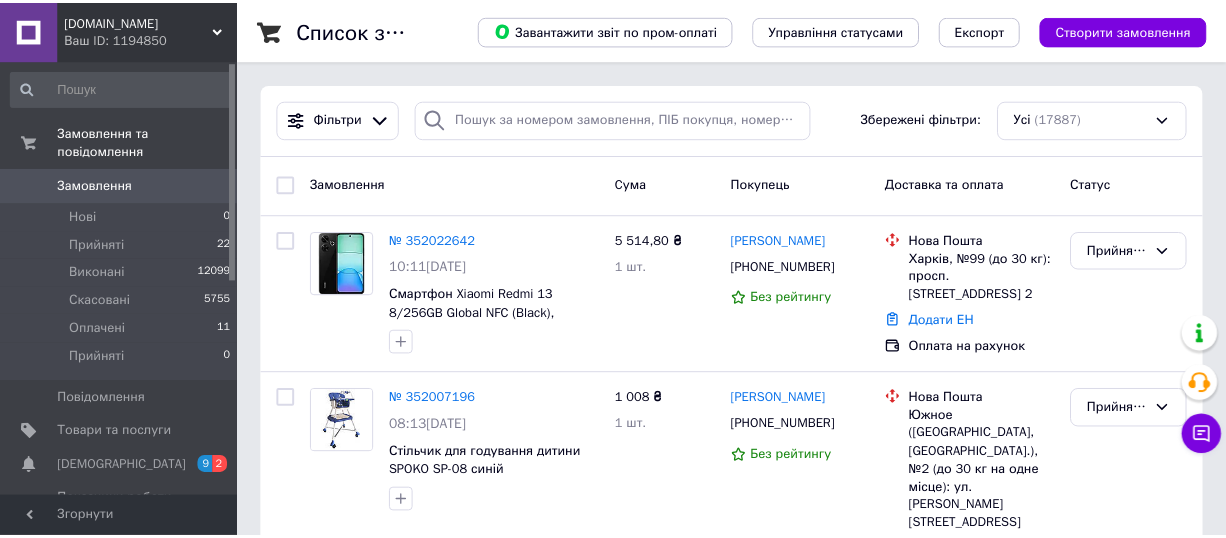 scroll, scrollTop: 0, scrollLeft: 0, axis: both 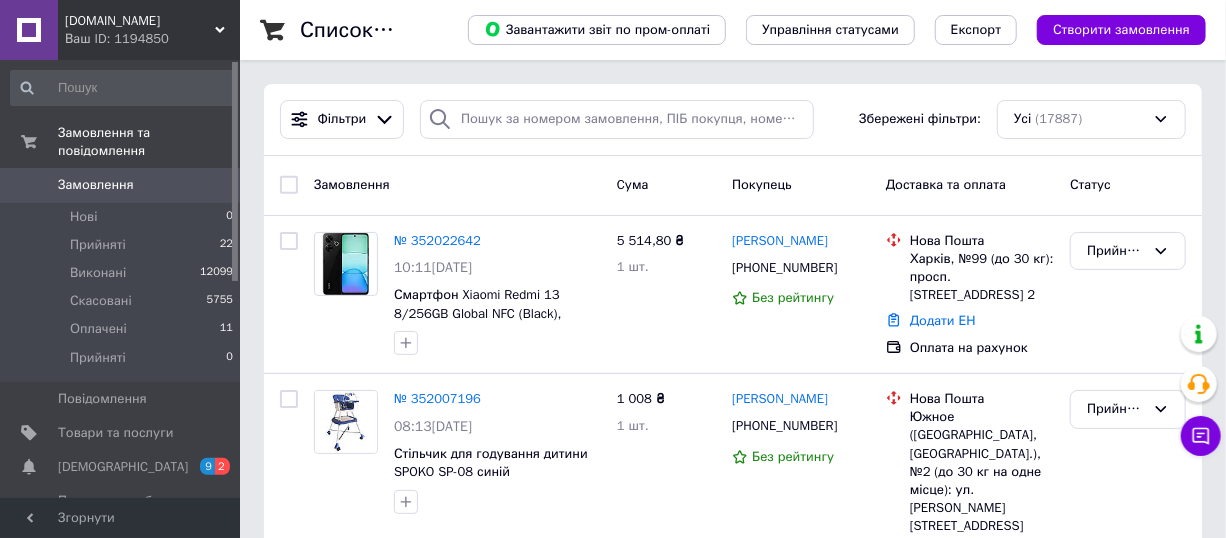 click on "[DOMAIN_NAME]" at bounding box center (140, 21) 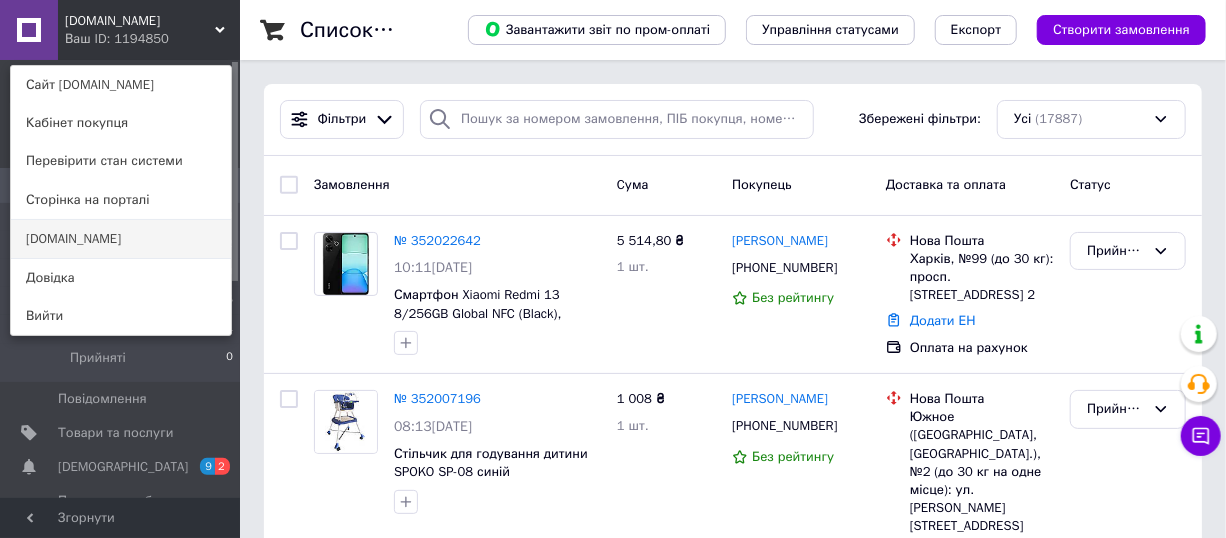 click on "[DOMAIN_NAME]" at bounding box center (121, 239) 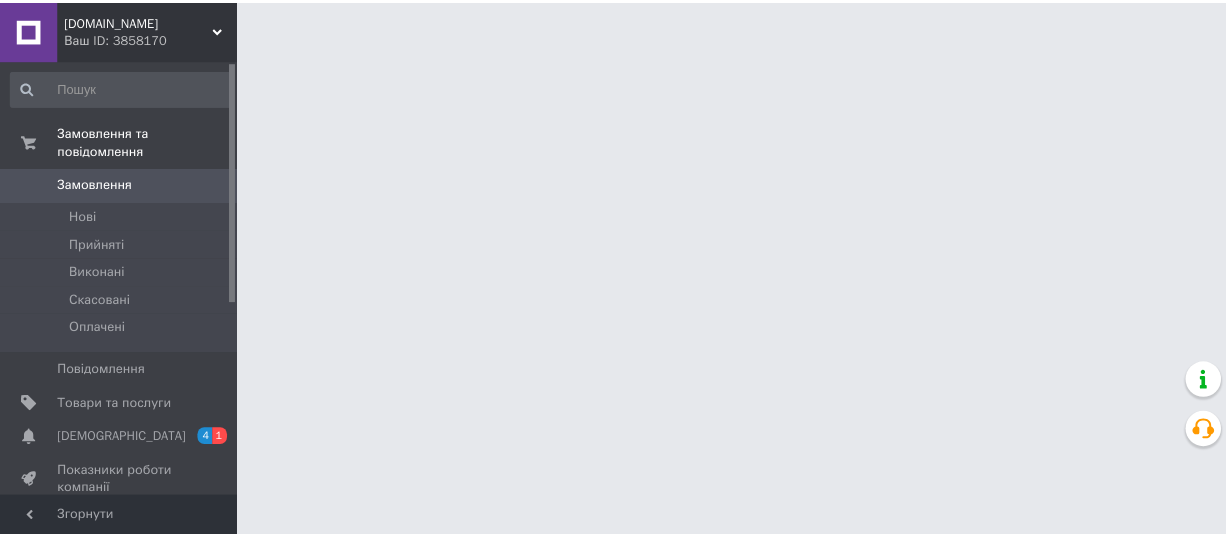scroll, scrollTop: 0, scrollLeft: 0, axis: both 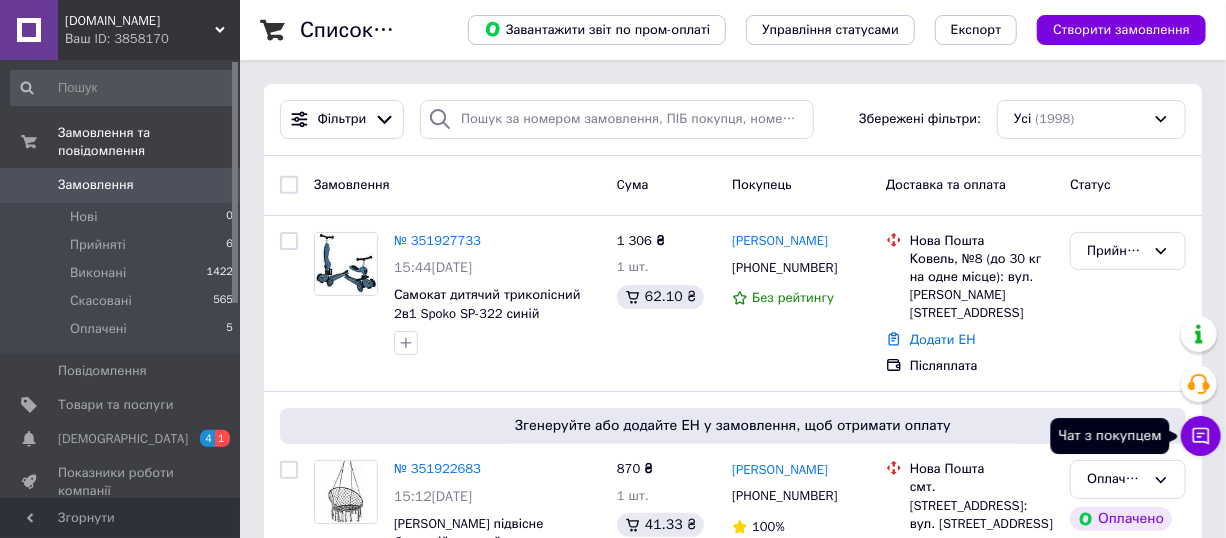 click 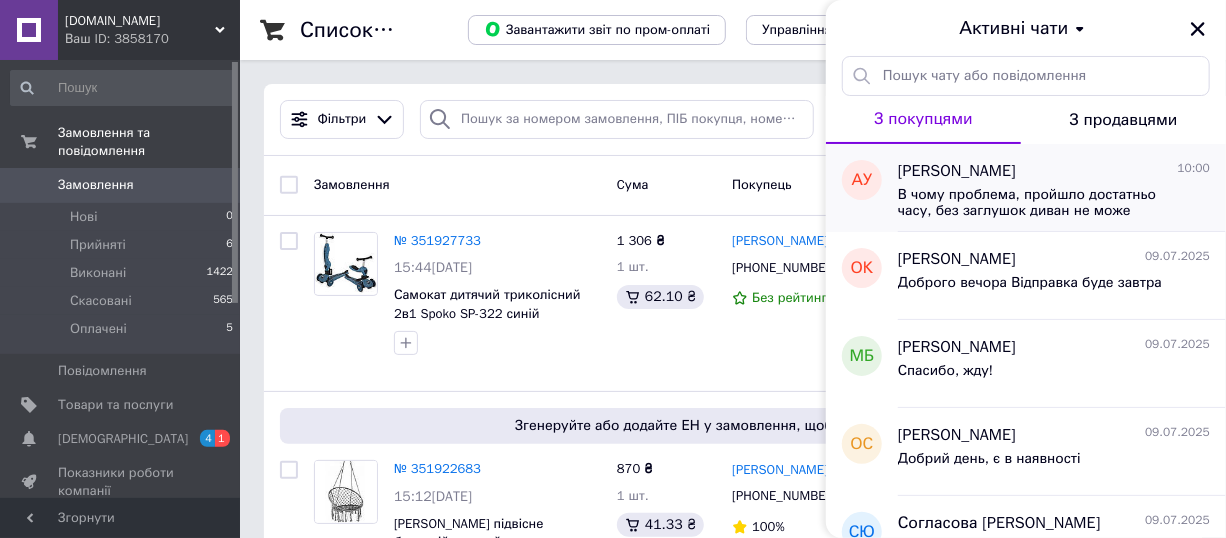 click on "В чому проблема, пройшло достатньо часу, без заглушок диван не може нормально витримувати навантаження." at bounding box center (1040, 203) 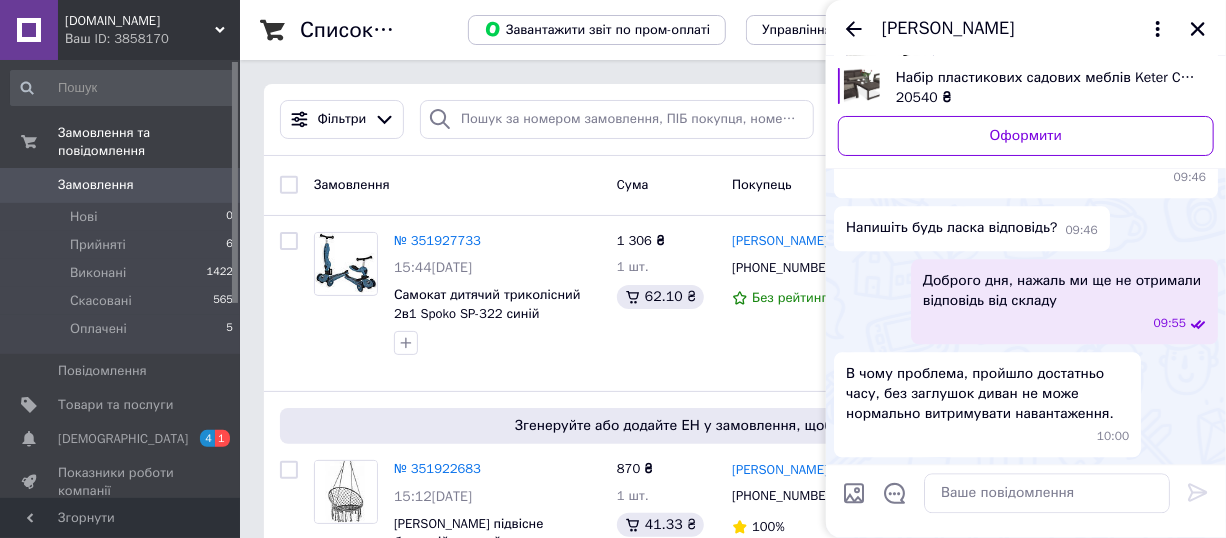 scroll, scrollTop: 2560, scrollLeft: 0, axis: vertical 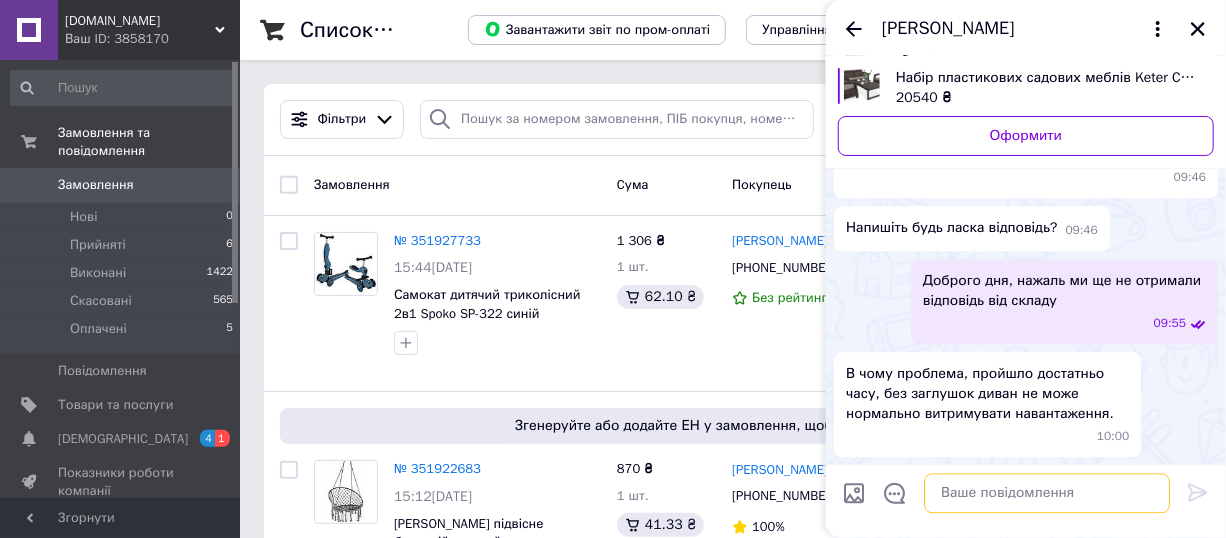 click at bounding box center [1047, 494] 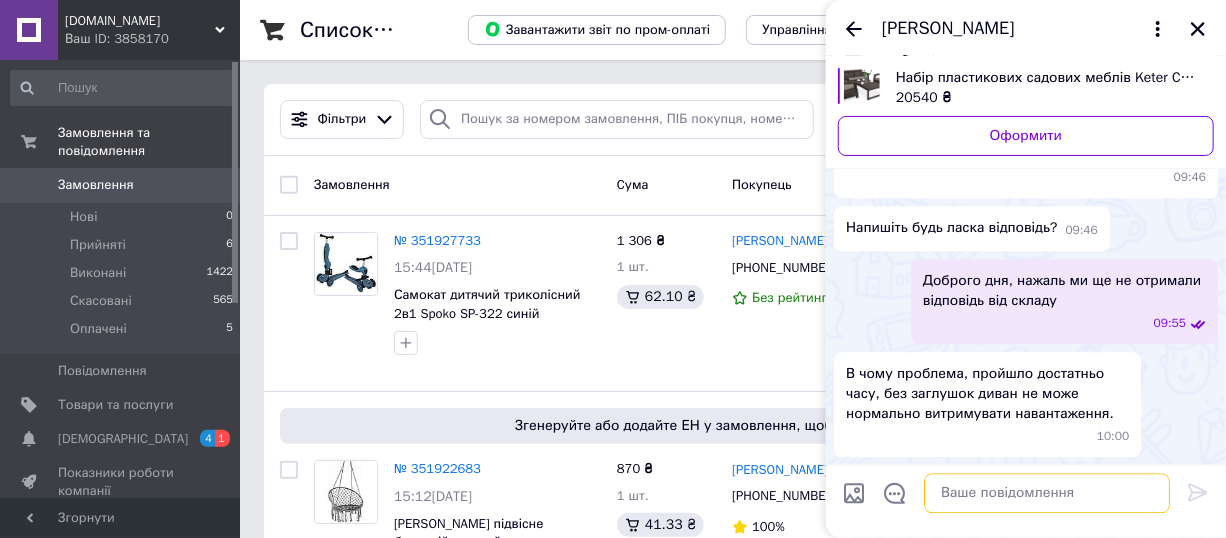 scroll, scrollTop: 2560, scrollLeft: 0, axis: vertical 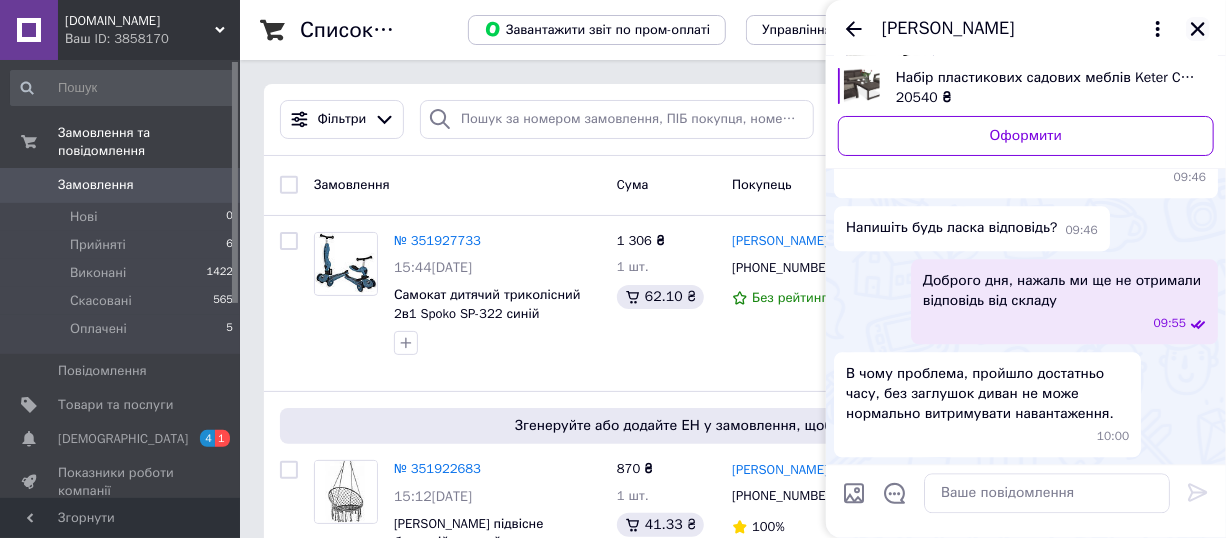 click 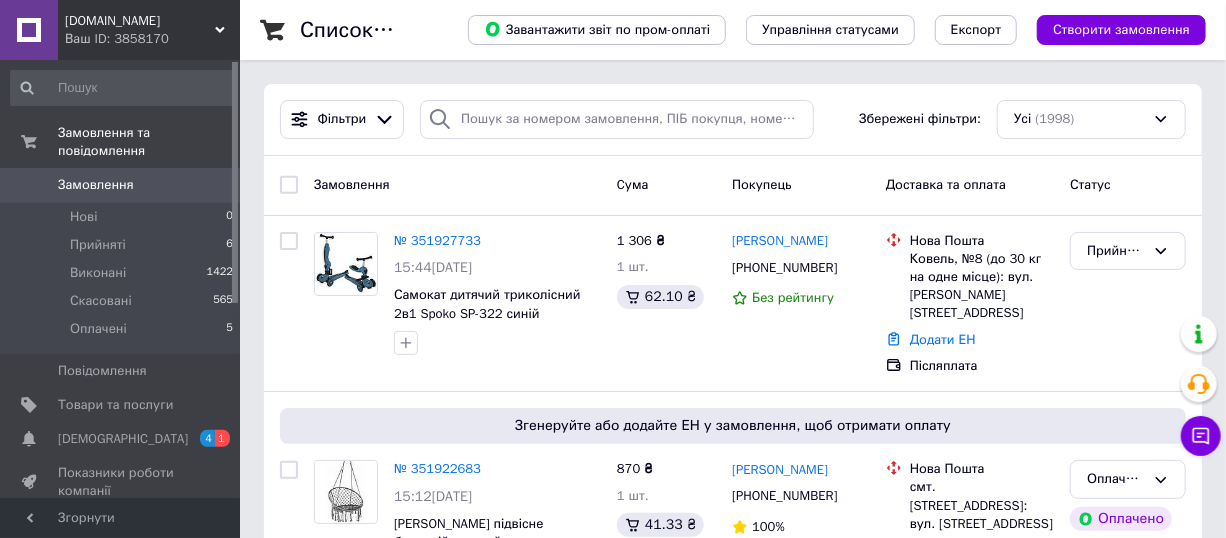 click 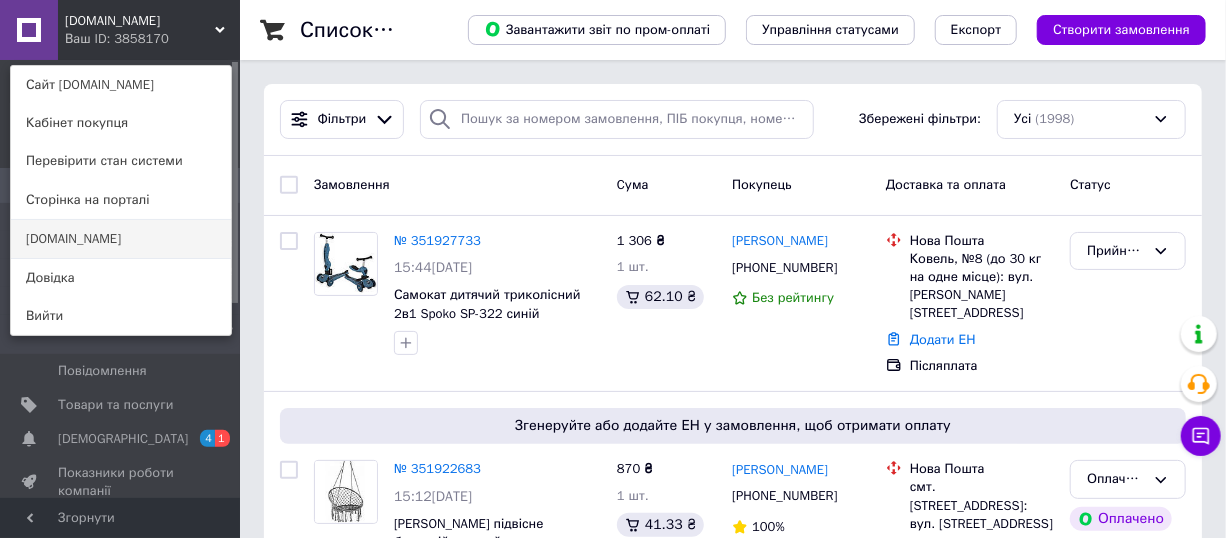 click on "[DOMAIN_NAME]" at bounding box center (121, 239) 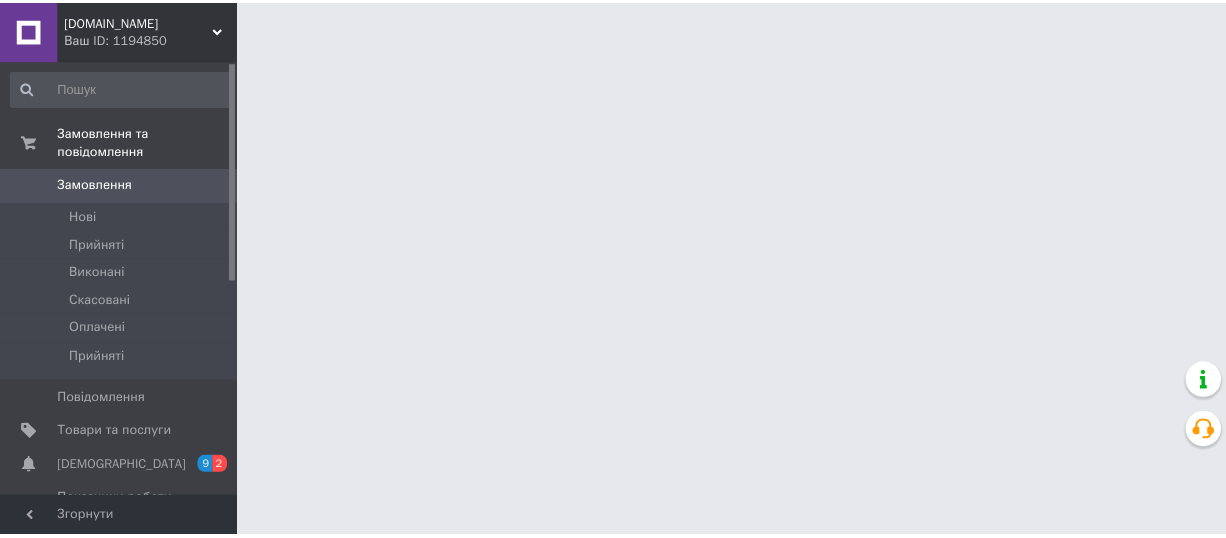 scroll, scrollTop: 0, scrollLeft: 0, axis: both 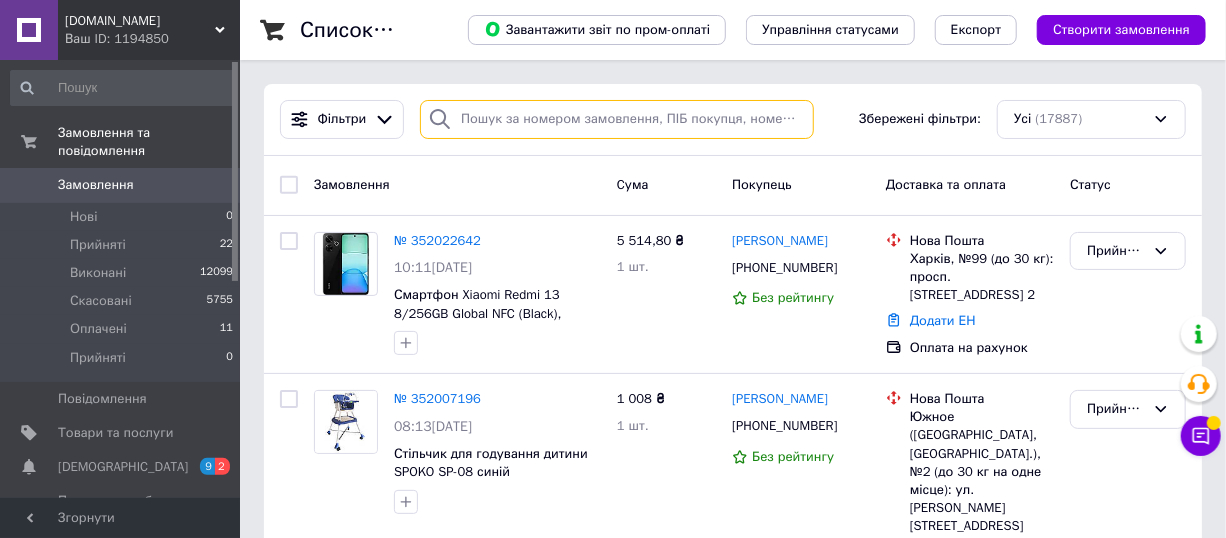 click at bounding box center [617, 119] 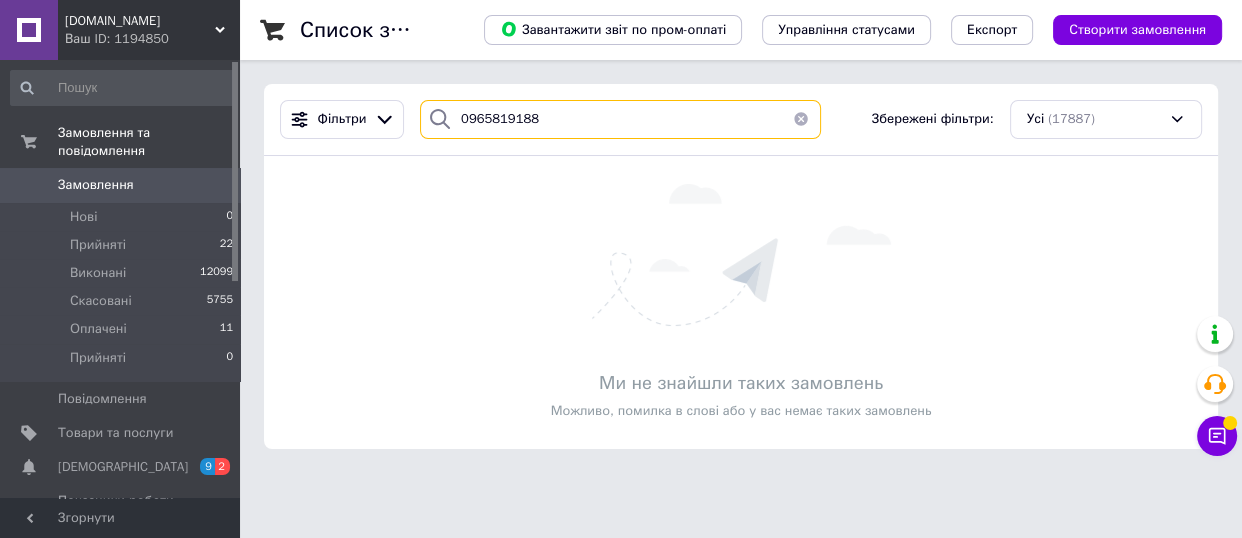 type on "0965819188" 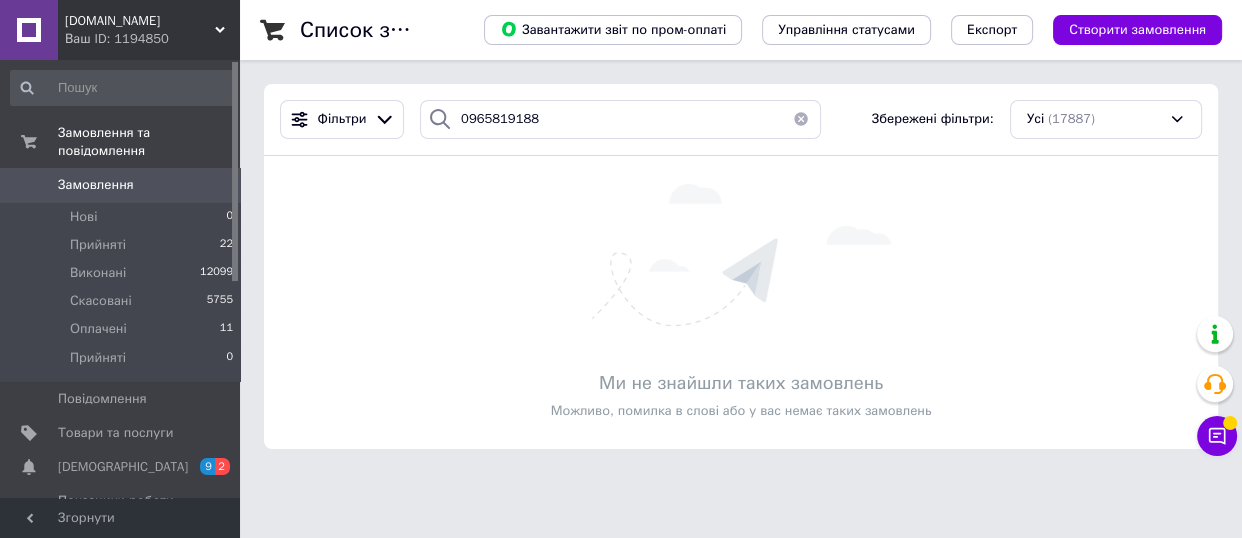 click at bounding box center [801, 119] 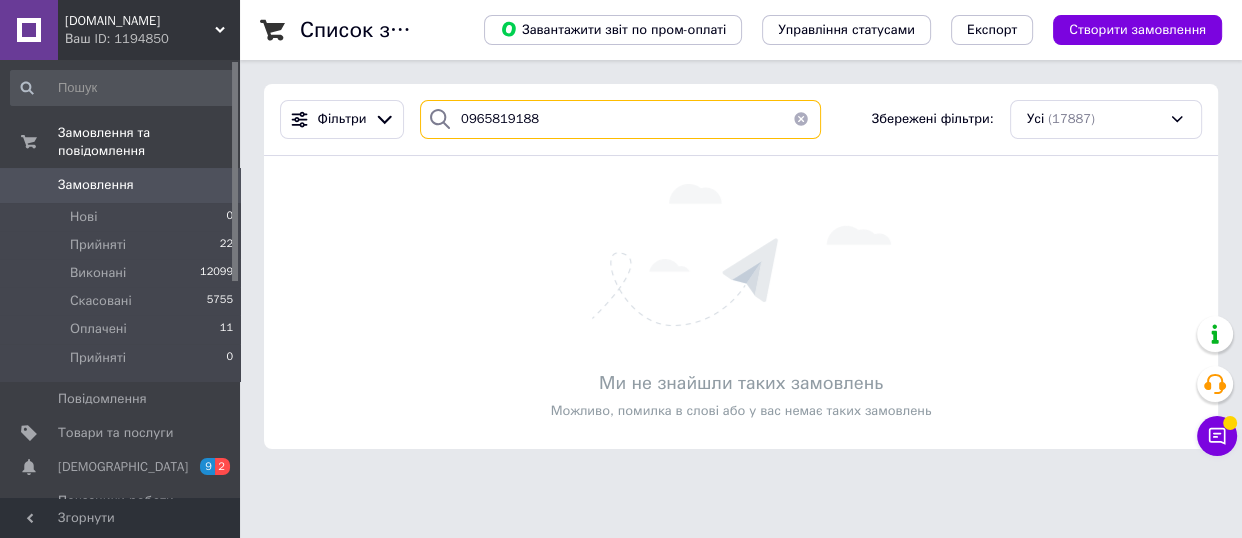 type 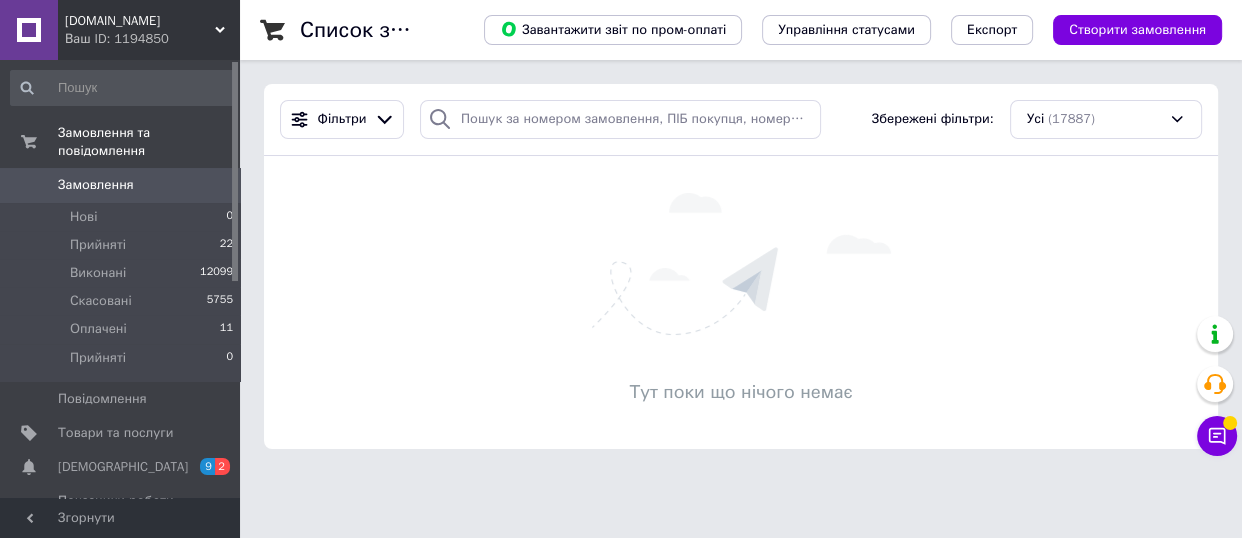 click on "Замовлення" at bounding box center (121, 185) 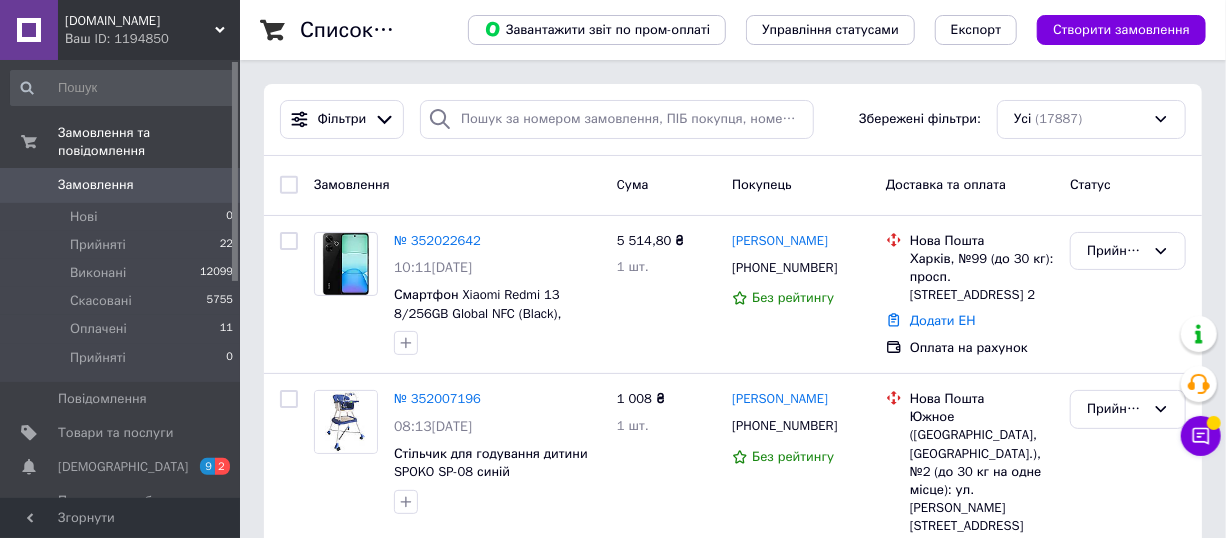 click 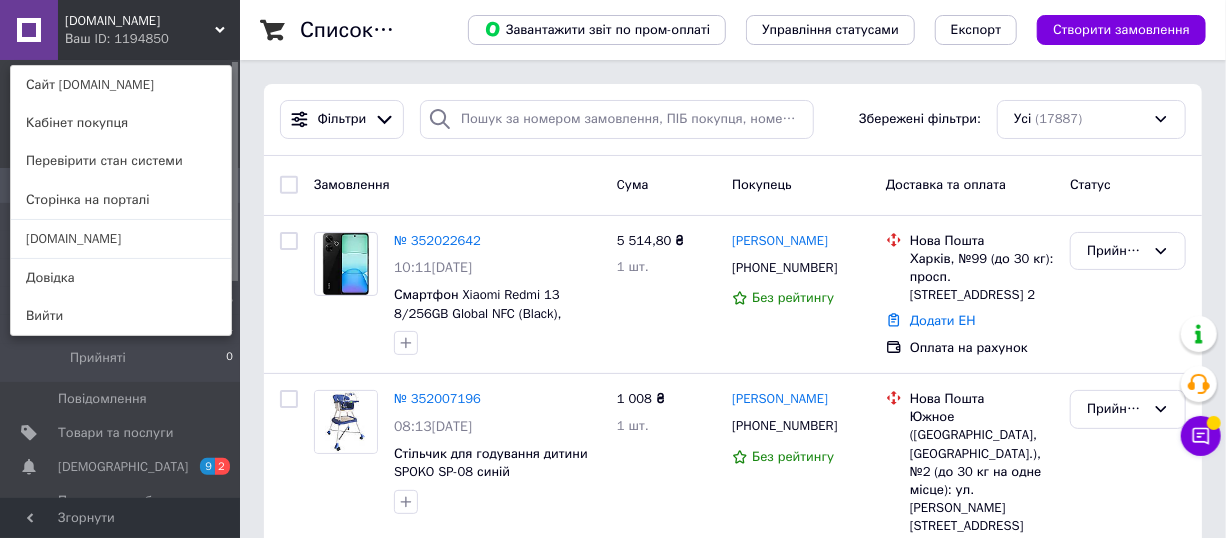 click on "Список замовлень   Завантажити звіт по пром-оплаті Управління статусами Експорт Створити замовлення Фільтри Збережені фільтри: Усі (17887) Замовлення Cума Покупець Доставка та оплата Статус № 352022642 10:11[DATE] Смартфон Xiaomi Redmi 13 8/256GB Global NFC (Black), 108+2/13Мп, Helio G91, IPS 6.79", 5030 мАг 5 514,80 ₴ 1 шт. [PERSON_NAME] [PHONE_NUMBER] Без рейтингу Нова Пошта Харків, №99 (до 30 кг): просп. [STREET_ADDRESS] 2 Додати ЕН Оплата на рахунок Прийнято № 352007196 08:13[DATE] Стільчик для годування дитини SPOKO SP-08 синій 1 008 ₴ 1 шт. [PERSON_NAME]  [PHONE_NUMBER] Без рейтингу Нова Пошта Додати ЕН Післяплата 1" at bounding box center [733, 2125] 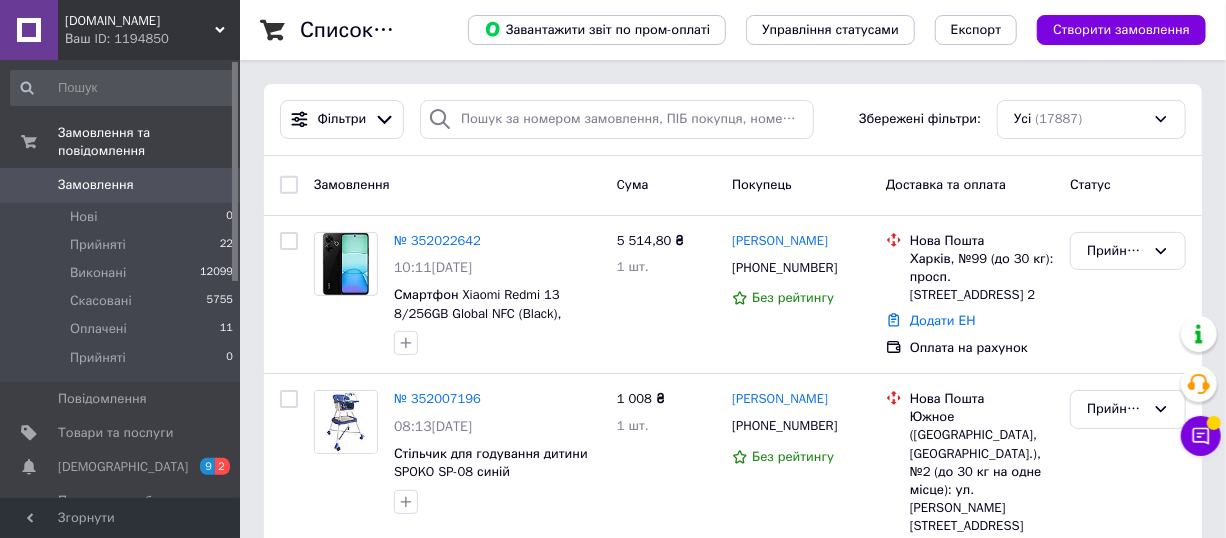 click 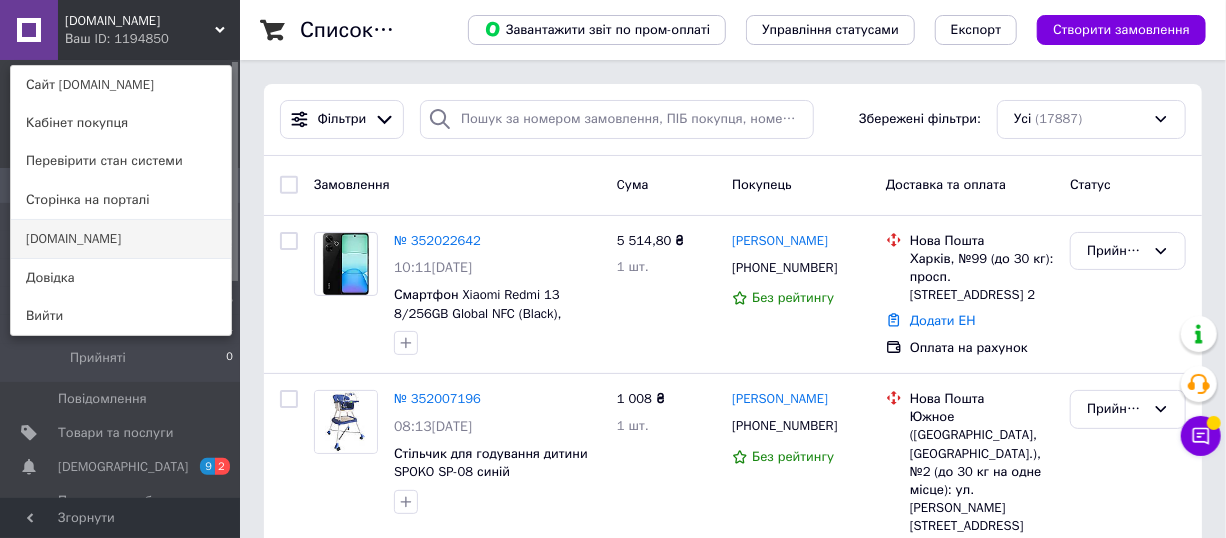 click on "[DOMAIN_NAME]" at bounding box center (121, 239) 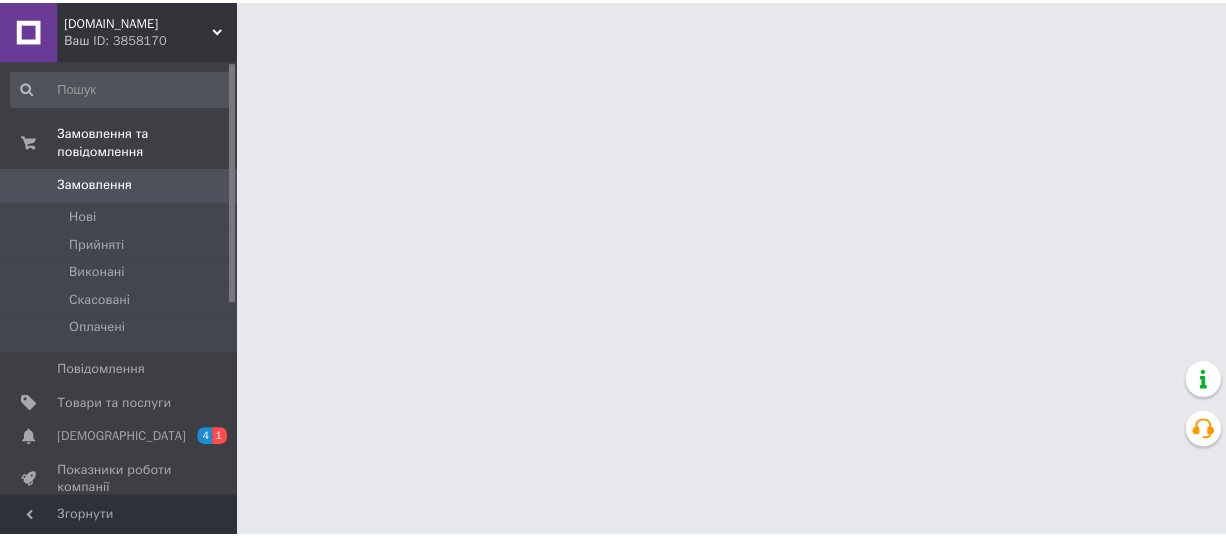 scroll, scrollTop: 0, scrollLeft: 0, axis: both 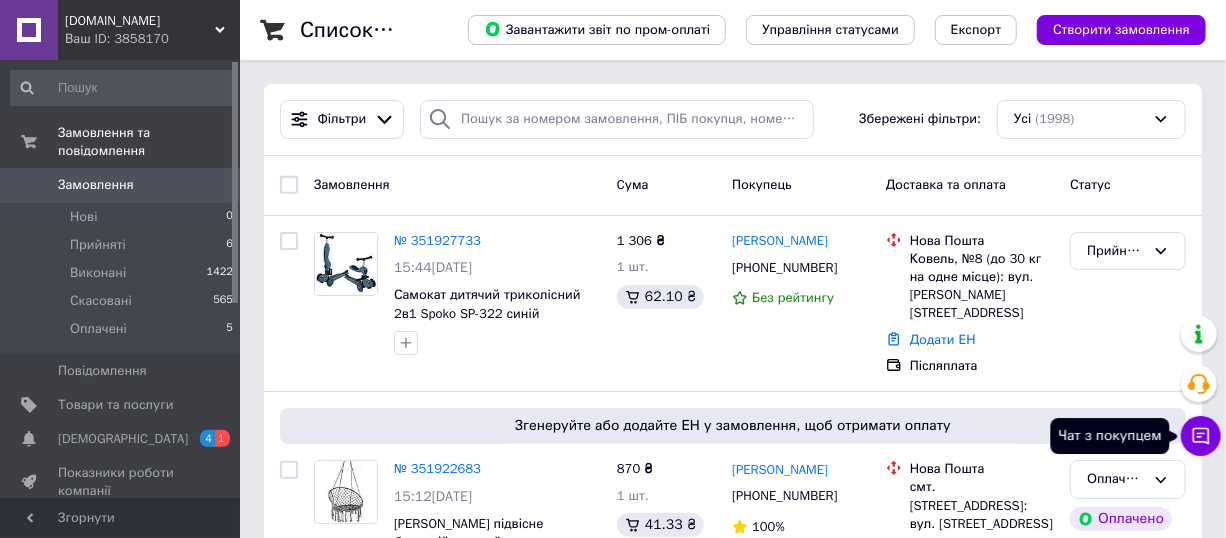click 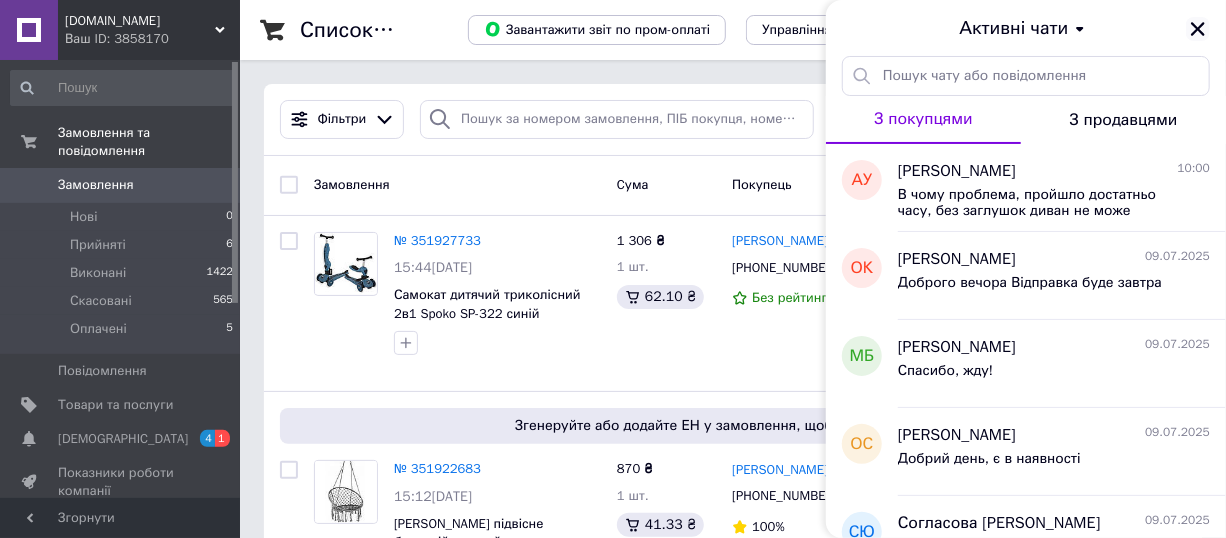 click 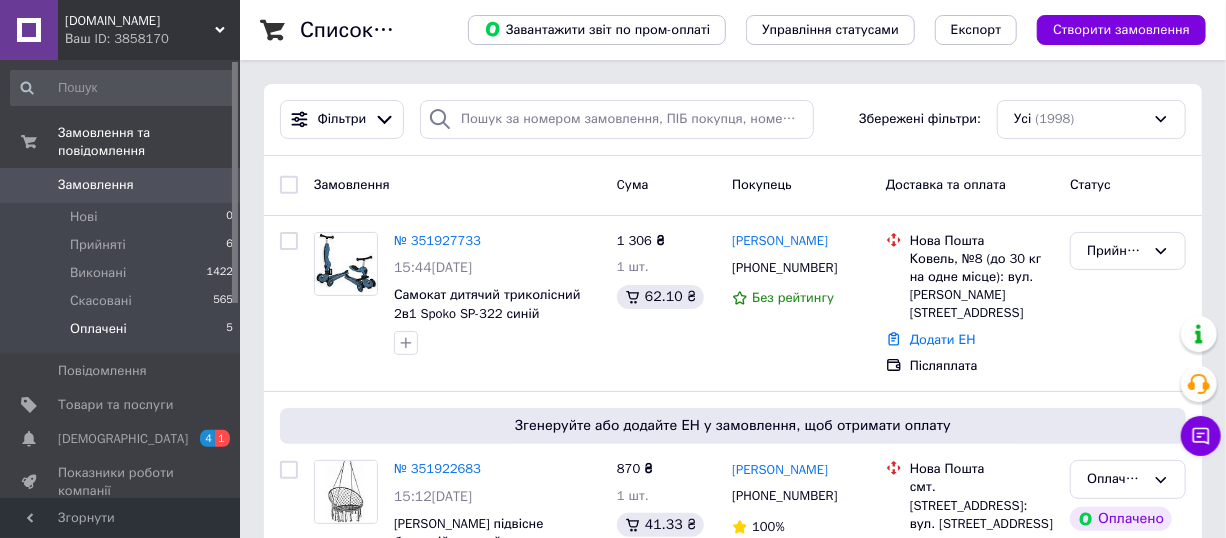 click on "Оплачені 5" at bounding box center (122, 334) 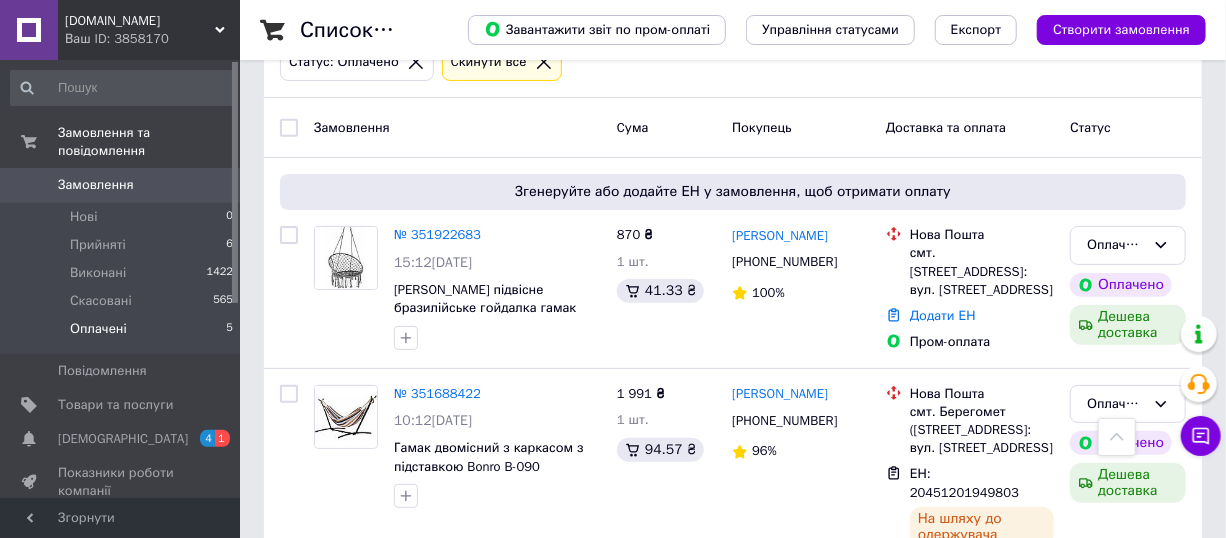 scroll, scrollTop: 102, scrollLeft: 0, axis: vertical 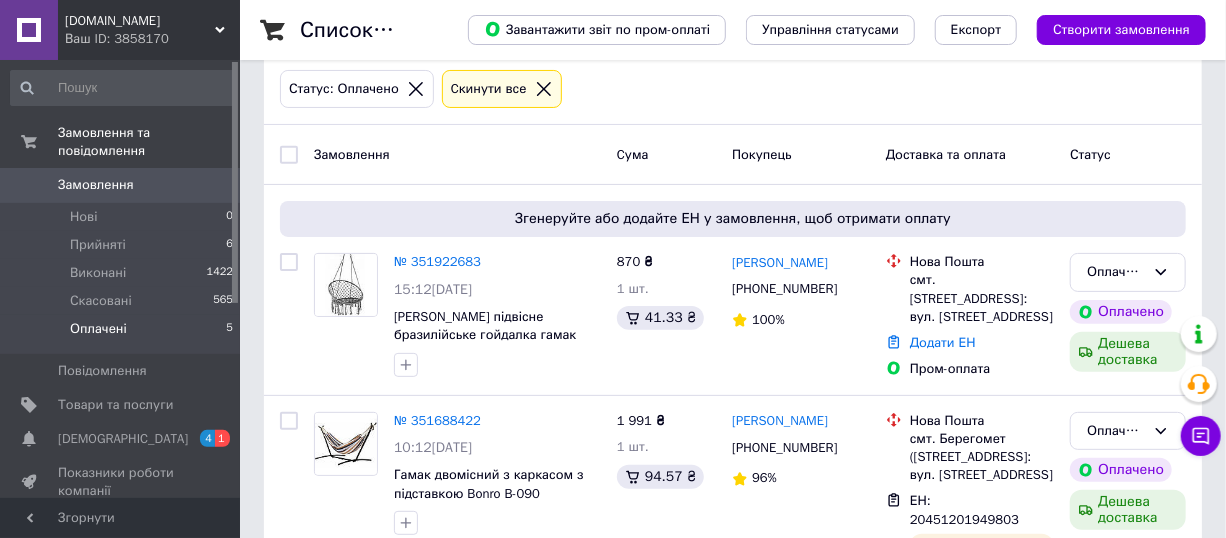 click 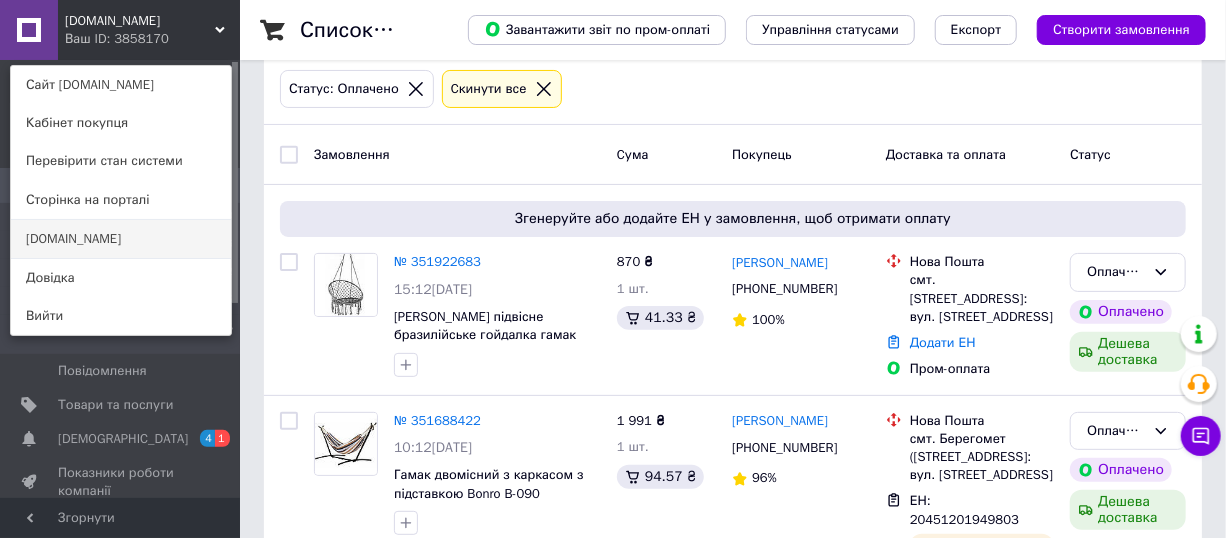 click on "[DOMAIN_NAME]" at bounding box center (121, 239) 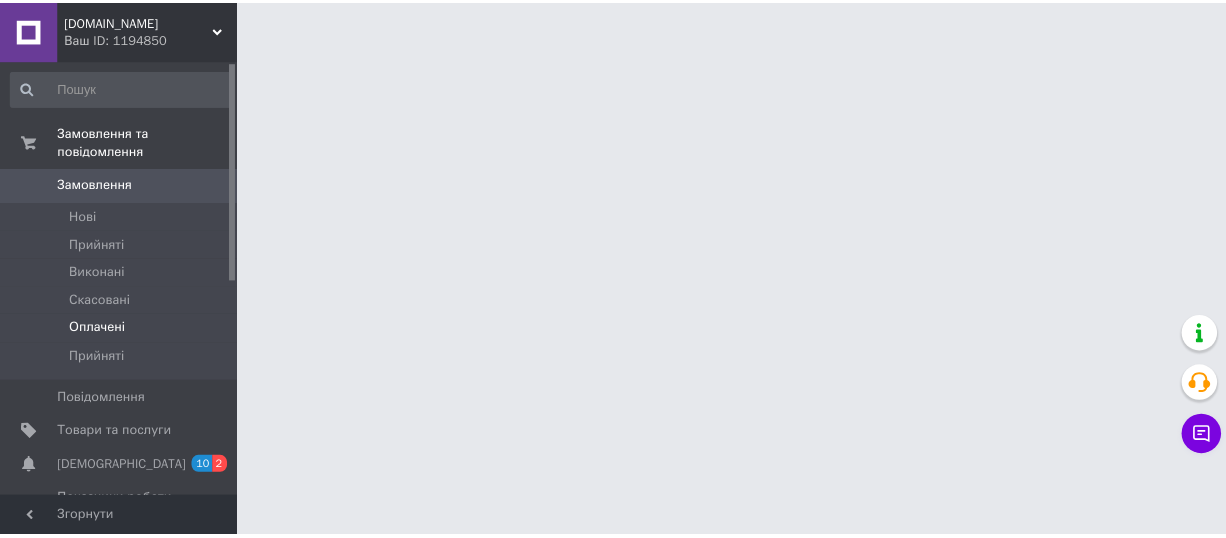 scroll, scrollTop: 0, scrollLeft: 0, axis: both 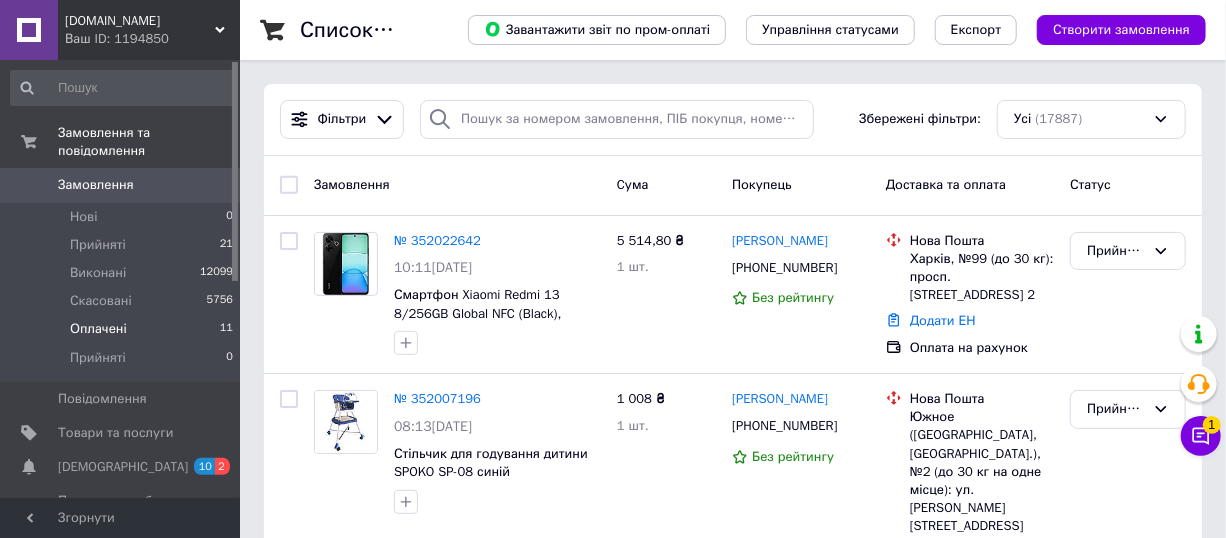 click on "Оплачені 11" at bounding box center [122, 329] 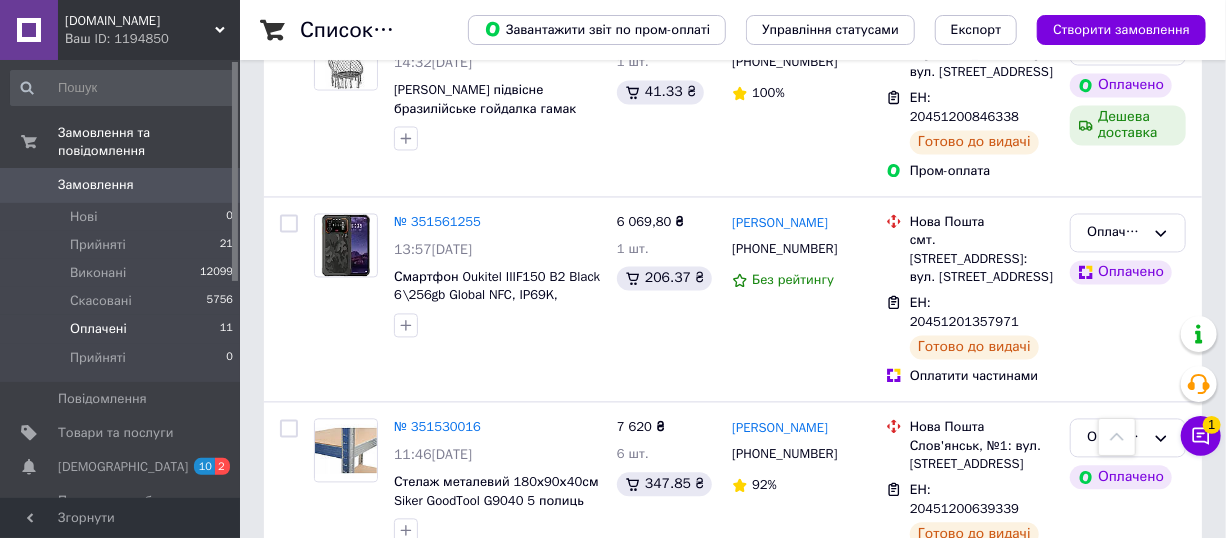 scroll, scrollTop: 1565, scrollLeft: 0, axis: vertical 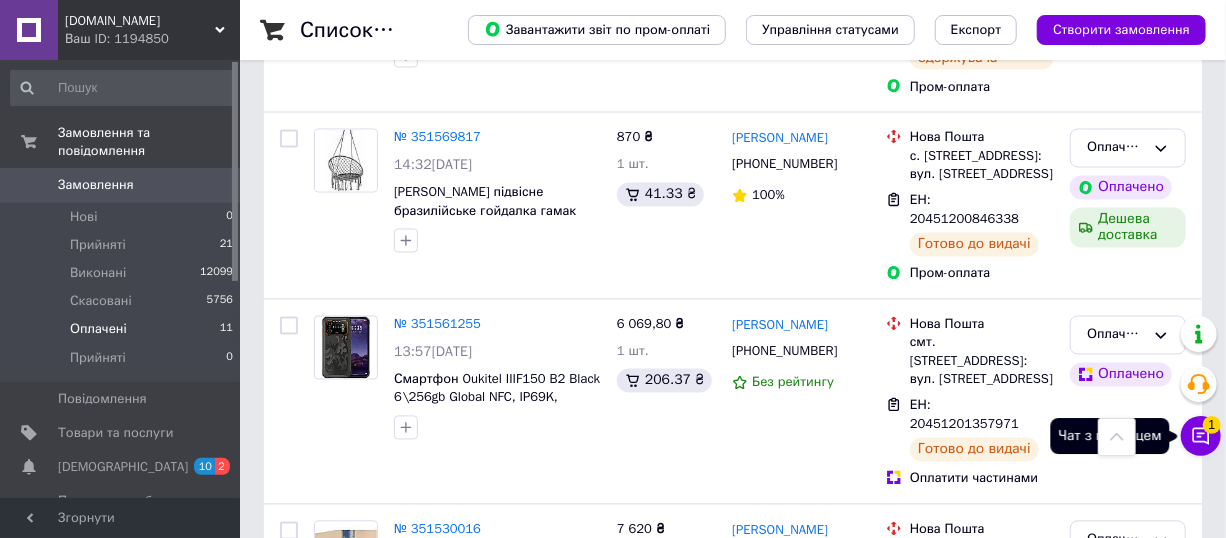 click 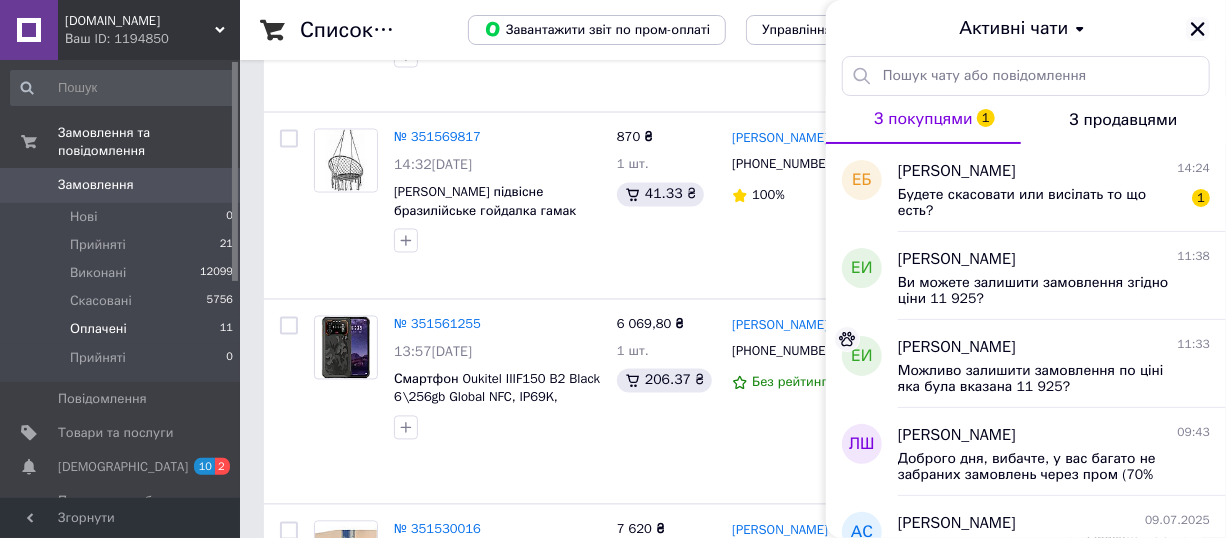 click 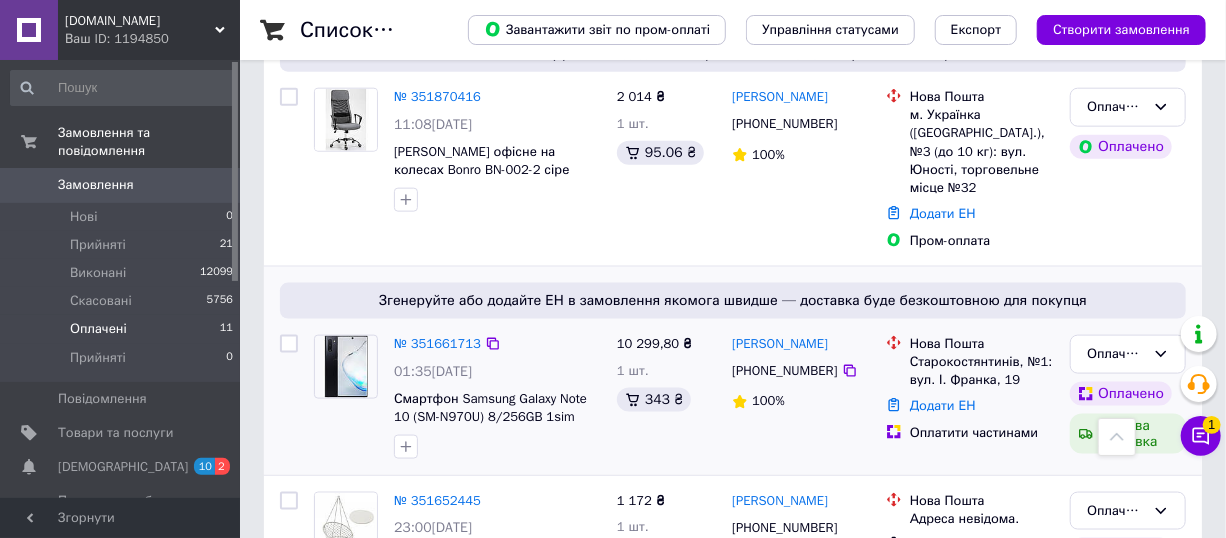 scroll, scrollTop: 1110, scrollLeft: 0, axis: vertical 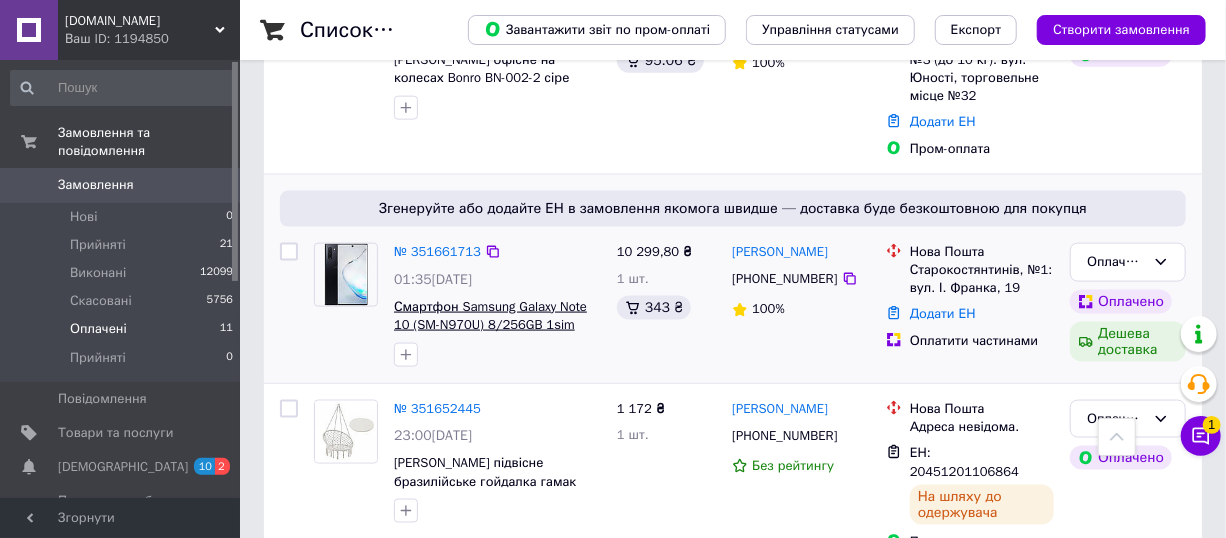 click on "Смартфон Samsung Galaxy Note 10 (SM-N970U) 8/256GB 1sim Black, 12+16+12/10Мп, 6,3", Snapdragon 855" at bounding box center (490, 334) 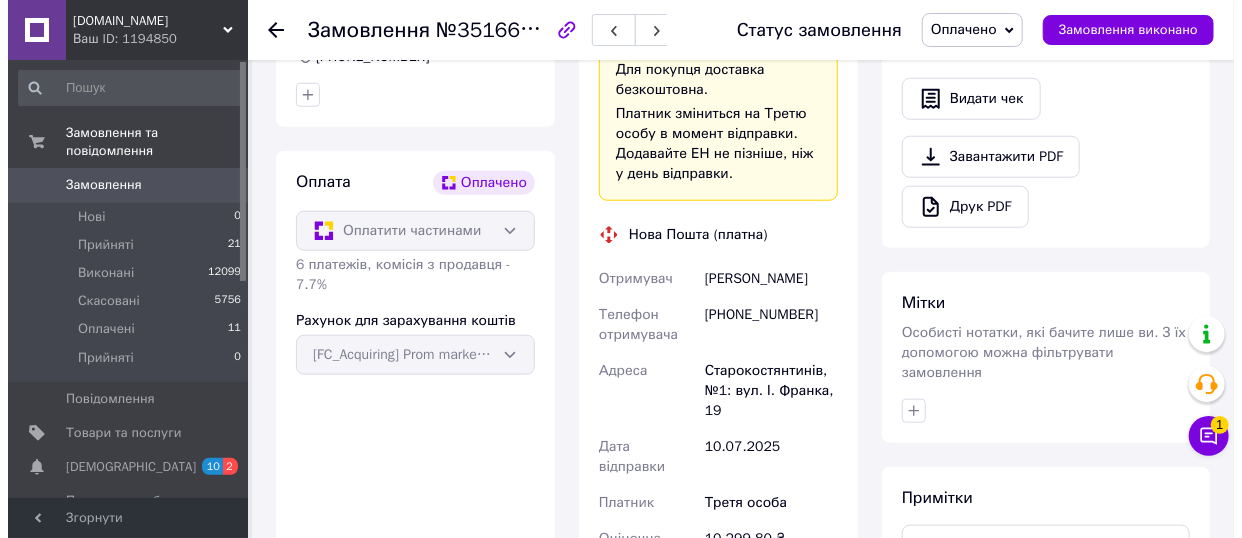 scroll, scrollTop: 727, scrollLeft: 0, axis: vertical 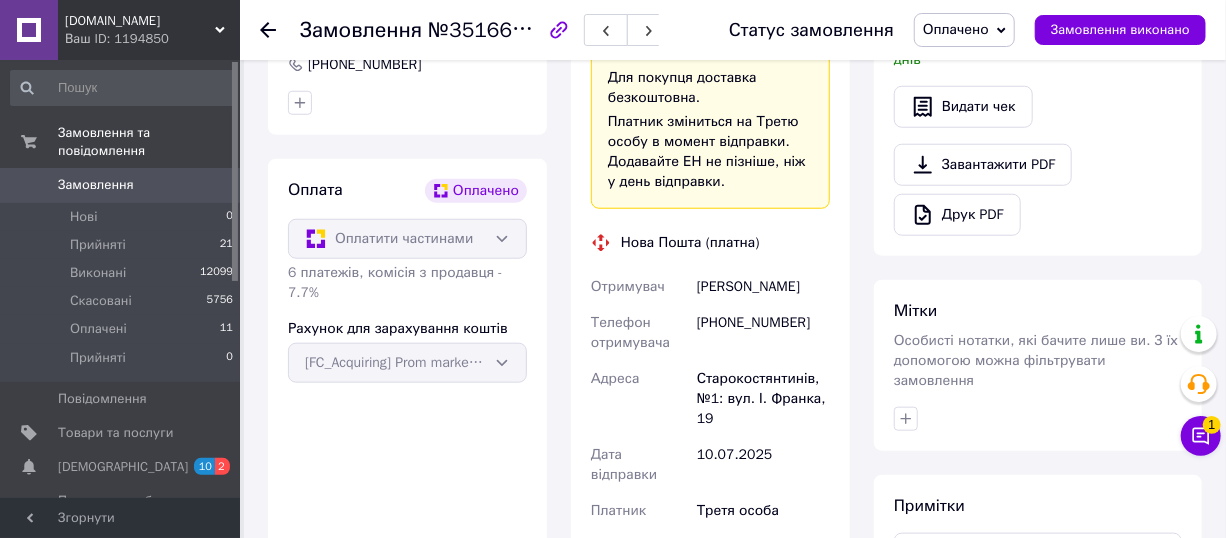 click 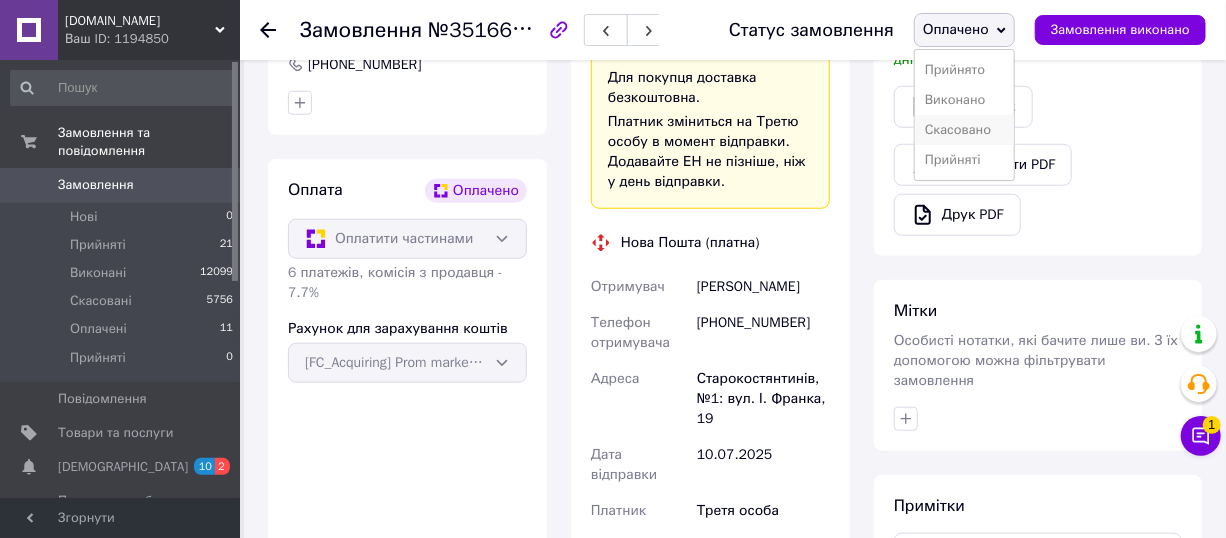 click on "Скасовано" at bounding box center [964, 130] 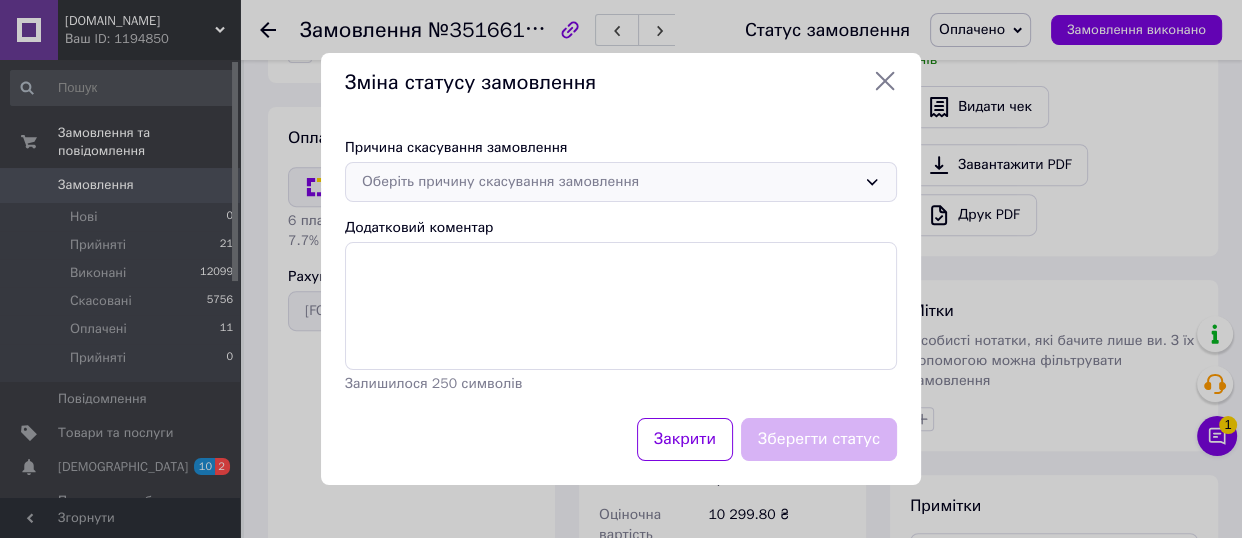 click 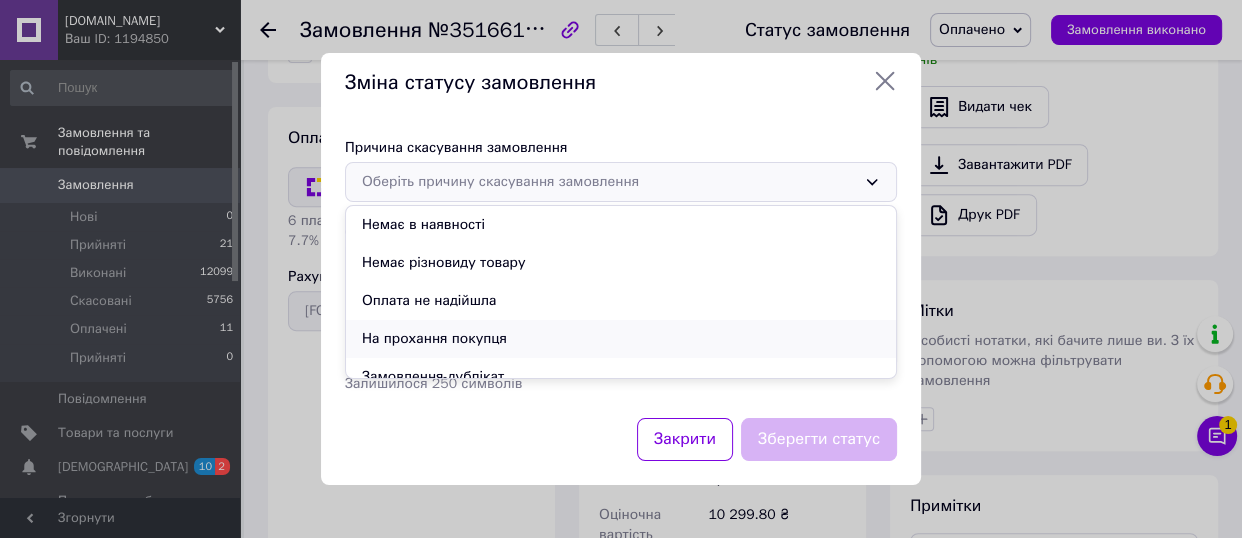 click on "На прохання покупця" at bounding box center (621, 339) 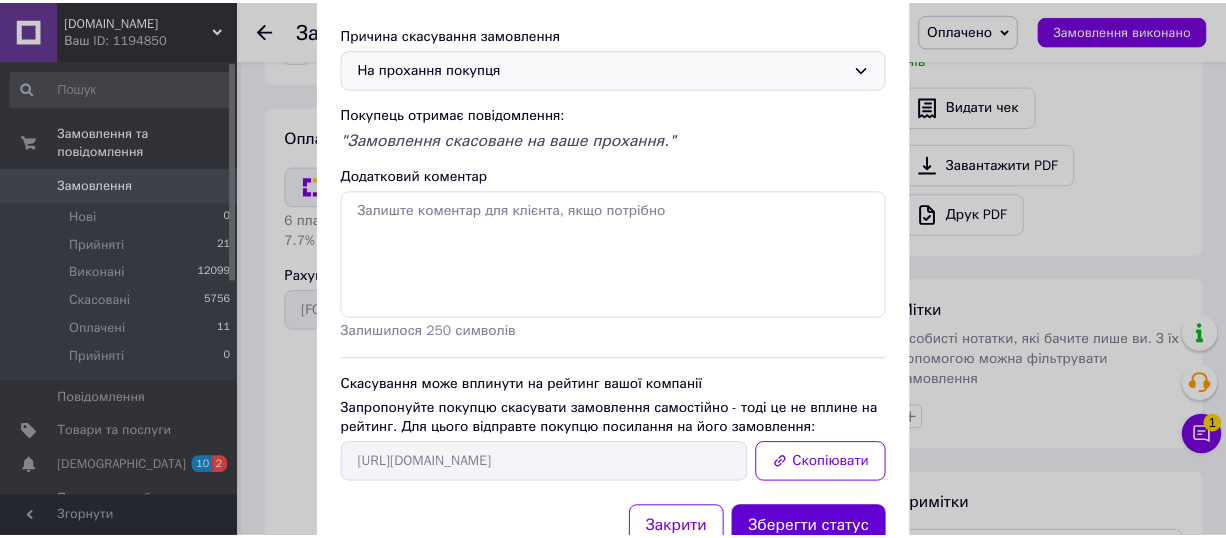 scroll, scrollTop: 168, scrollLeft: 0, axis: vertical 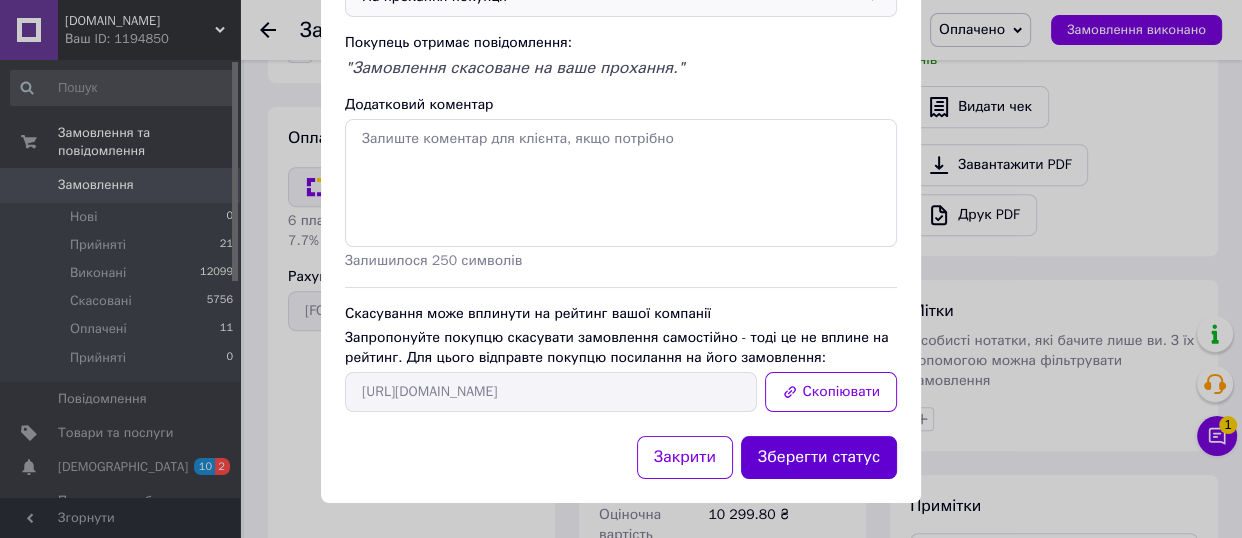 click on "Зберегти статус" at bounding box center (819, 457) 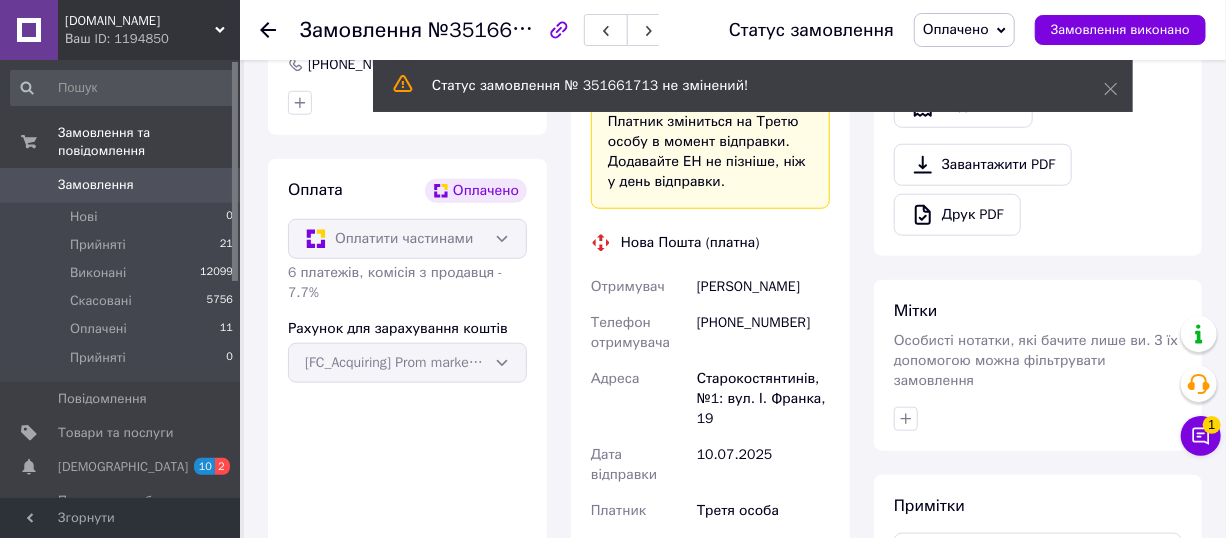 click on "Оплата Оплачено Оплатити частинами 6 платежів, комісія з продавця - 7.7% Рахунок для зарахування коштів [FC_Acquiring] Prom marketplace Варениця Андрій Леонідович" at bounding box center [407, 478] 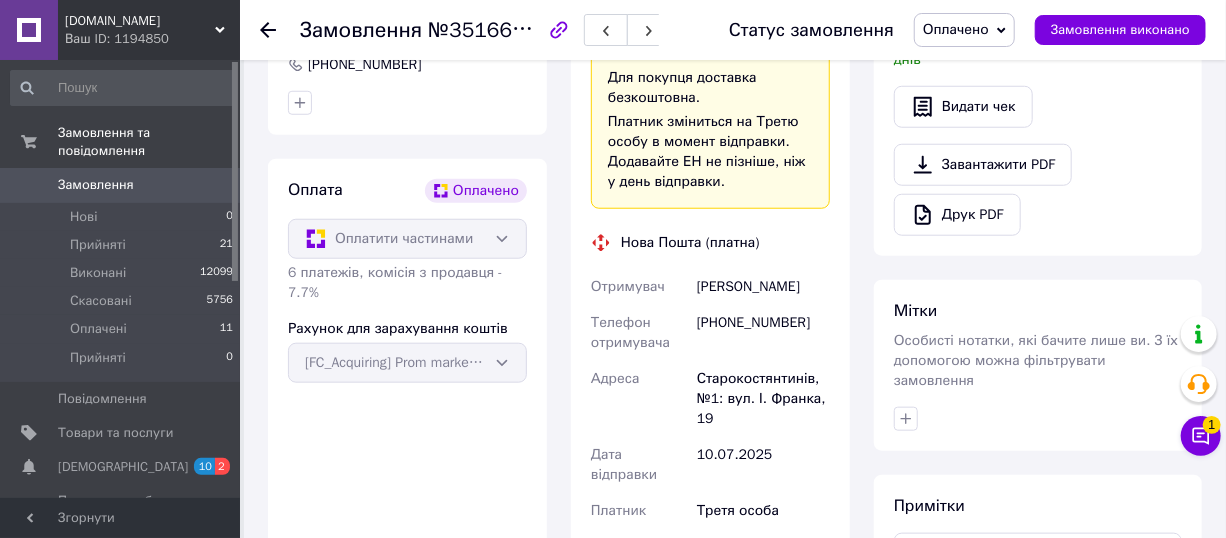 click on "Оплачено" at bounding box center (964, 30) 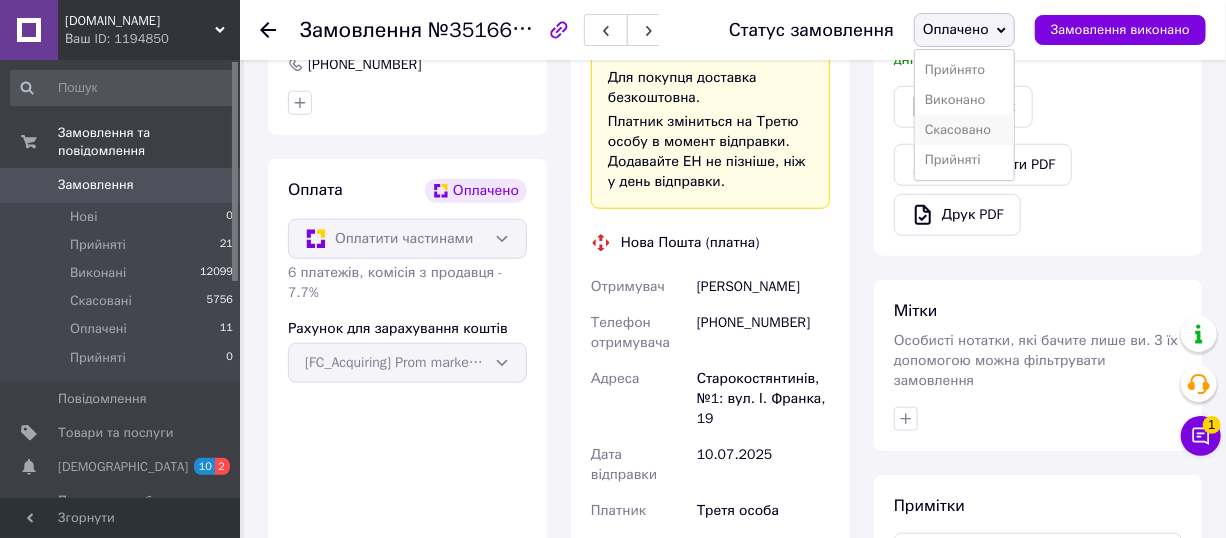 click on "Скасовано" at bounding box center [964, 130] 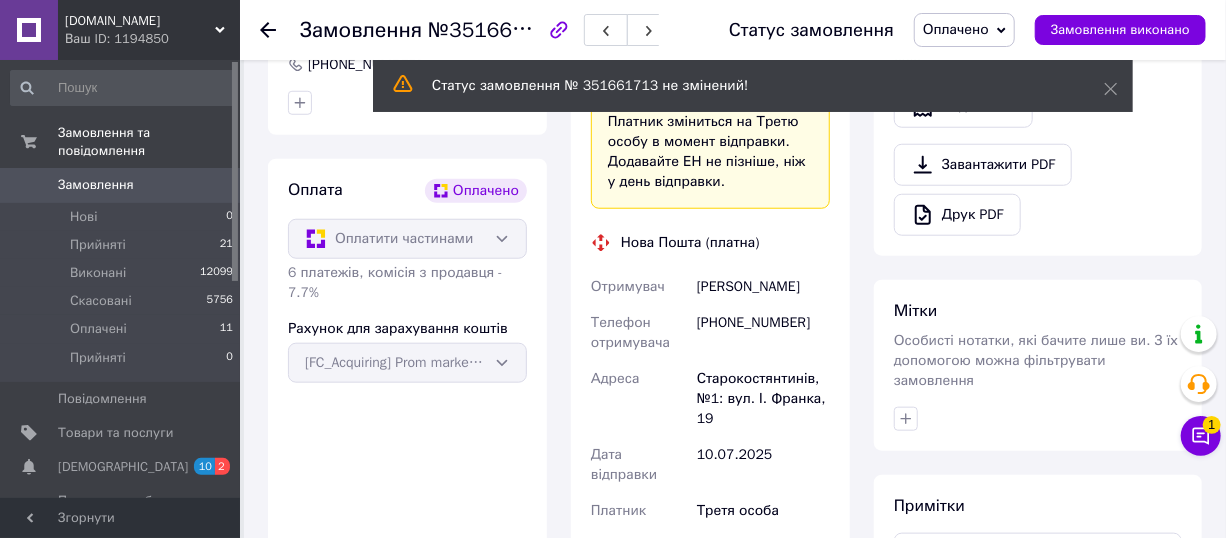 click on "Замовлення" at bounding box center (121, 185) 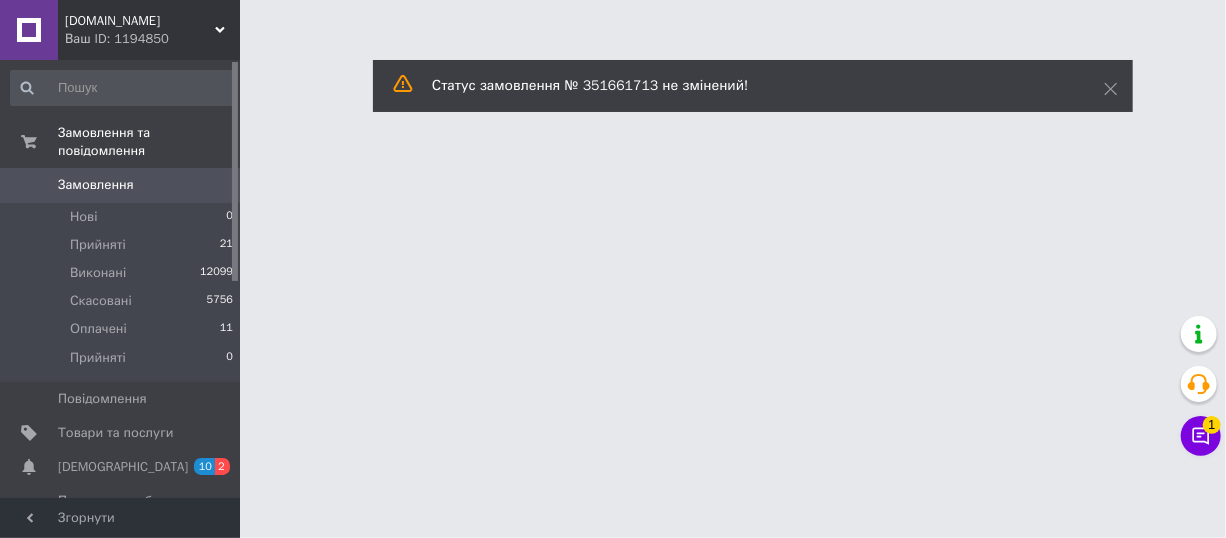scroll, scrollTop: 0, scrollLeft: 0, axis: both 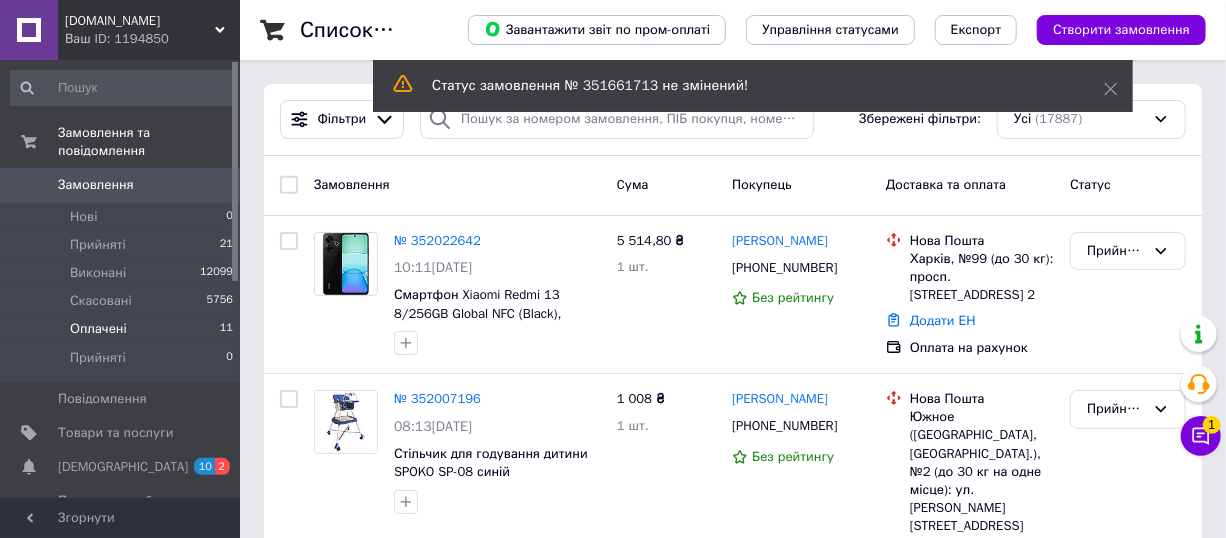 click on "Оплачені 11" at bounding box center [122, 329] 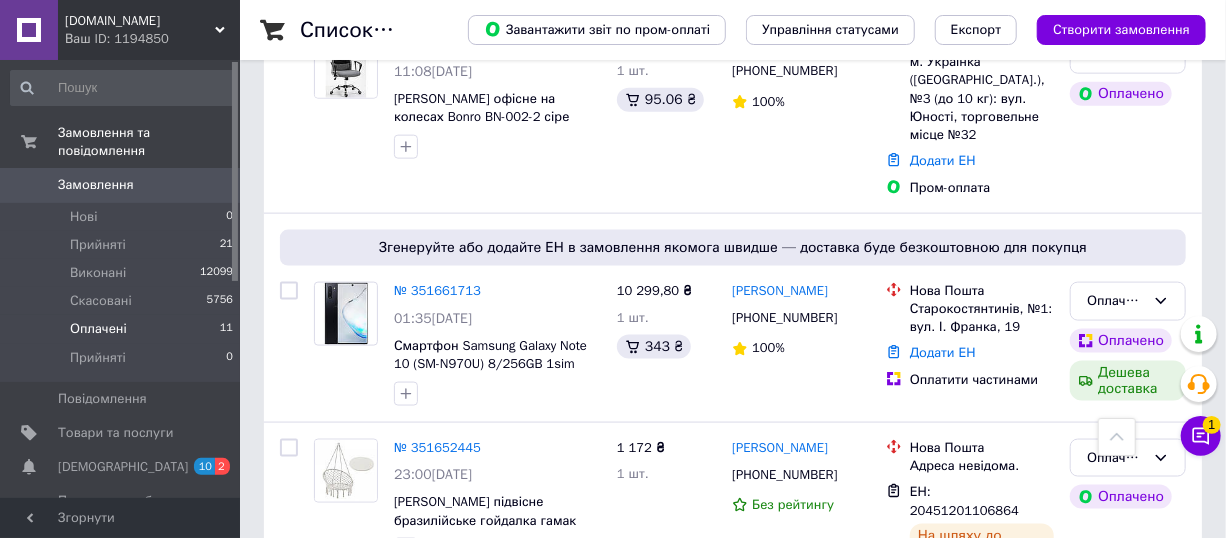scroll, scrollTop: 1090, scrollLeft: 0, axis: vertical 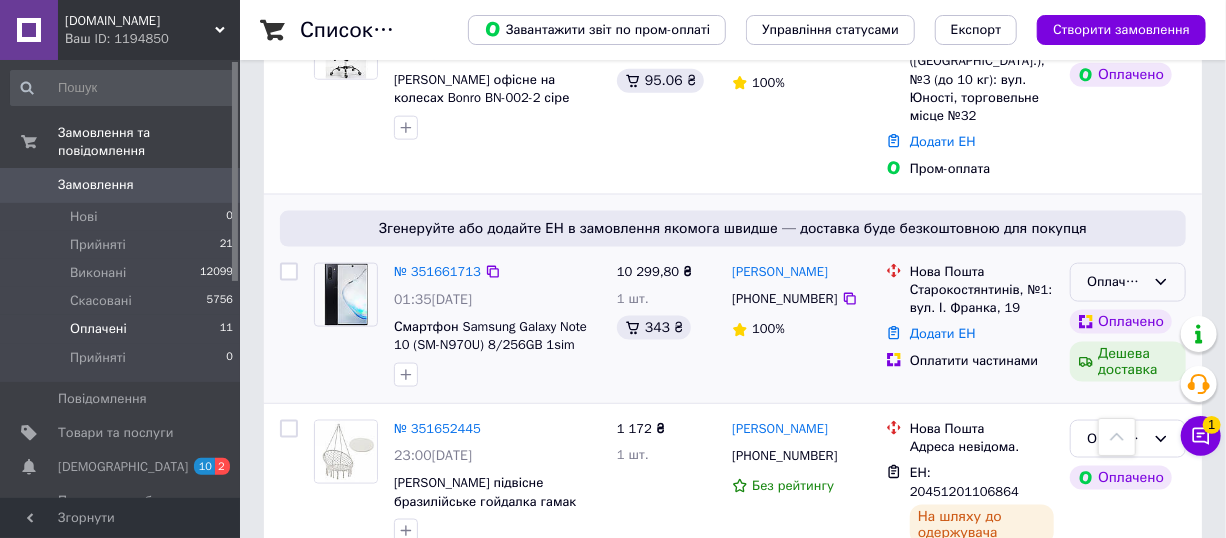 click 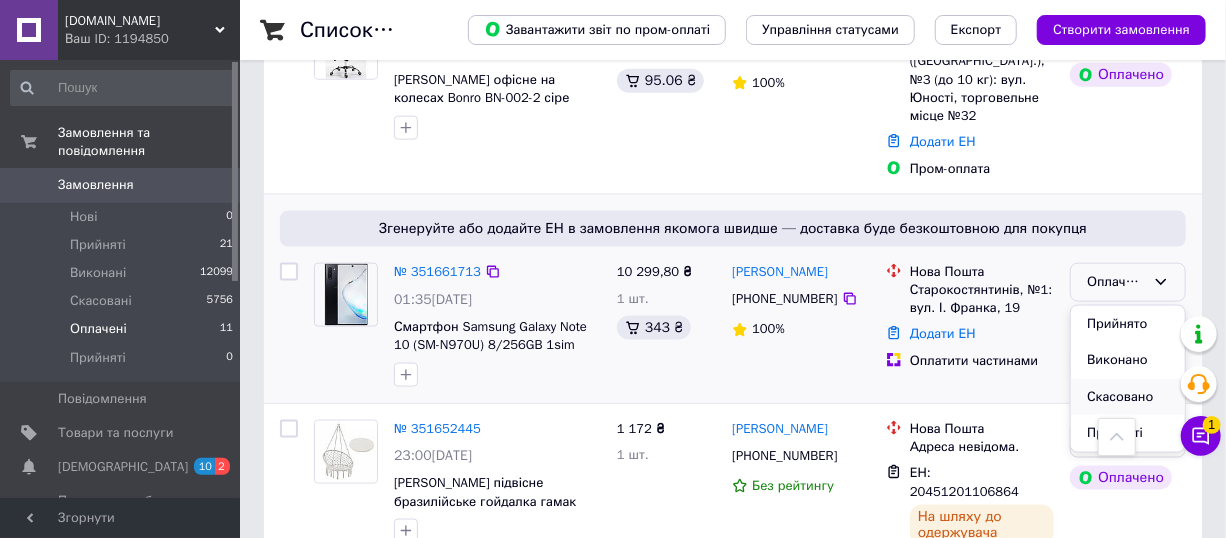 click on "Скасовано" at bounding box center (1128, 397) 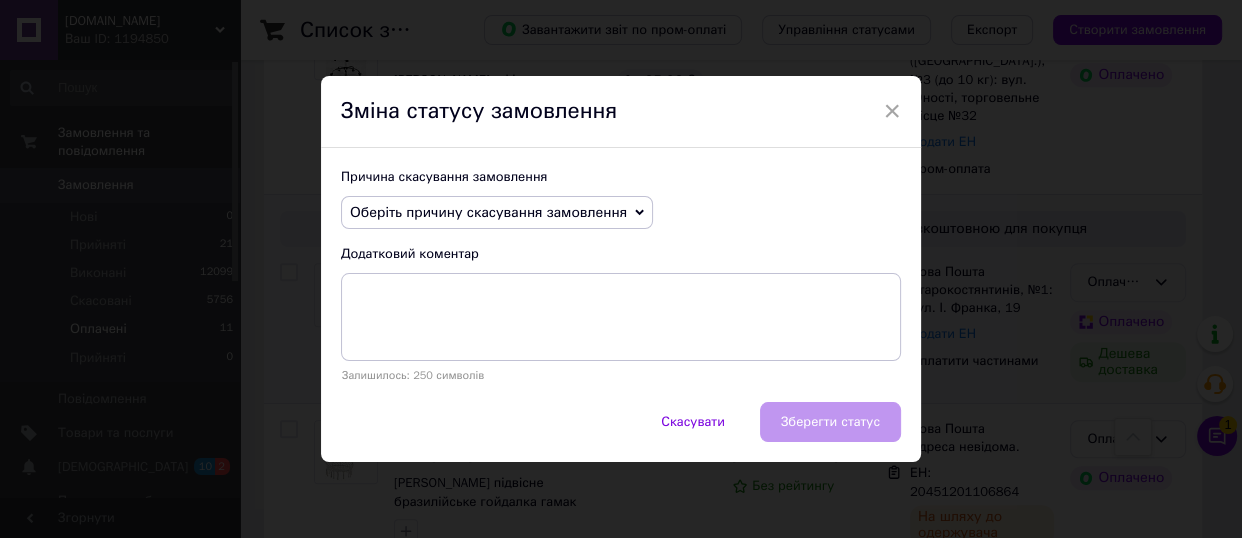 click 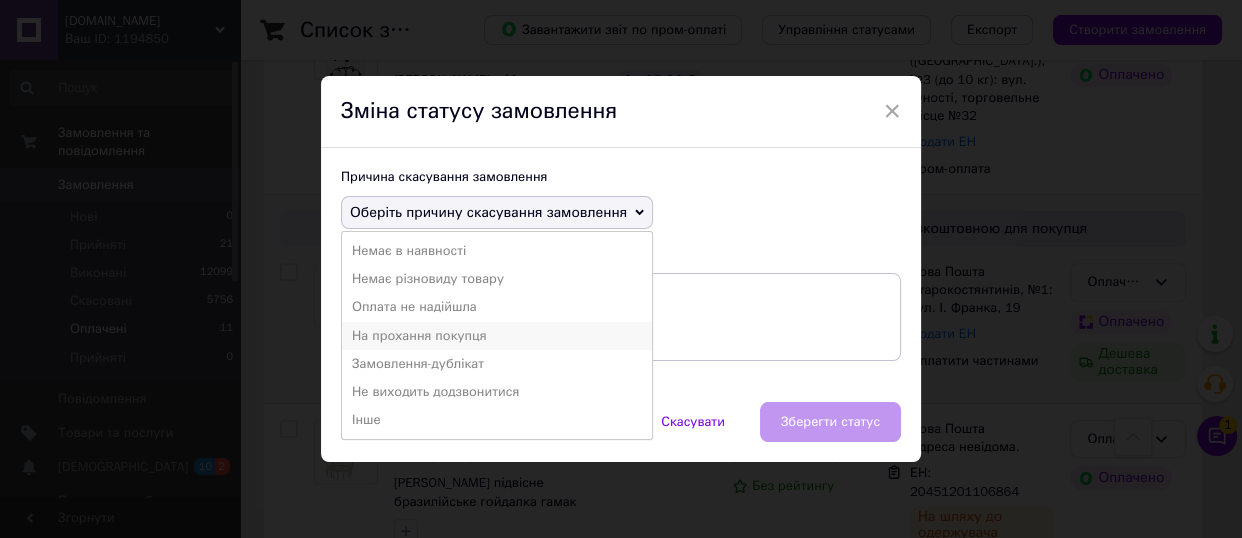 click on "На прохання покупця" at bounding box center (497, 336) 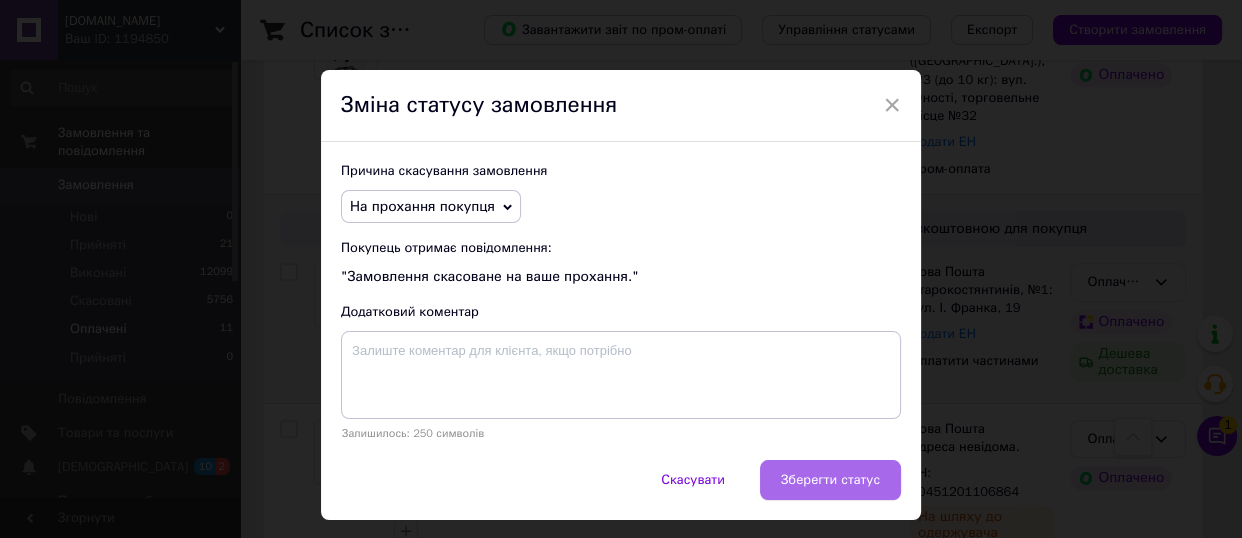 click on "Зберегти статус" at bounding box center (830, 480) 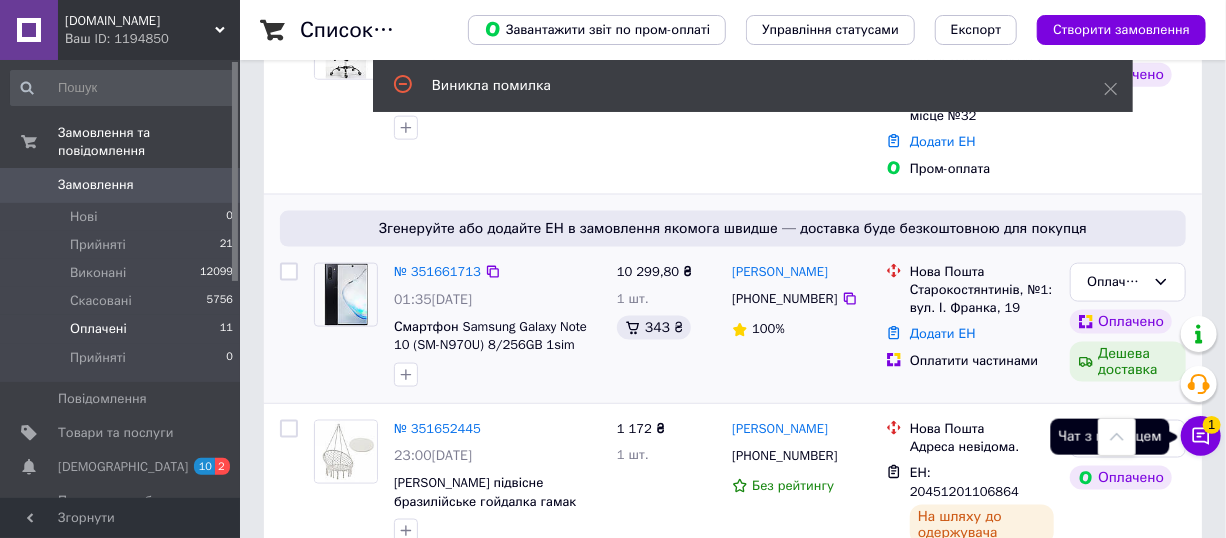 click 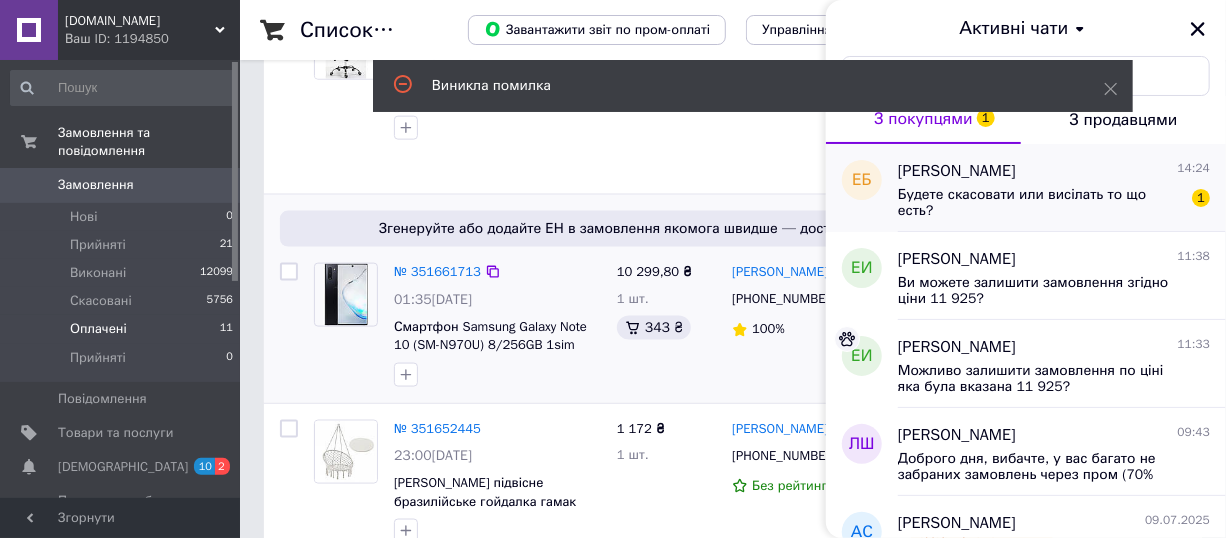 click on "Будете скасовати или висілать то що есть?" at bounding box center (1040, 203) 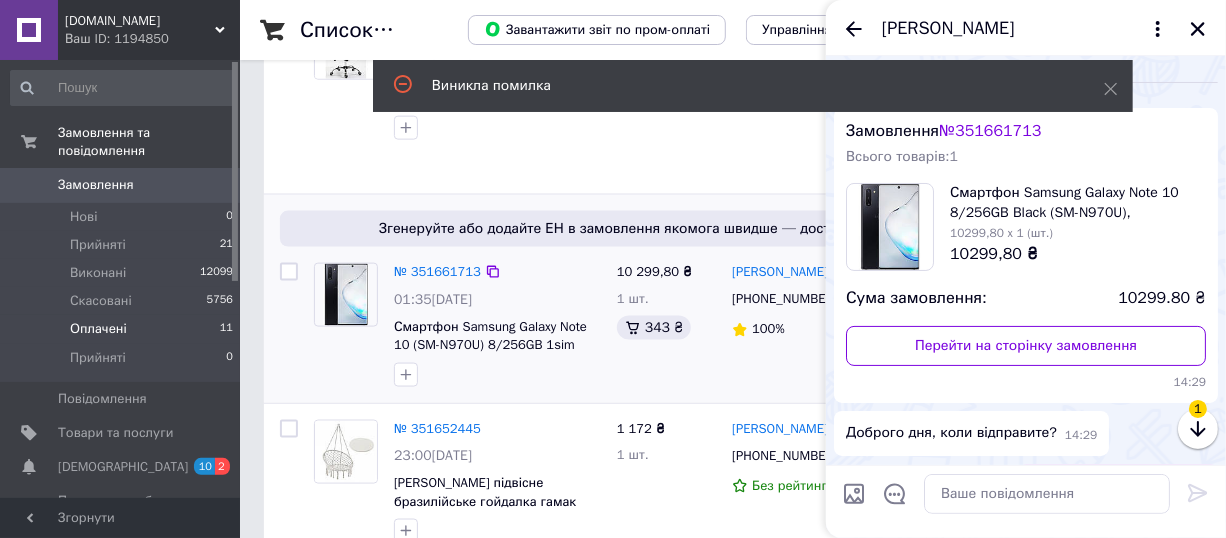 scroll, scrollTop: 1045, scrollLeft: 0, axis: vertical 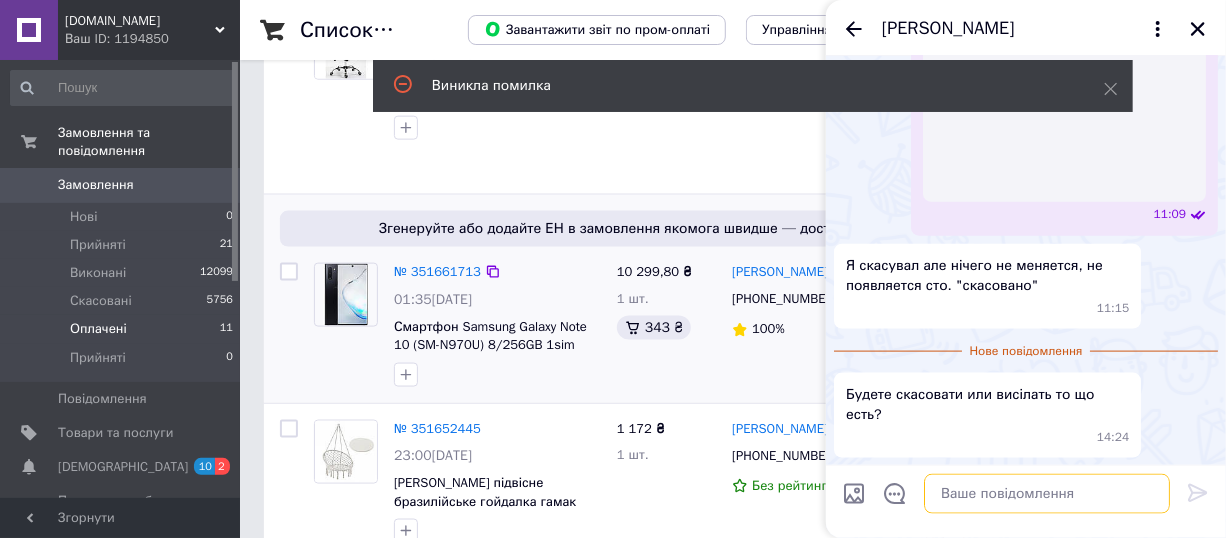 click at bounding box center (1047, 494) 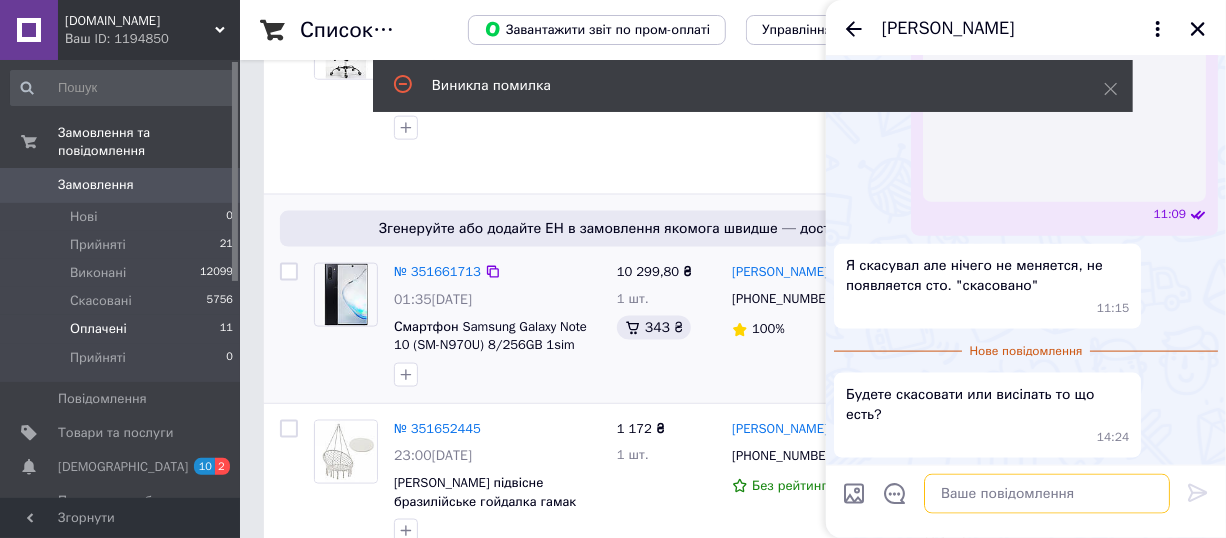 scroll, scrollTop: 945, scrollLeft: 0, axis: vertical 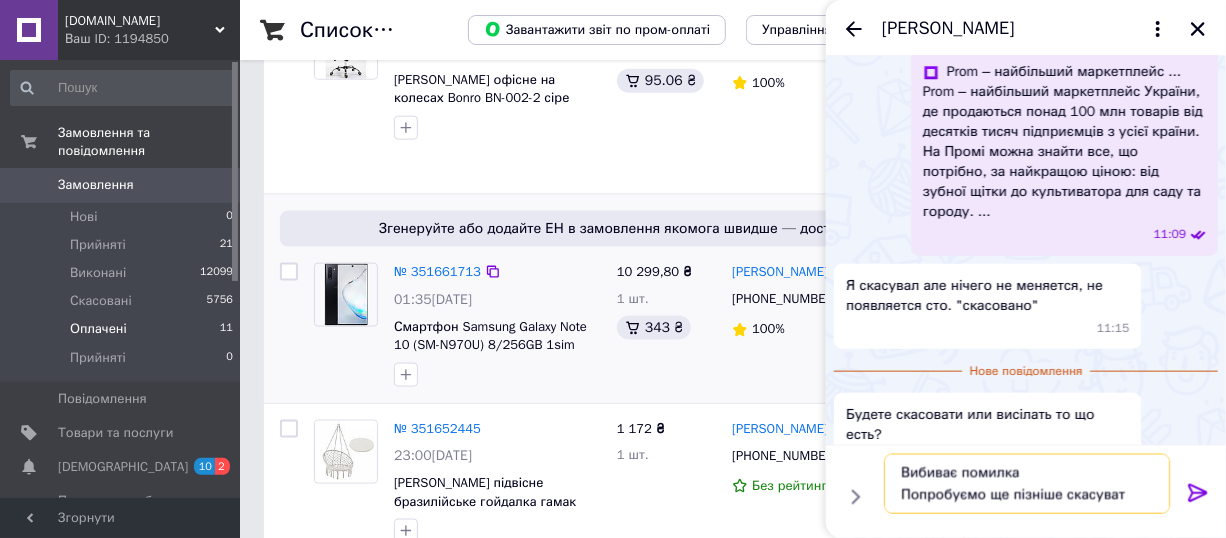 type on "Вибиває помилка
Попробуємо ще пізніше скасувати" 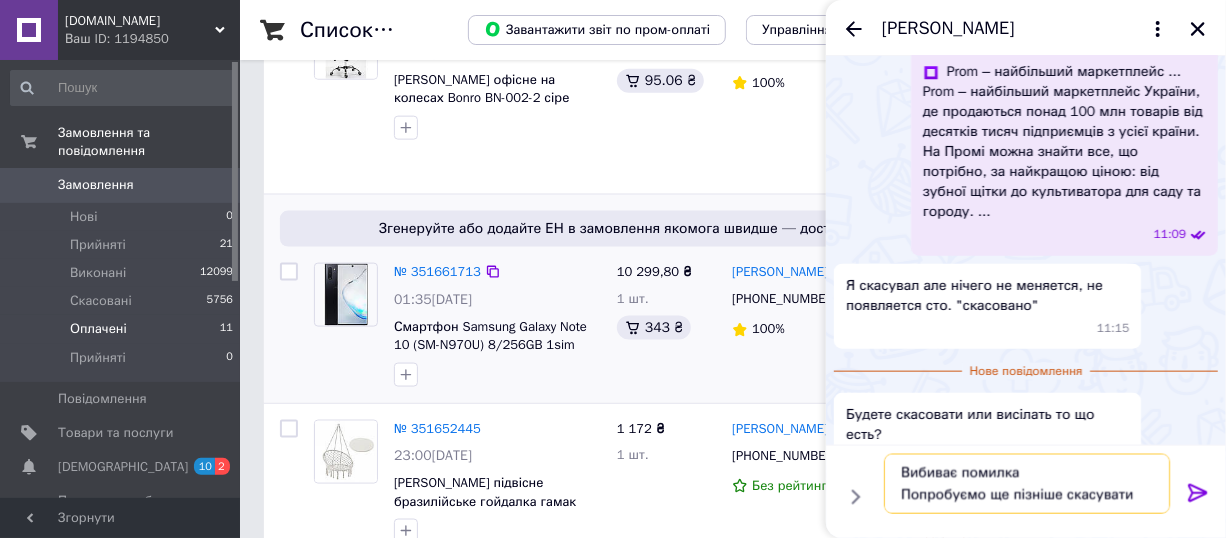 type 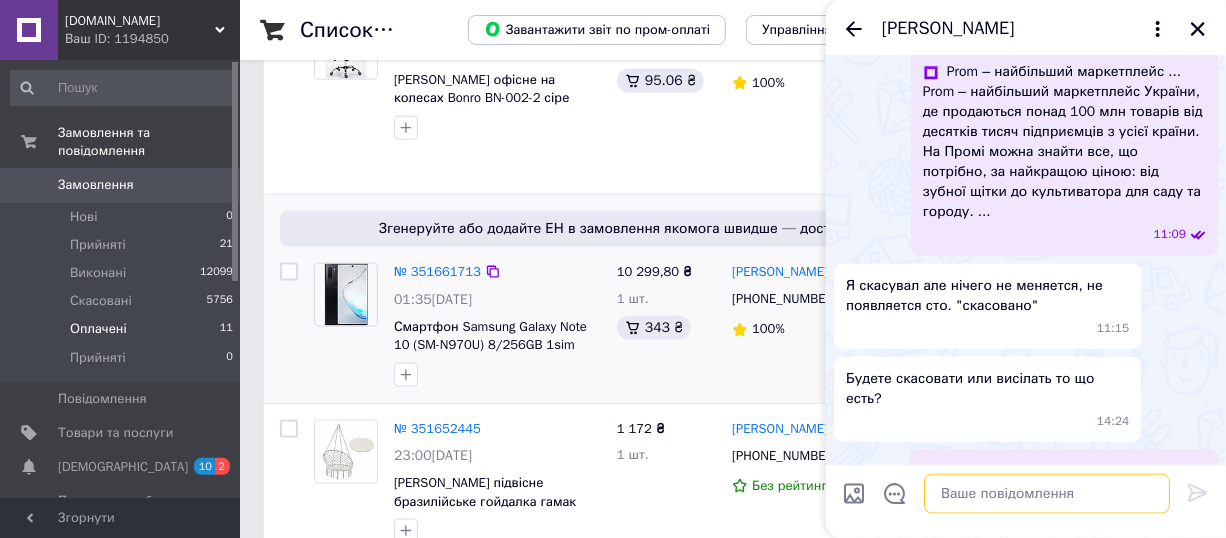 scroll, scrollTop: 0, scrollLeft: 0, axis: both 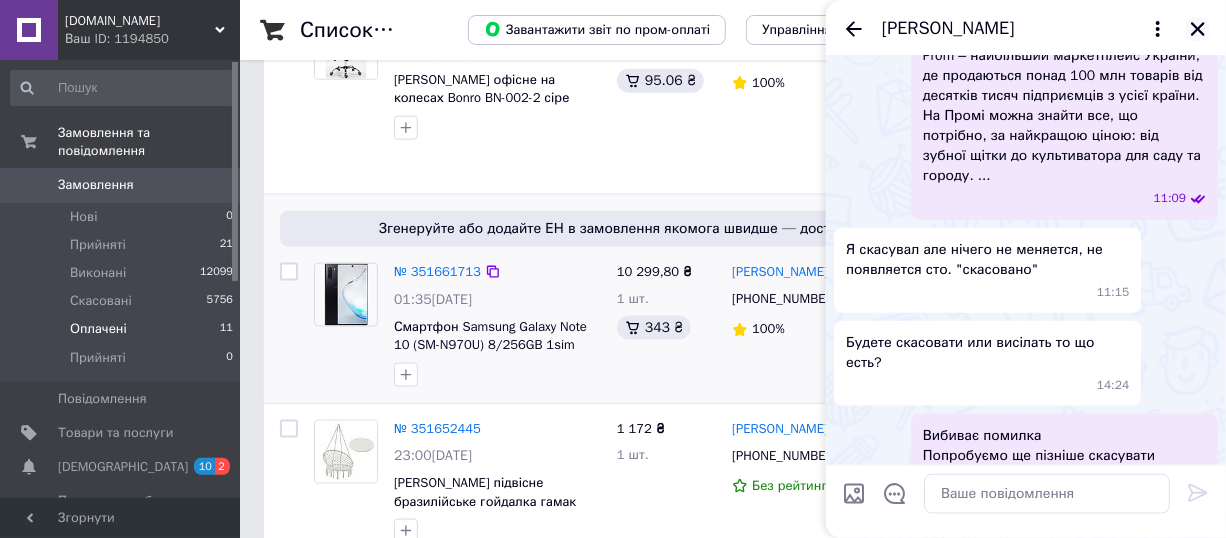 click 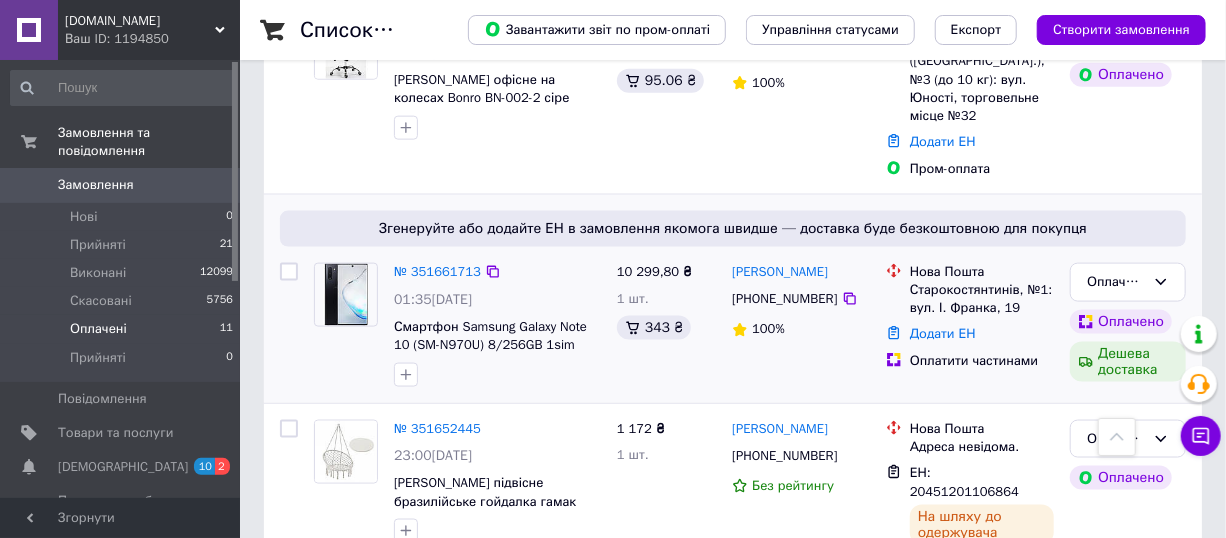 click on "Замовлення 0" at bounding box center (122, 185) 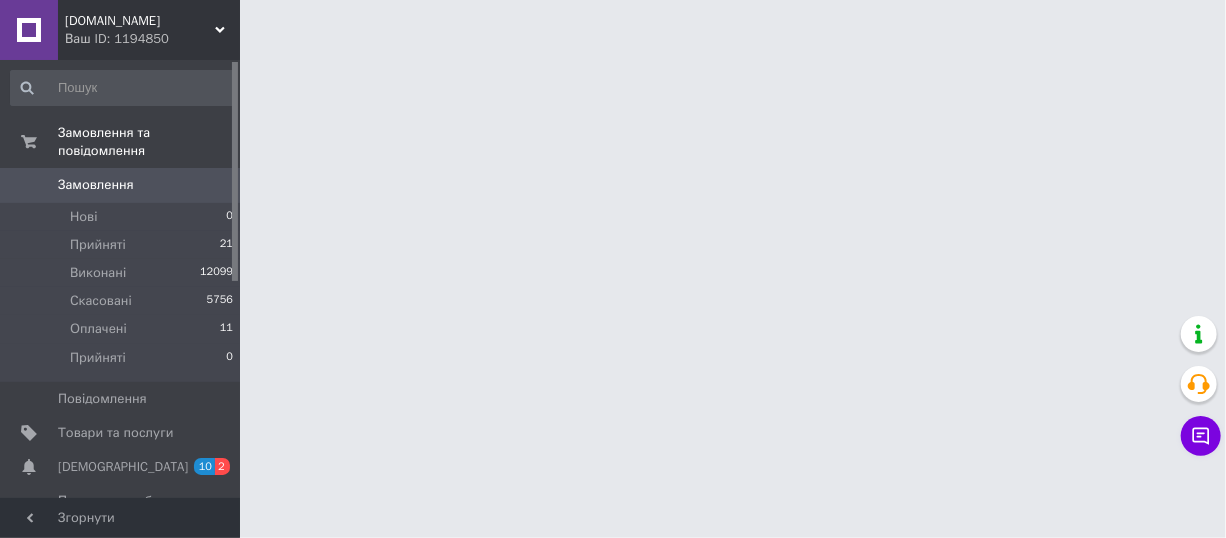 scroll, scrollTop: 0, scrollLeft: 0, axis: both 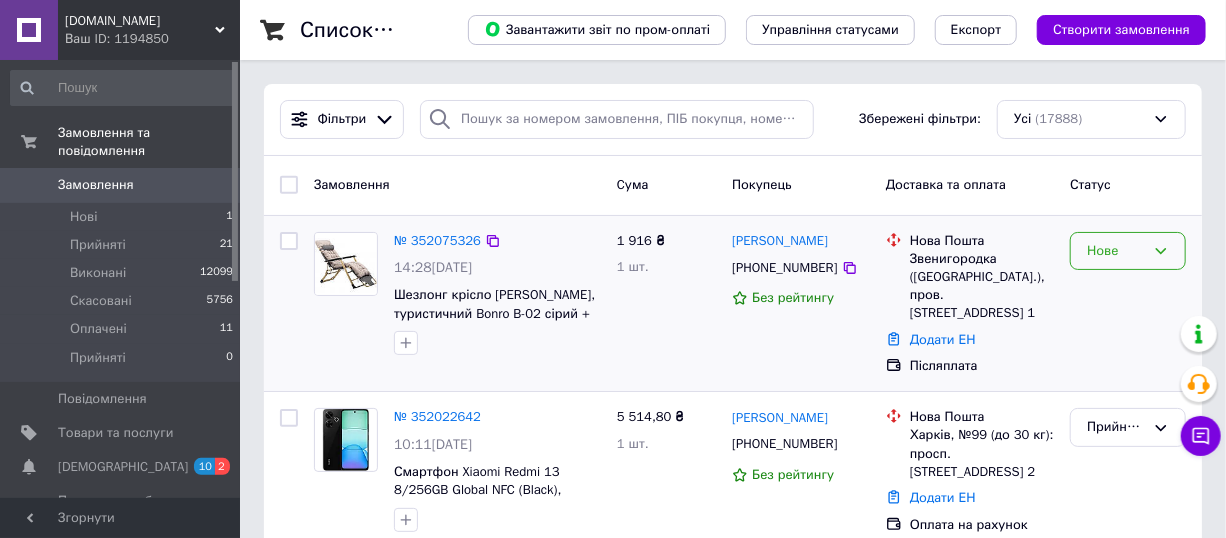 click 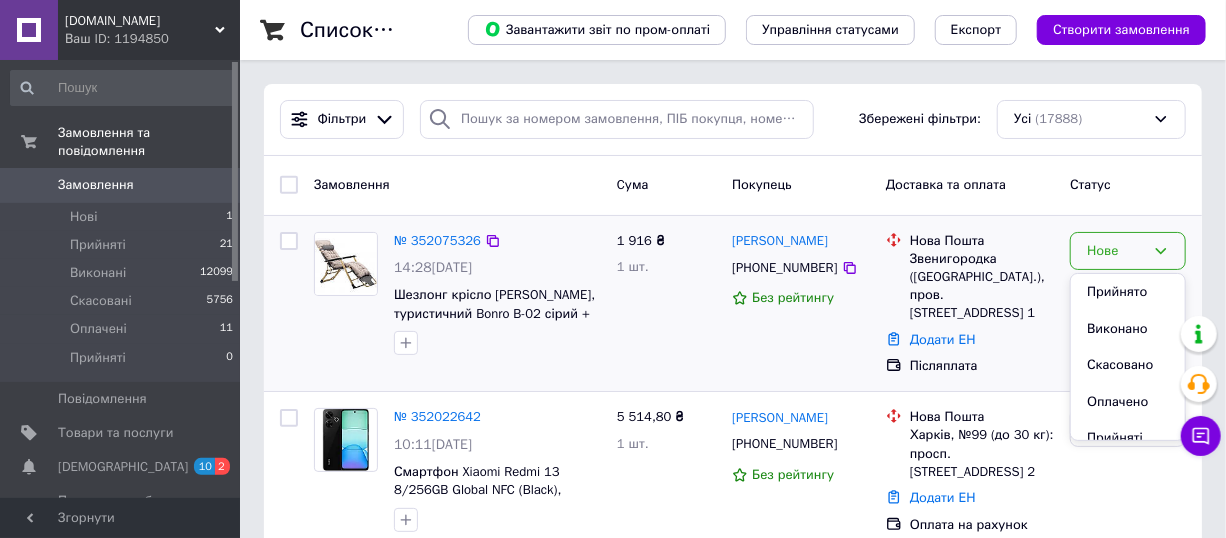 drag, startPoint x: 1140, startPoint y: 293, endPoint x: 916, endPoint y: 348, distance: 230.65343 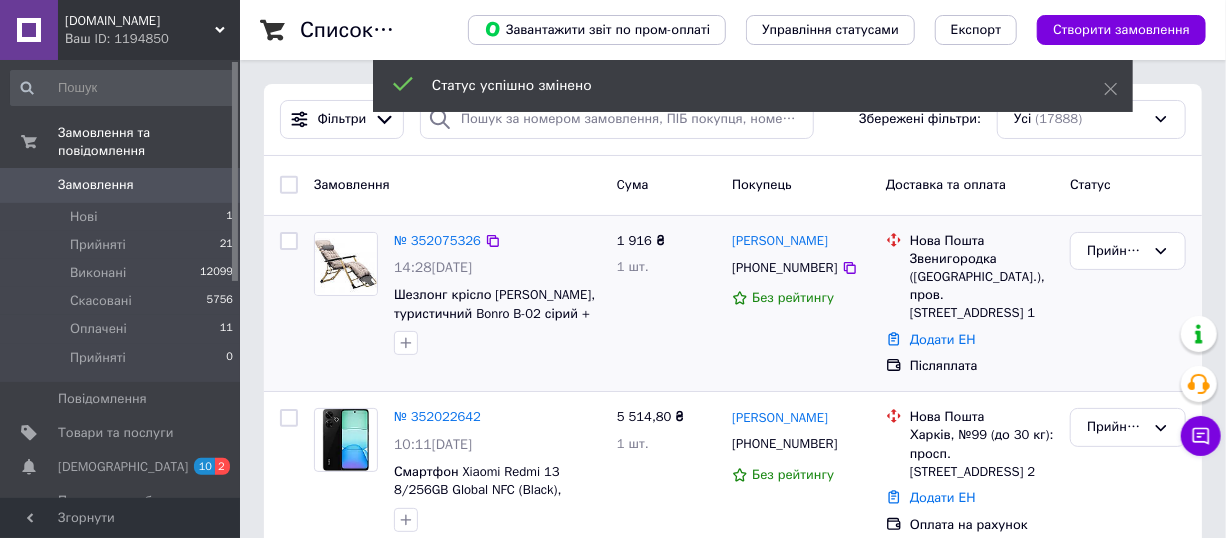 click on "1 916 ₴ 1 шт." at bounding box center [666, 304] 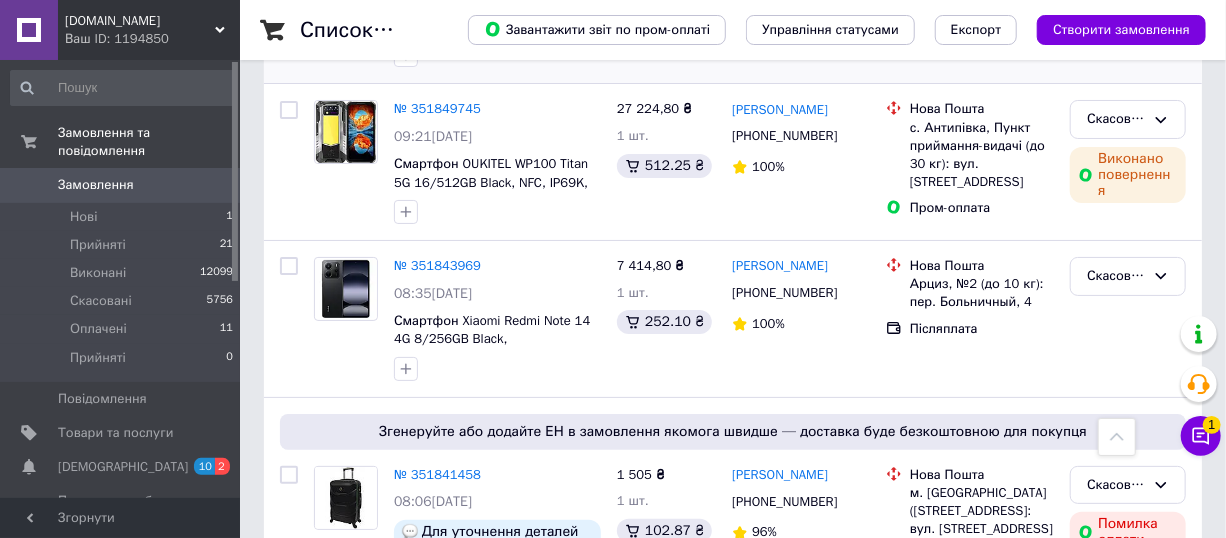scroll, scrollTop: 3481, scrollLeft: 0, axis: vertical 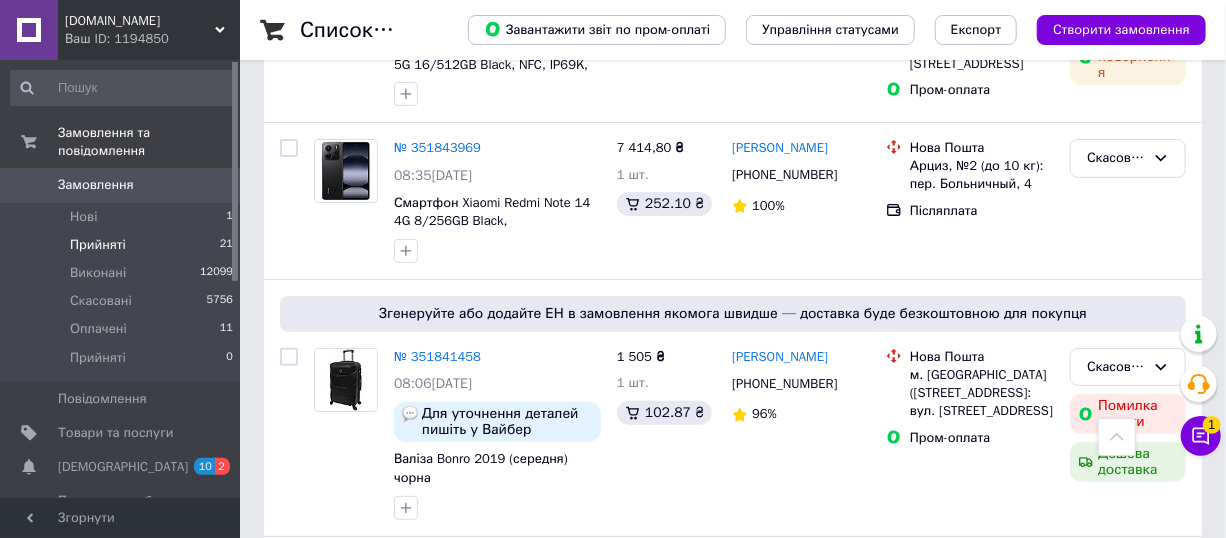 click on "Прийняті 21" at bounding box center (122, 245) 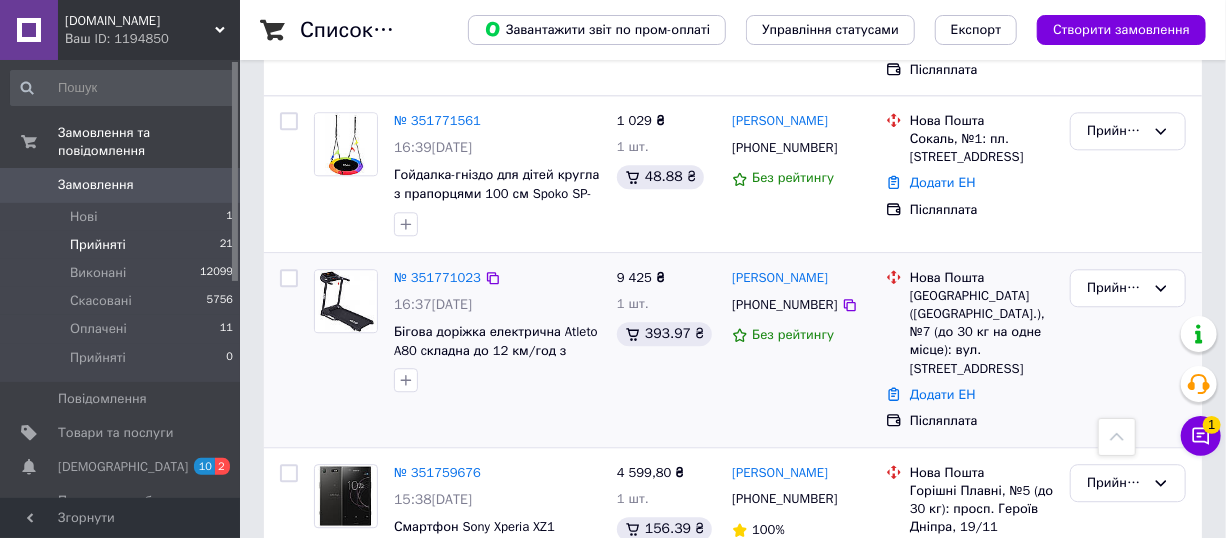 scroll, scrollTop: 2181, scrollLeft: 0, axis: vertical 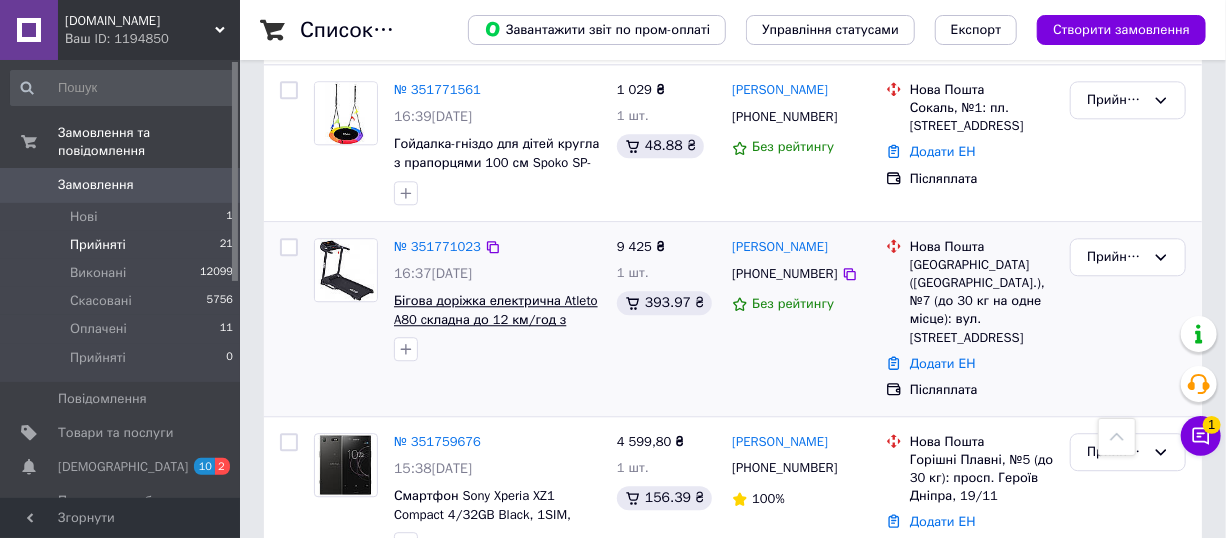 click on "Бігова доріжка електрична Atleto A80 cкладна до 12 км/год з кутом нахилу" at bounding box center (496, 319) 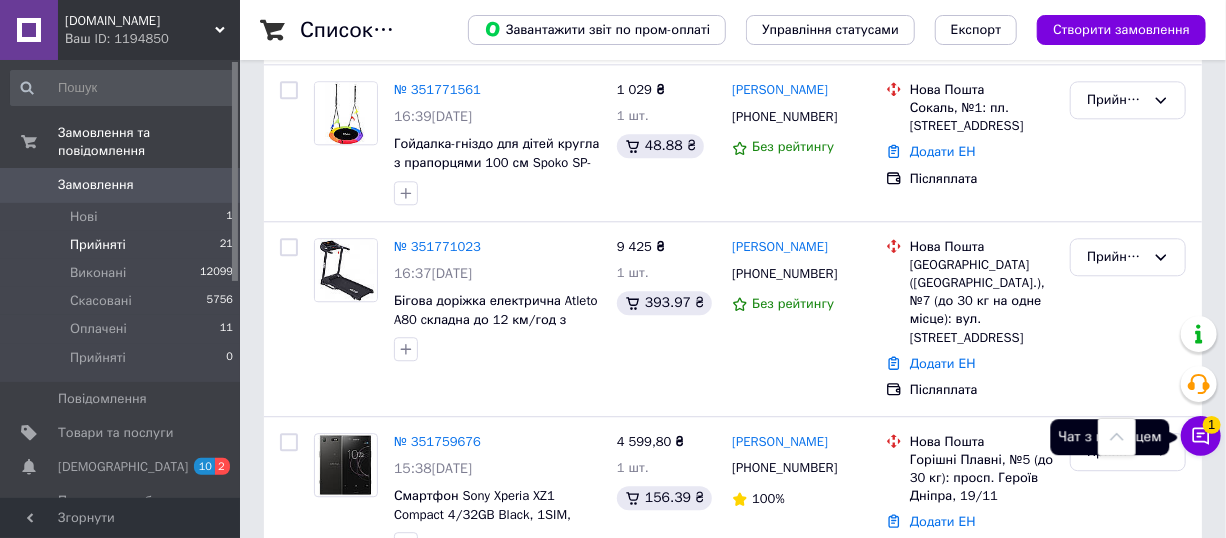 click 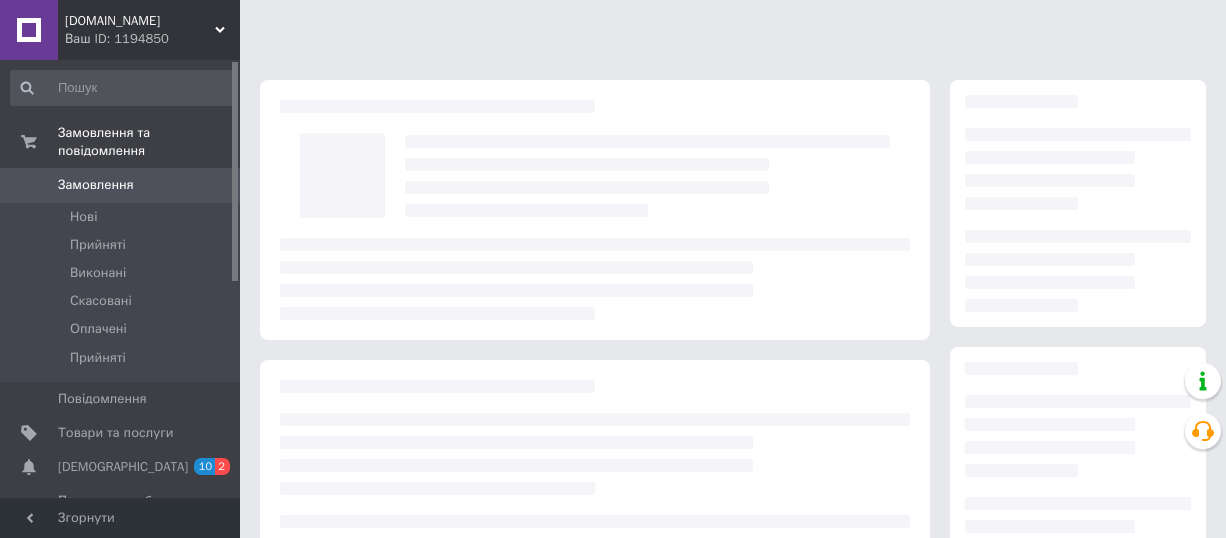 scroll, scrollTop: 0, scrollLeft: 0, axis: both 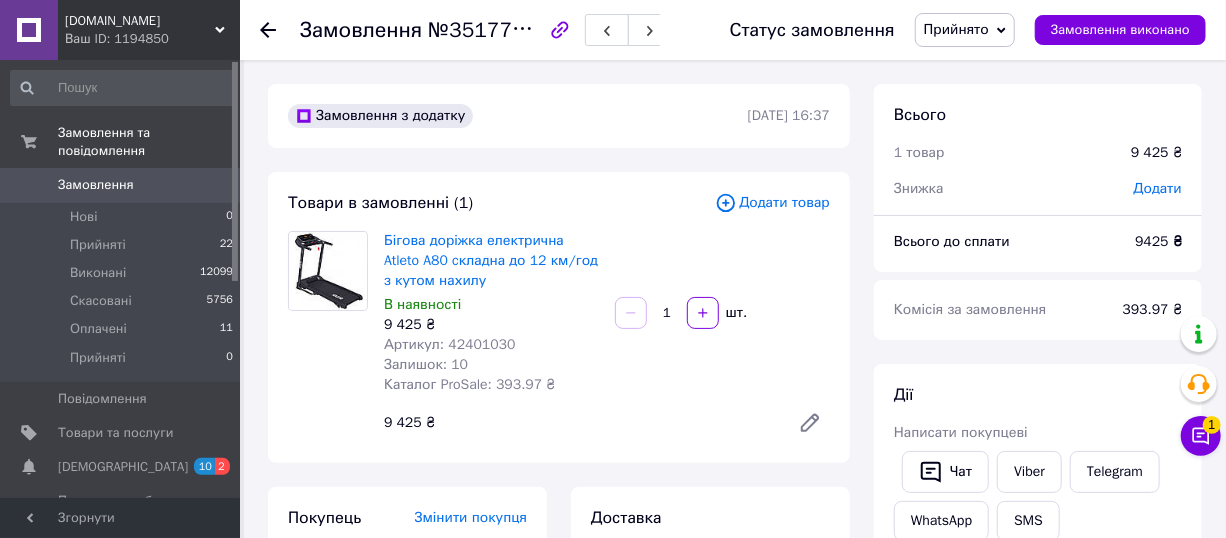click 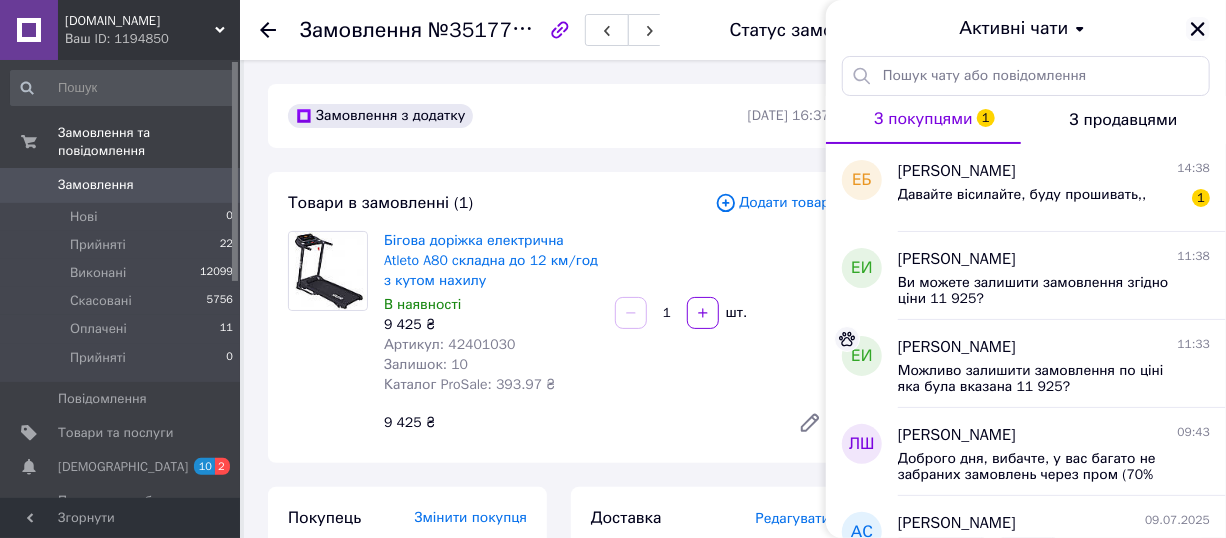 click 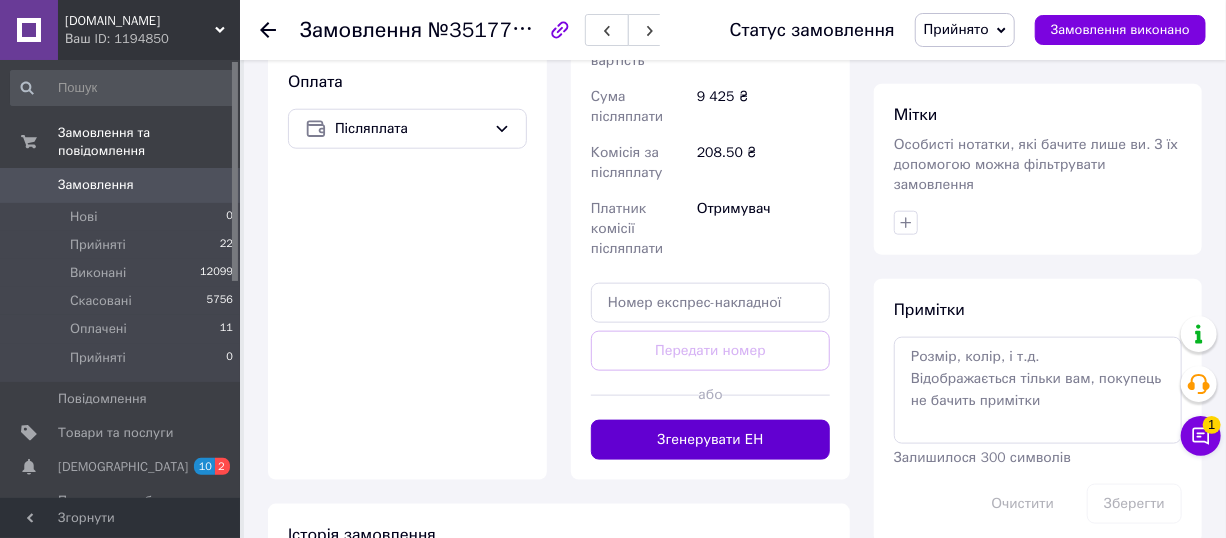 scroll, scrollTop: 909, scrollLeft: 0, axis: vertical 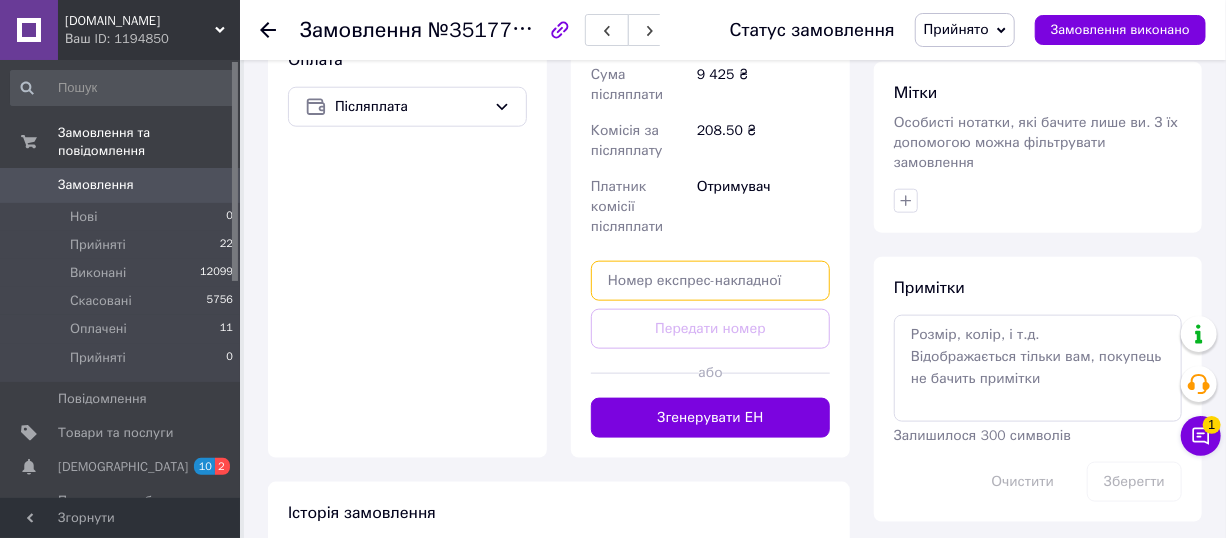 click at bounding box center (710, 281) 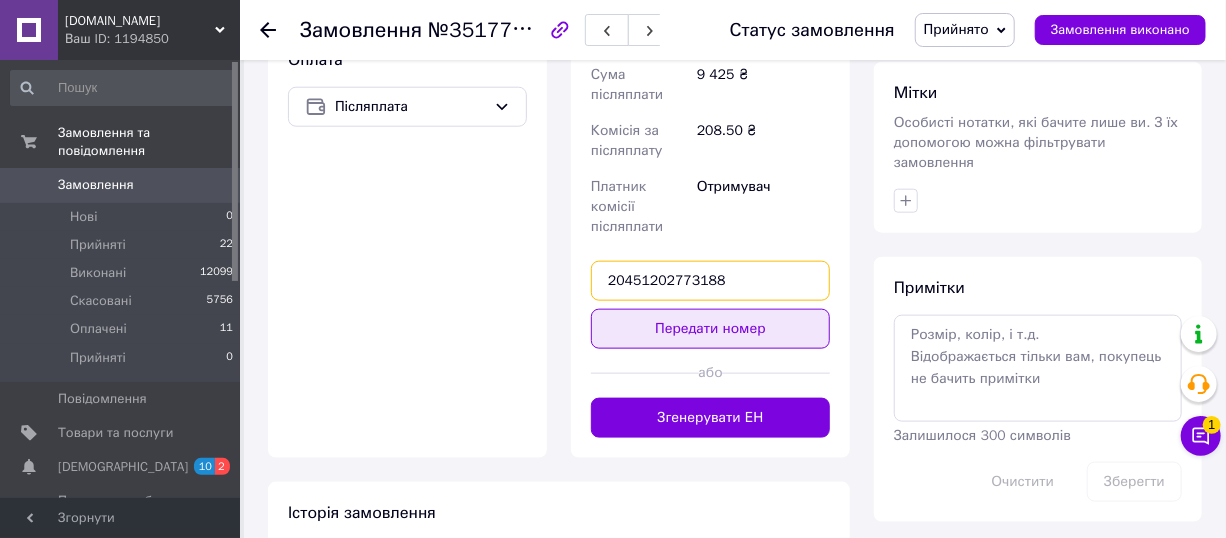 type on "20451202773188" 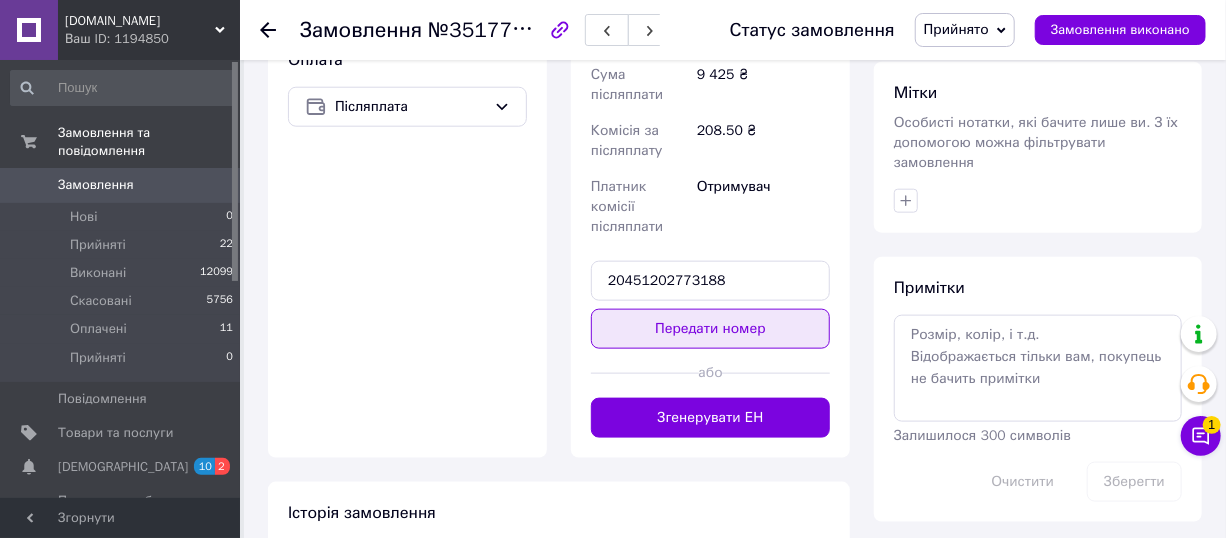 click on "Передати номер" at bounding box center [710, 329] 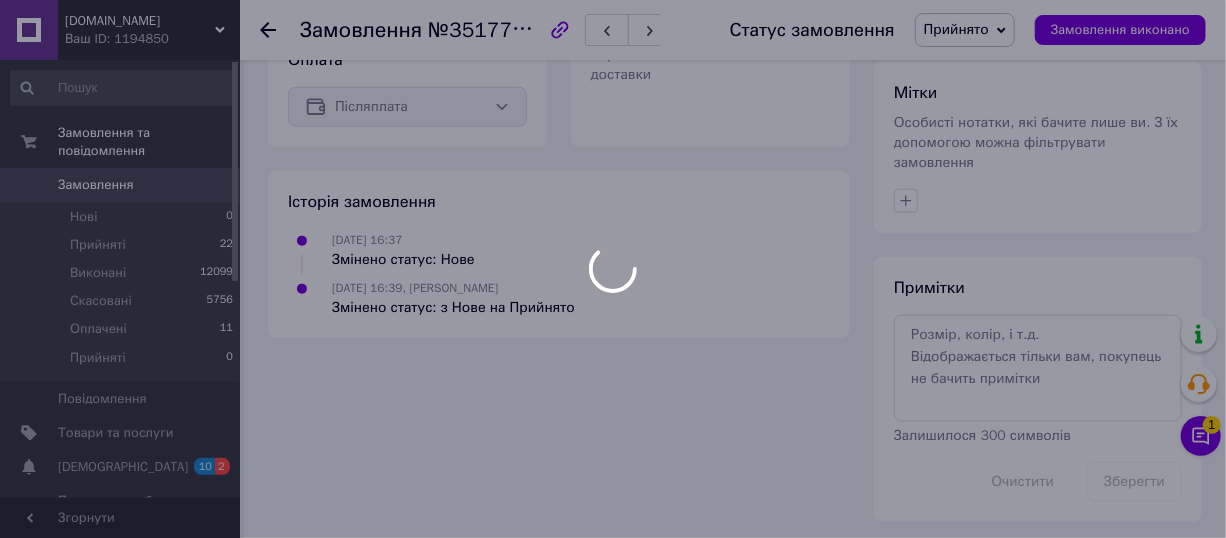 scroll, scrollTop: 894, scrollLeft: 0, axis: vertical 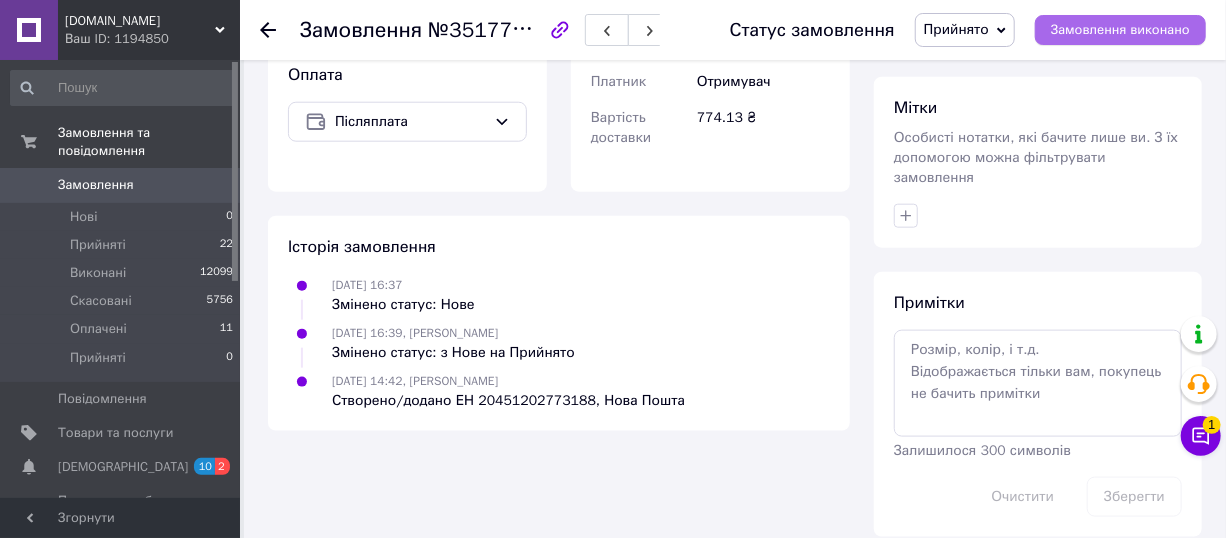 click on "Замовлення виконано" at bounding box center (1120, 30) 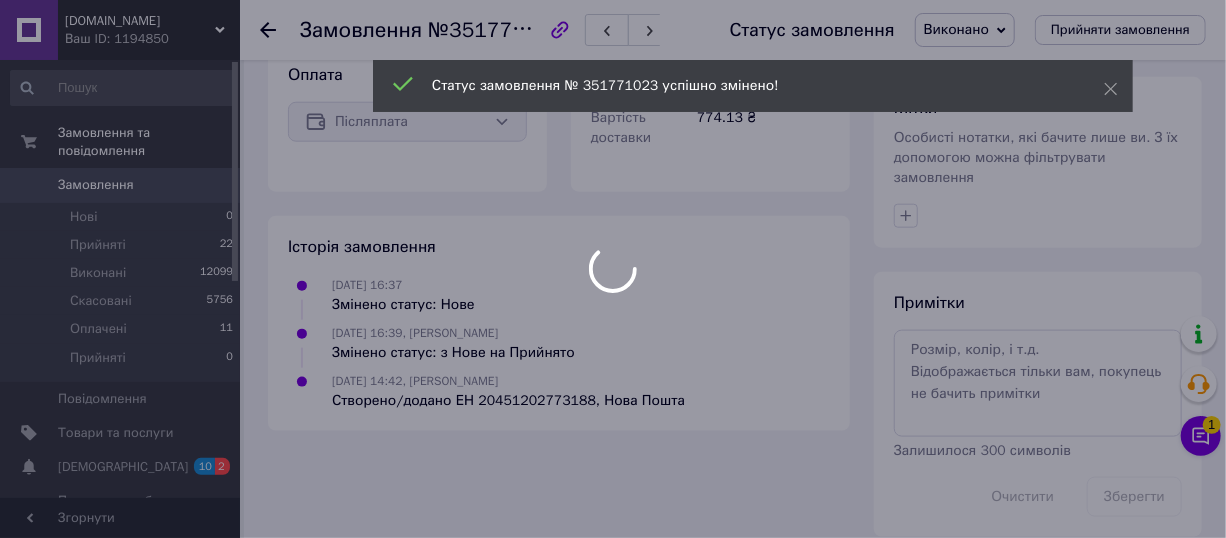 click at bounding box center [613, 269] 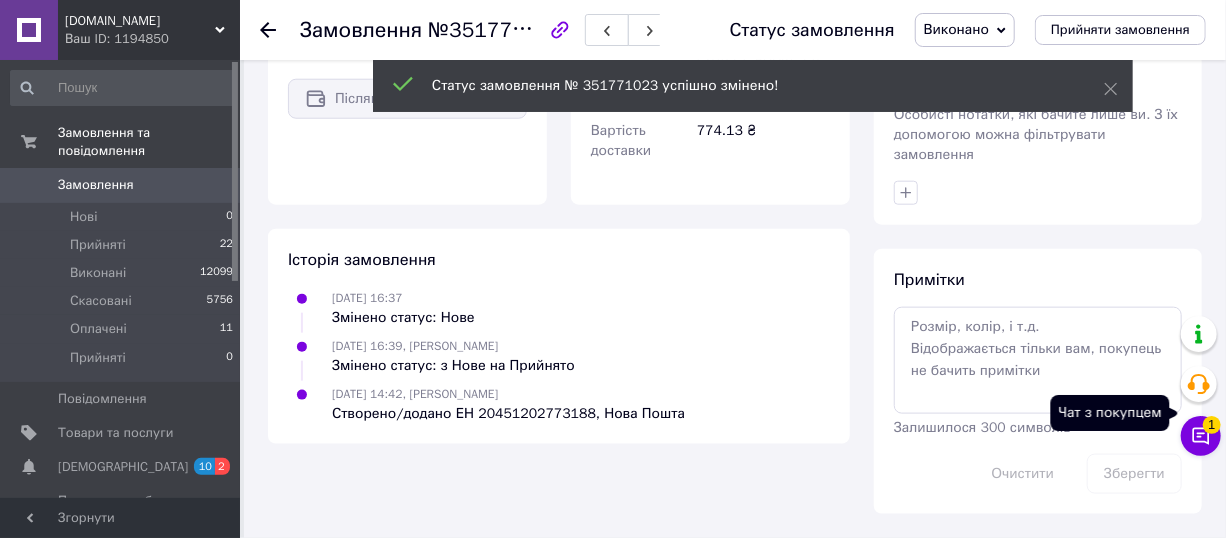 scroll, scrollTop: 858, scrollLeft: 0, axis: vertical 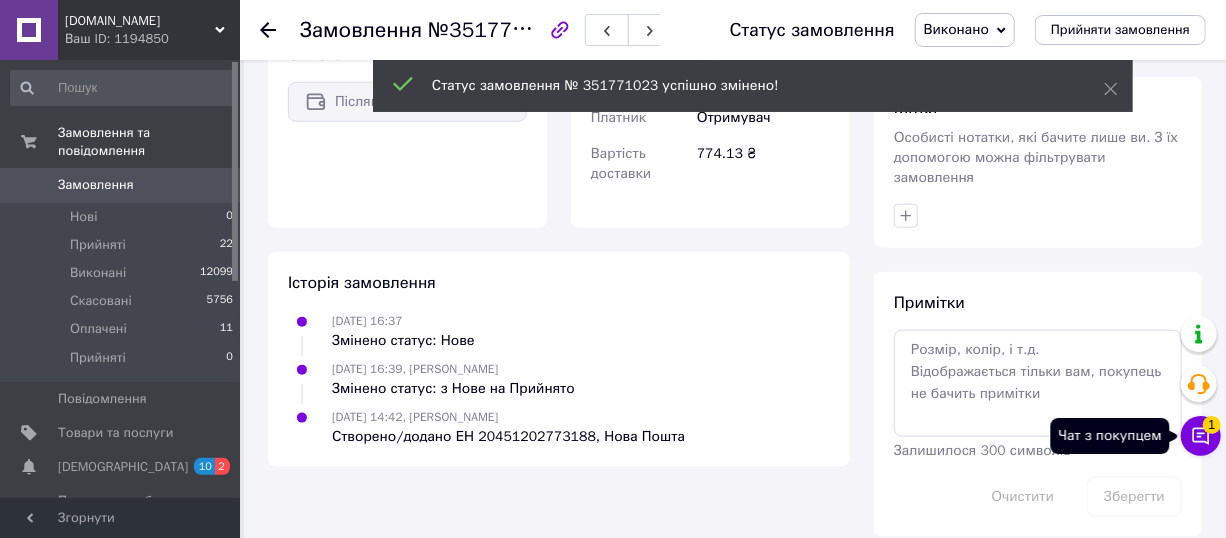 click 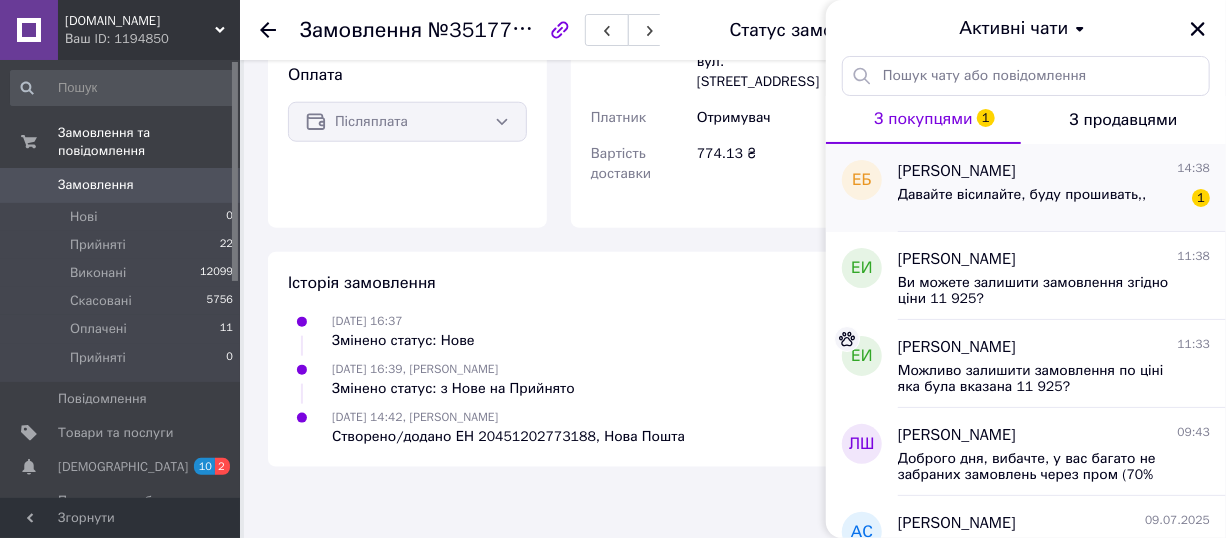click on "Давайте вісилайте, буду прошивать,," at bounding box center (1022, 195) 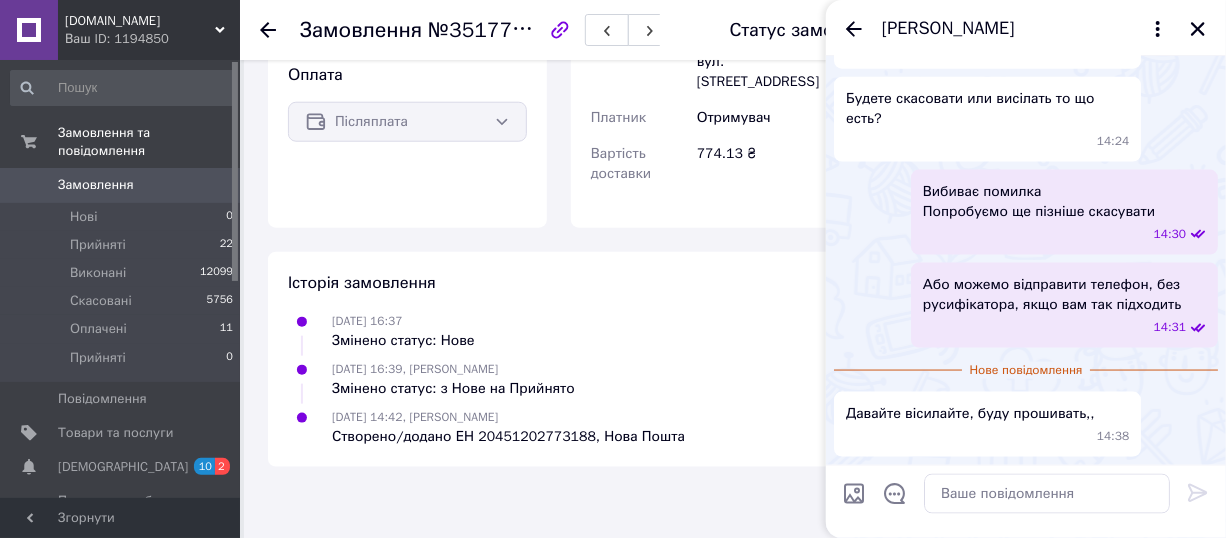scroll, scrollTop: 1163, scrollLeft: 0, axis: vertical 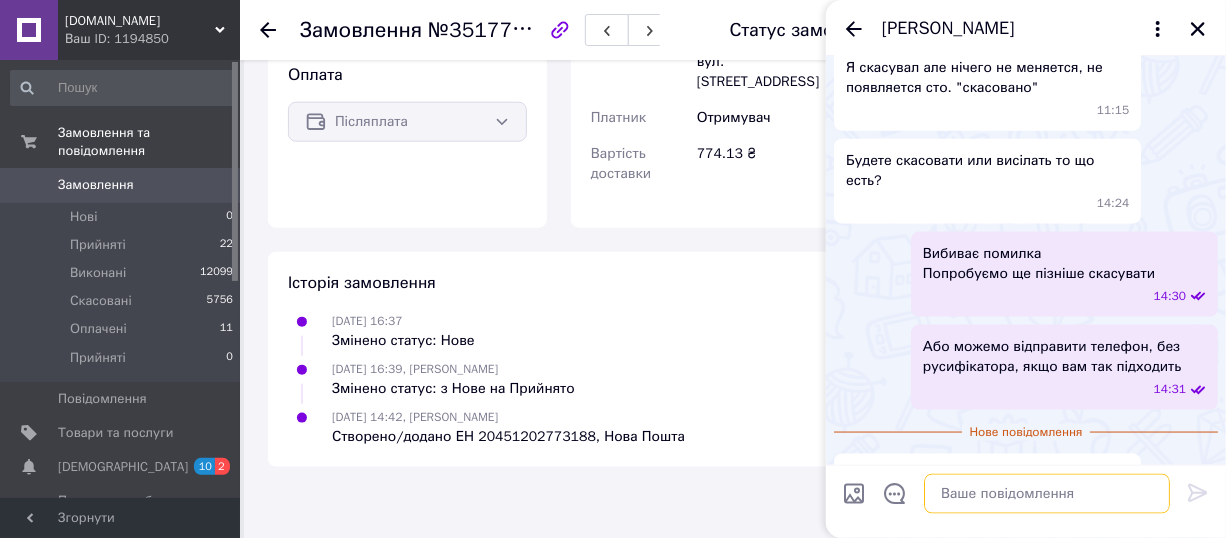 click at bounding box center (1047, 494) 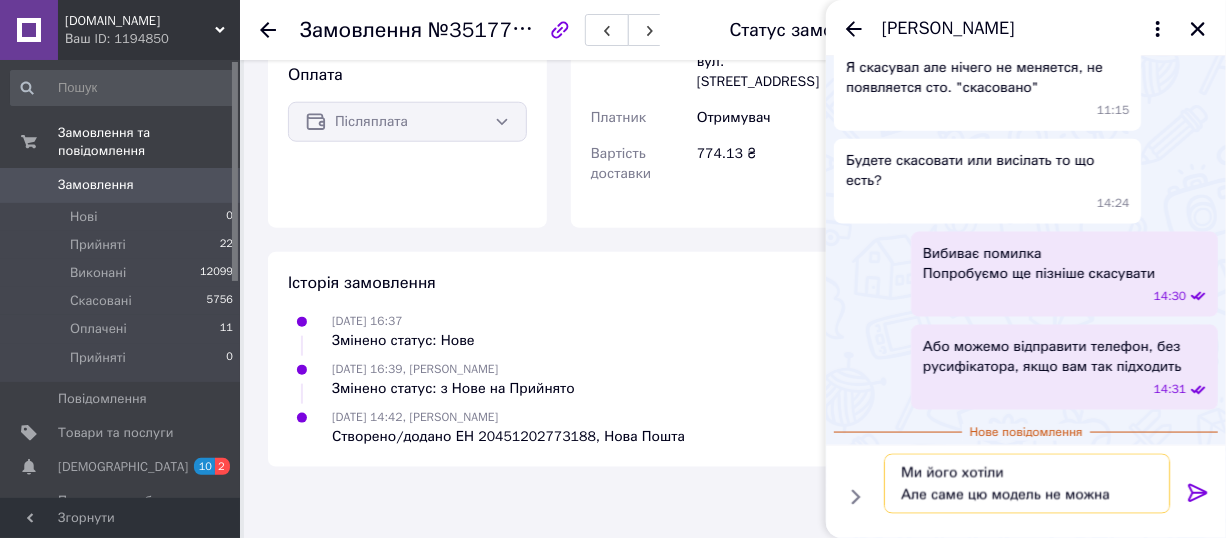 scroll, scrollTop: 13, scrollLeft: 0, axis: vertical 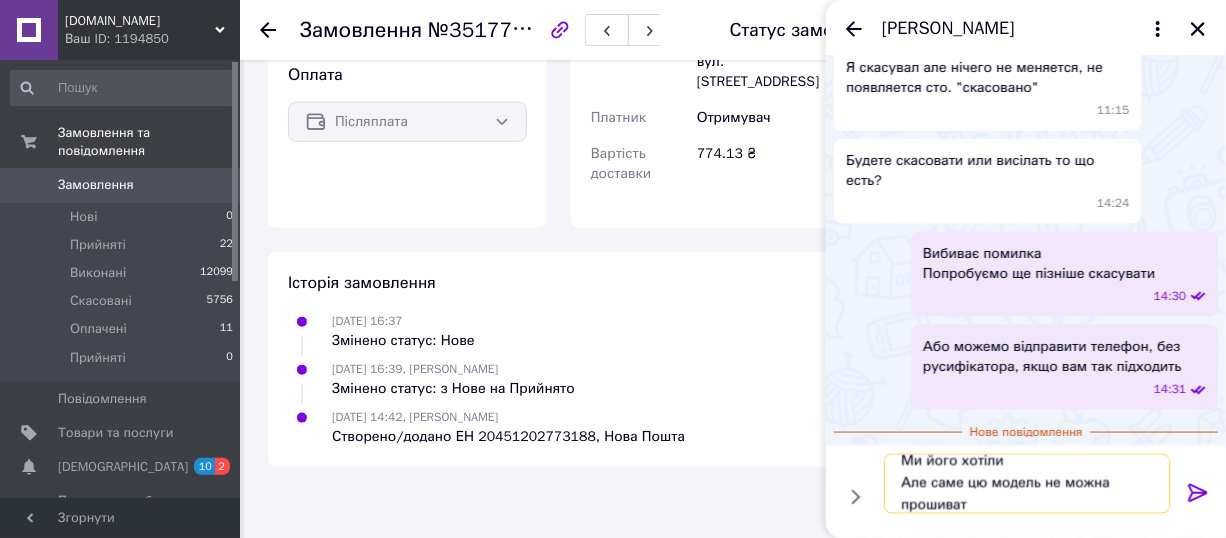 type on "Ми його хотіли
Але саме цю модель не можна прошивати" 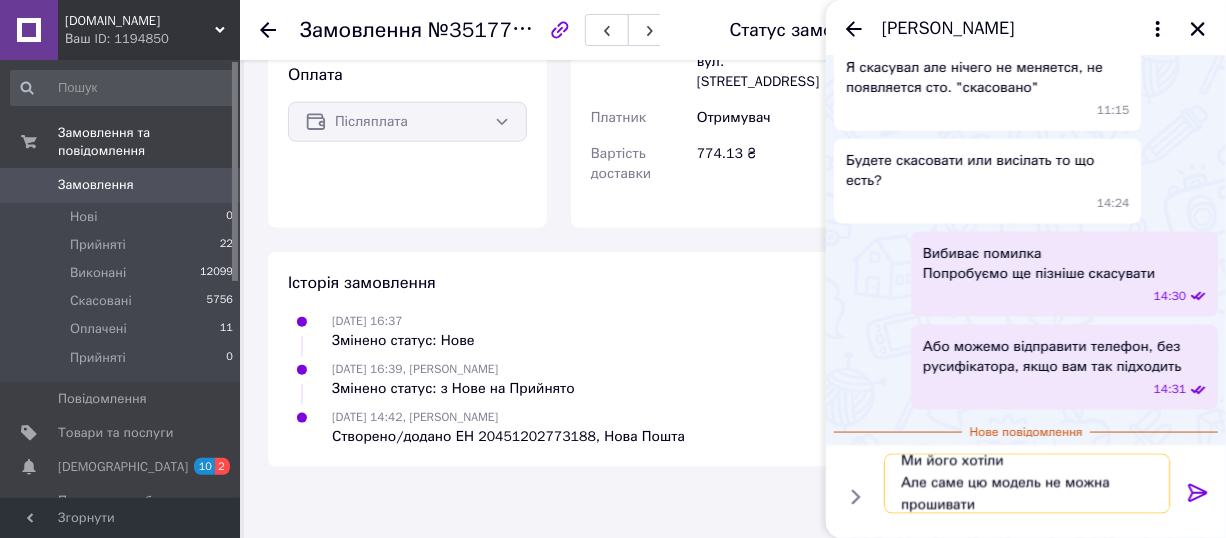 type 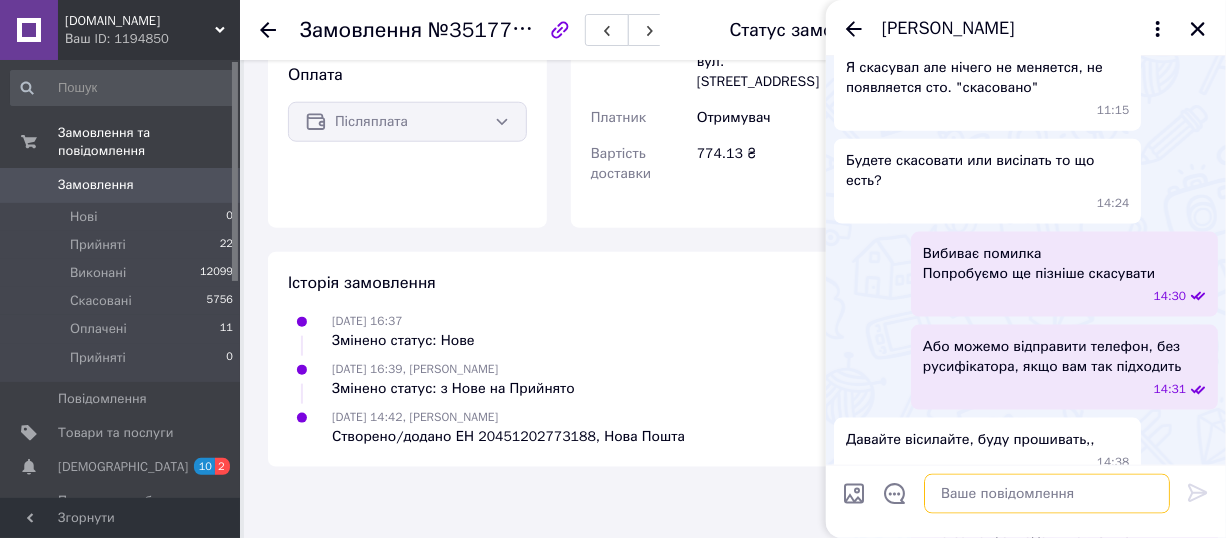 scroll, scrollTop: 0, scrollLeft: 0, axis: both 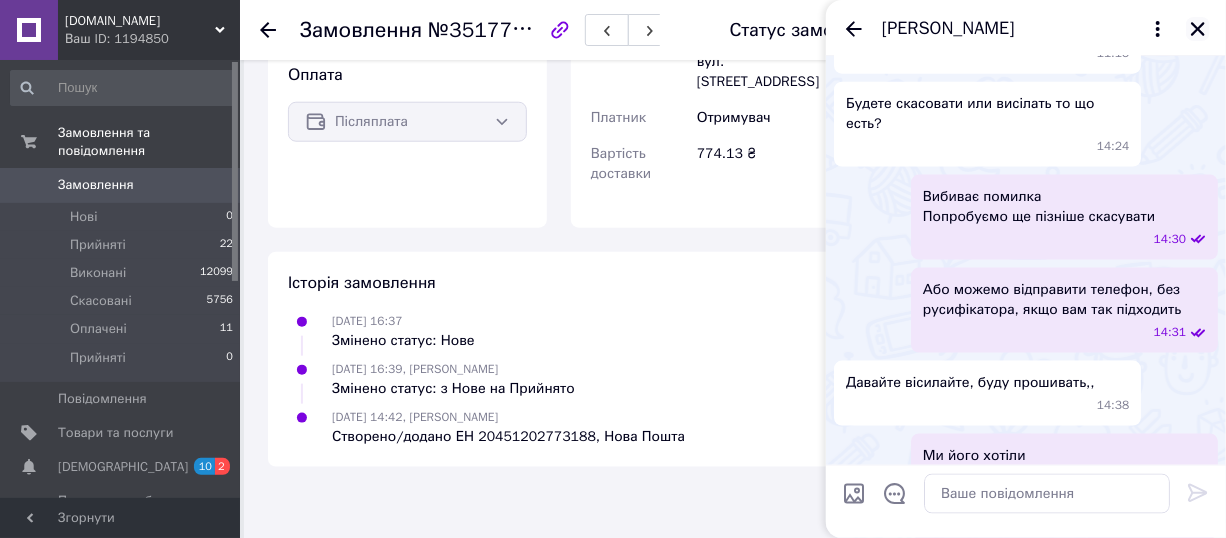 click 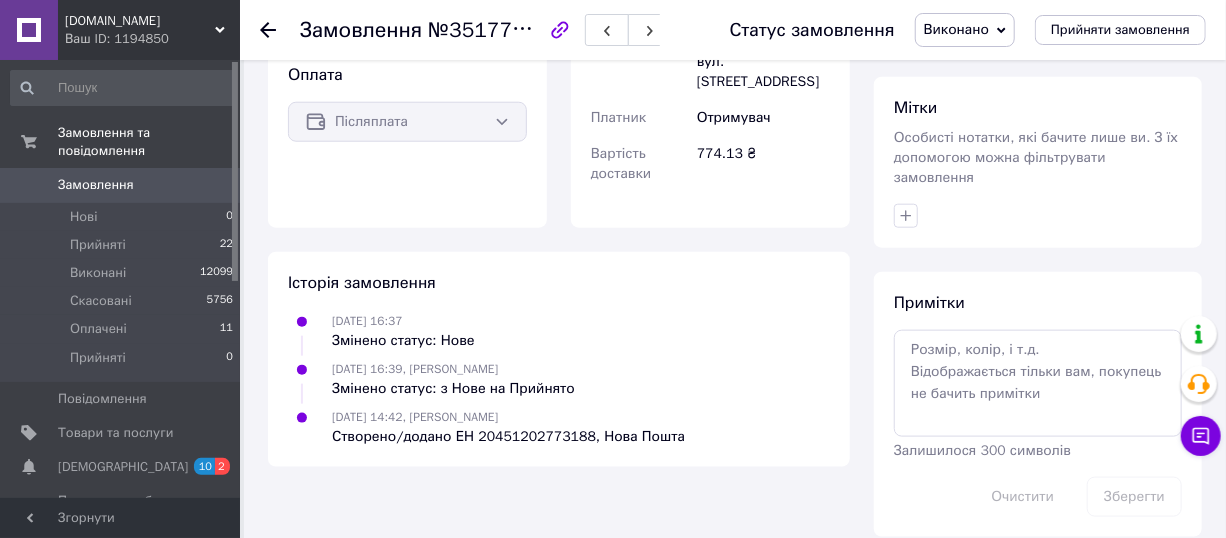 click on "08.07.2025 16:37 Змінено статус: Нове" at bounding box center (559, 331) 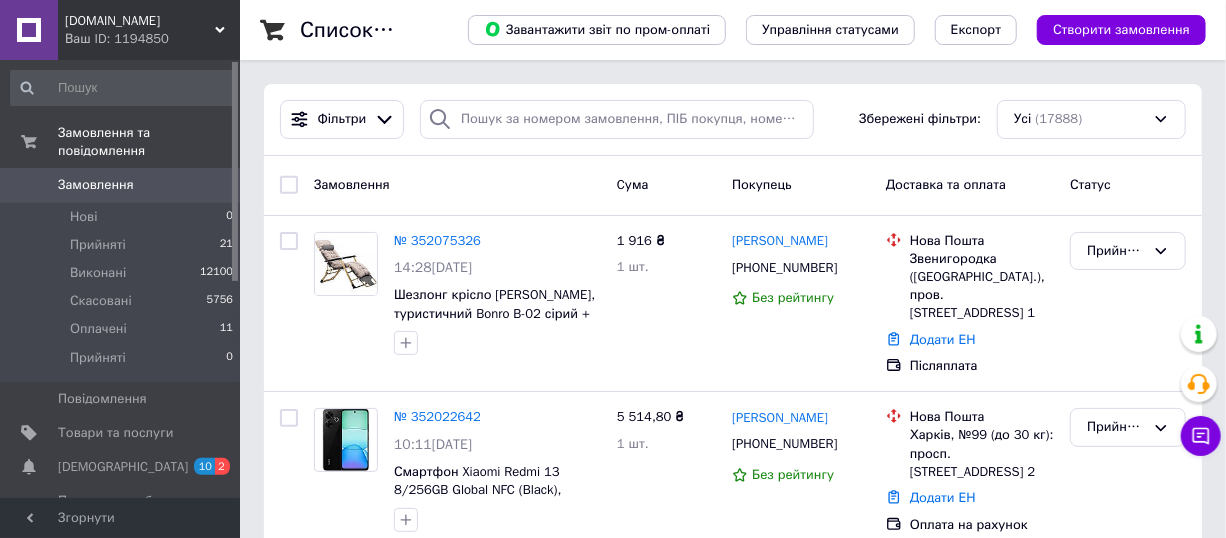 scroll, scrollTop: 90, scrollLeft: 0, axis: vertical 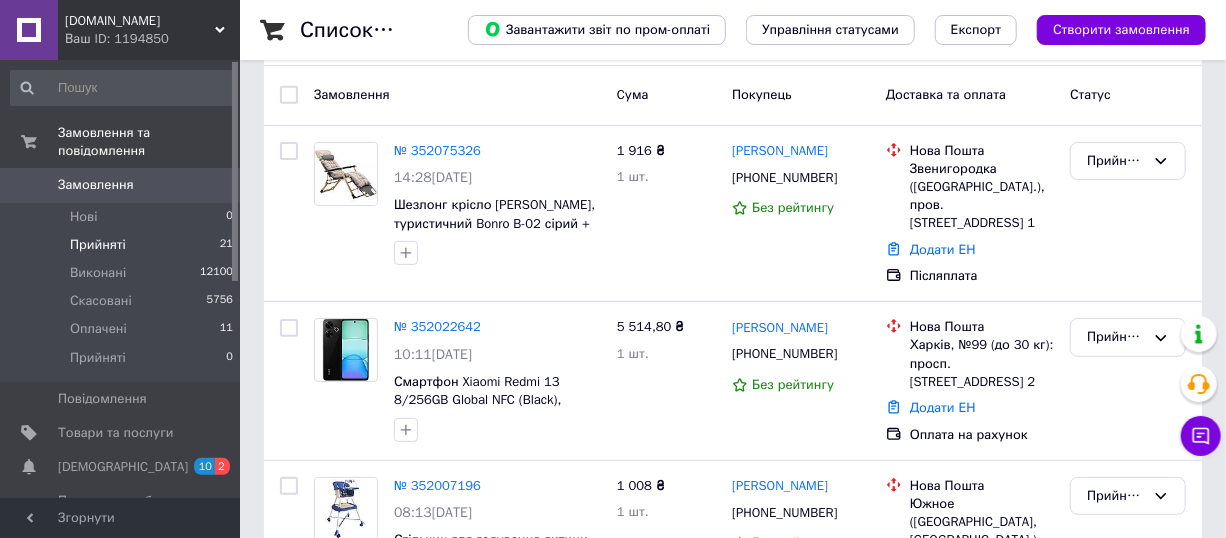 click on "Прийняті 21" at bounding box center (122, 245) 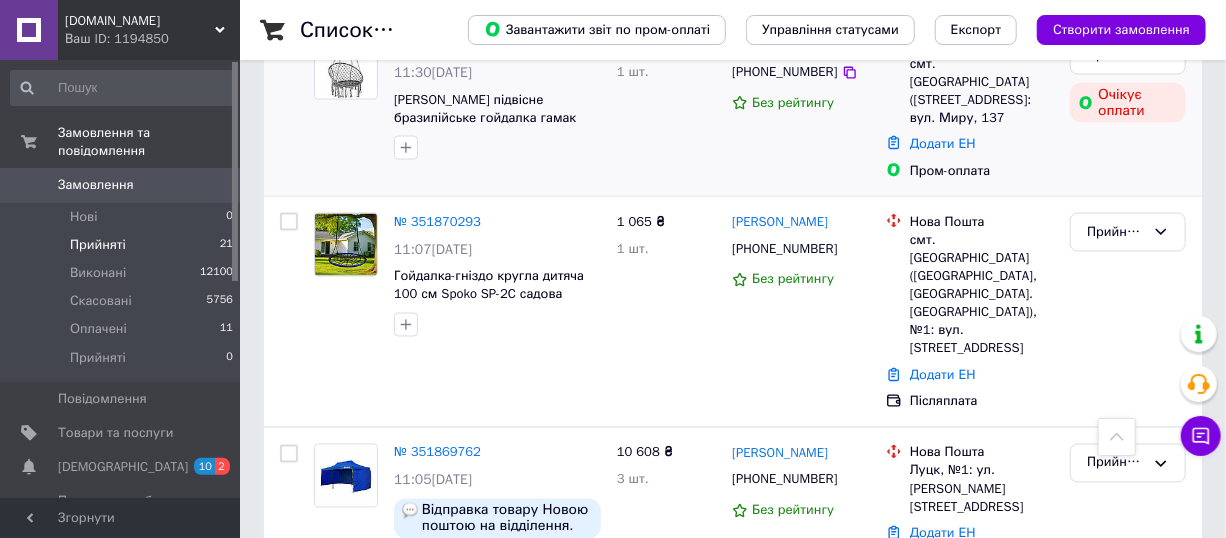 scroll, scrollTop: 1243, scrollLeft: 0, axis: vertical 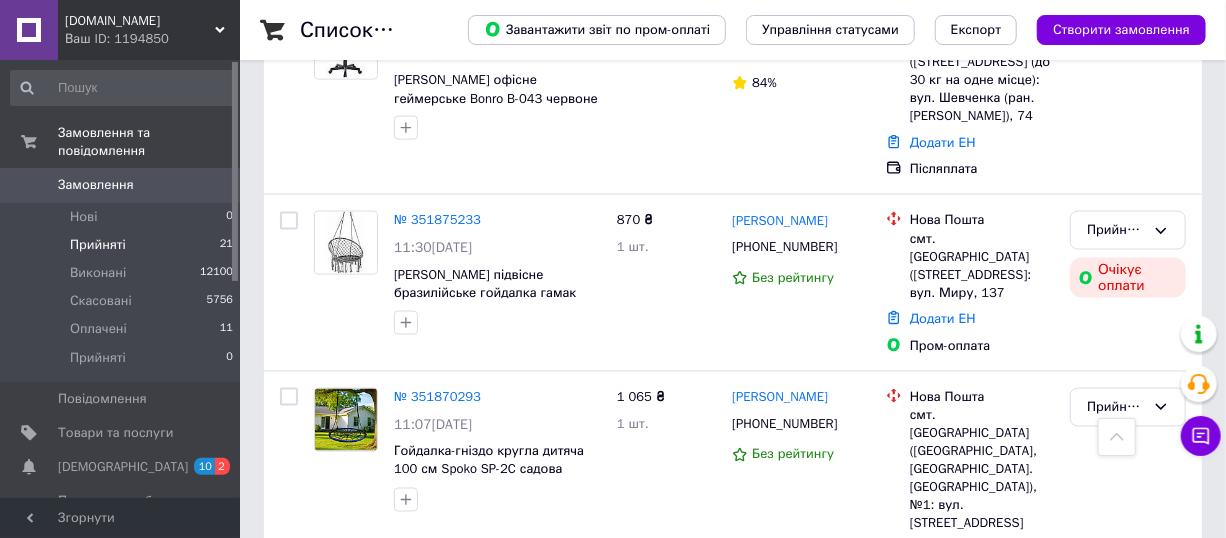 click on "Прийняті 21" at bounding box center [122, 245] 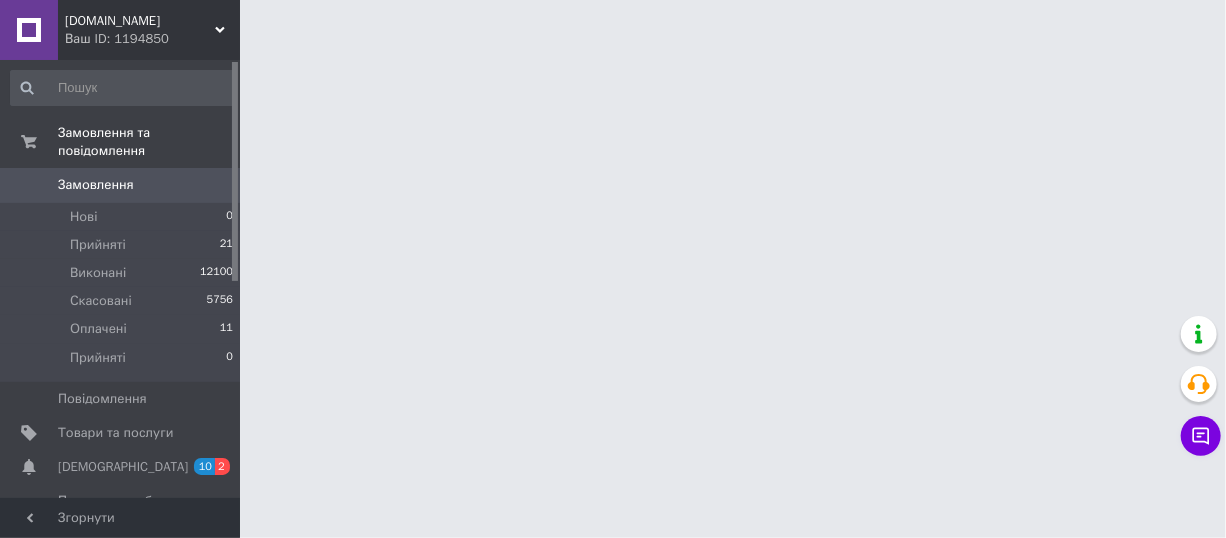 scroll, scrollTop: 0, scrollLeft: 0, axis: both 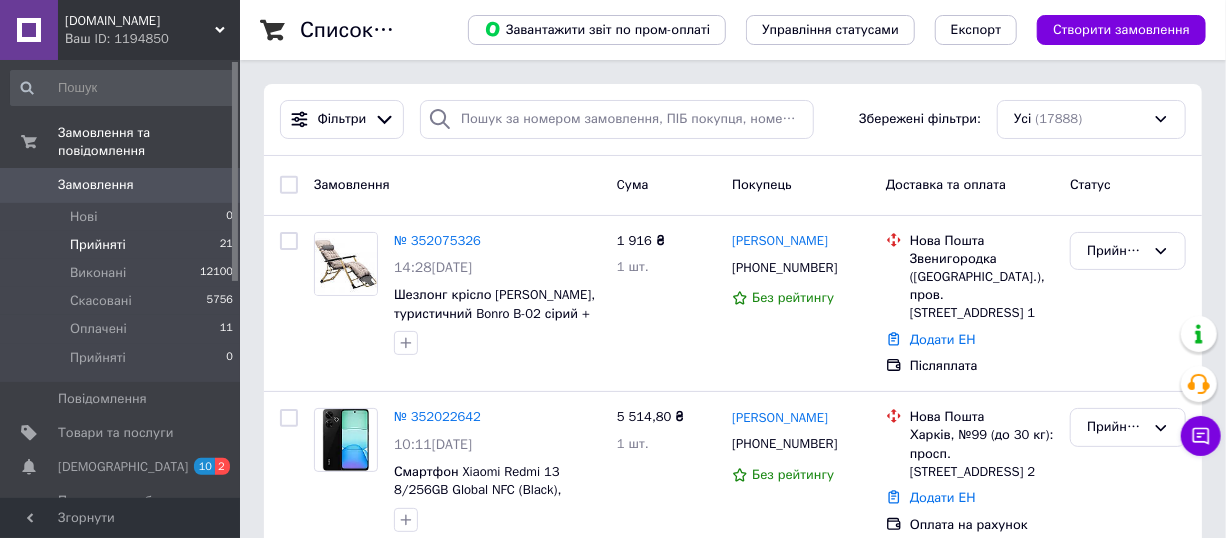 click on "Прийняті 21" at bounding box center (122, 245) 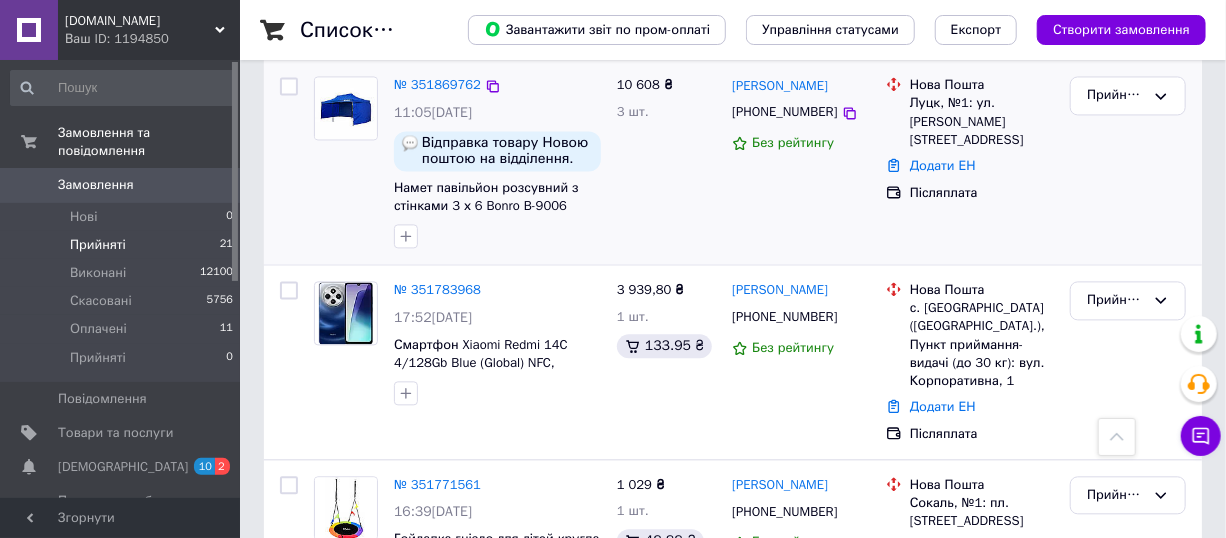 scroll, scrollTop: 1818, scrollLeft: 0, axis: vertical 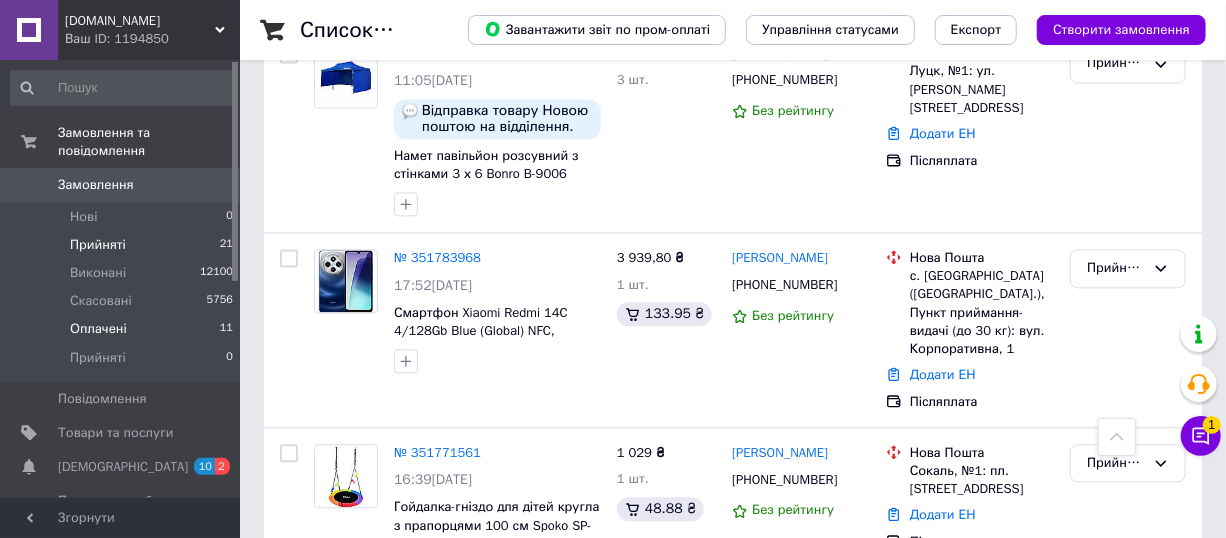 click on "Оплачені 11" at bounding box center (122, 329) 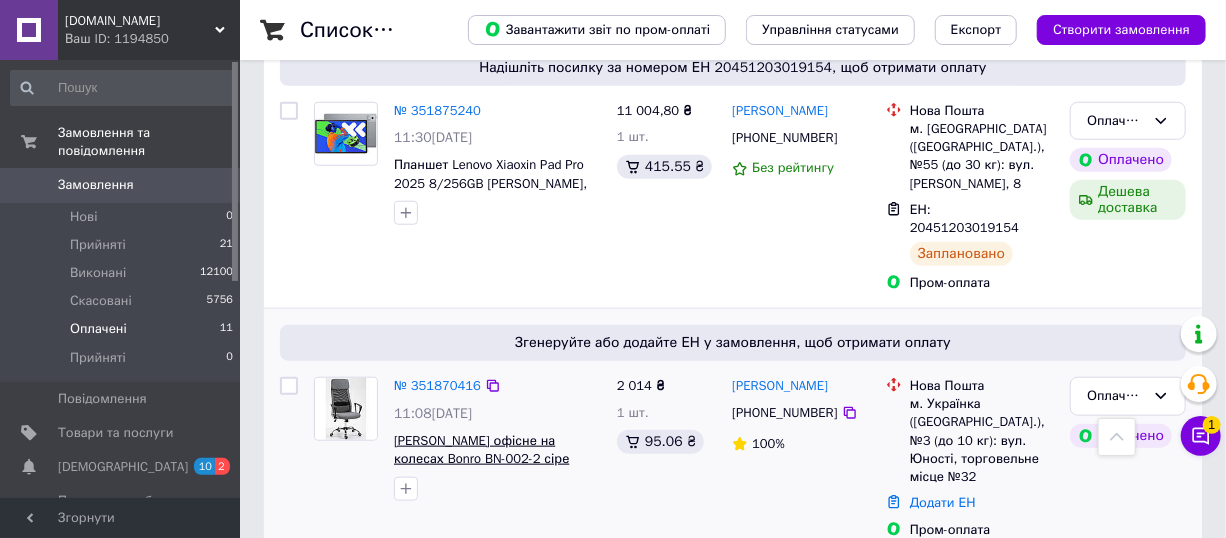 scroll, scrollTop: 727, scrollLeft: 0, axis: vertical 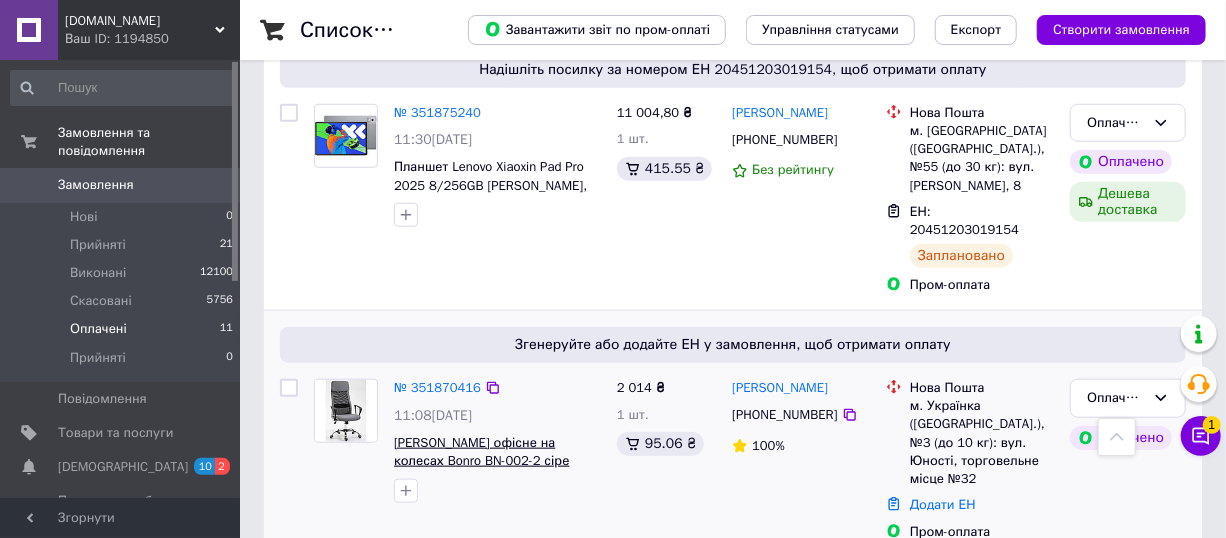 click on "Крісло офісне на колесах Bonro BN-002-2 сіре" at bounding box center (481, 452) 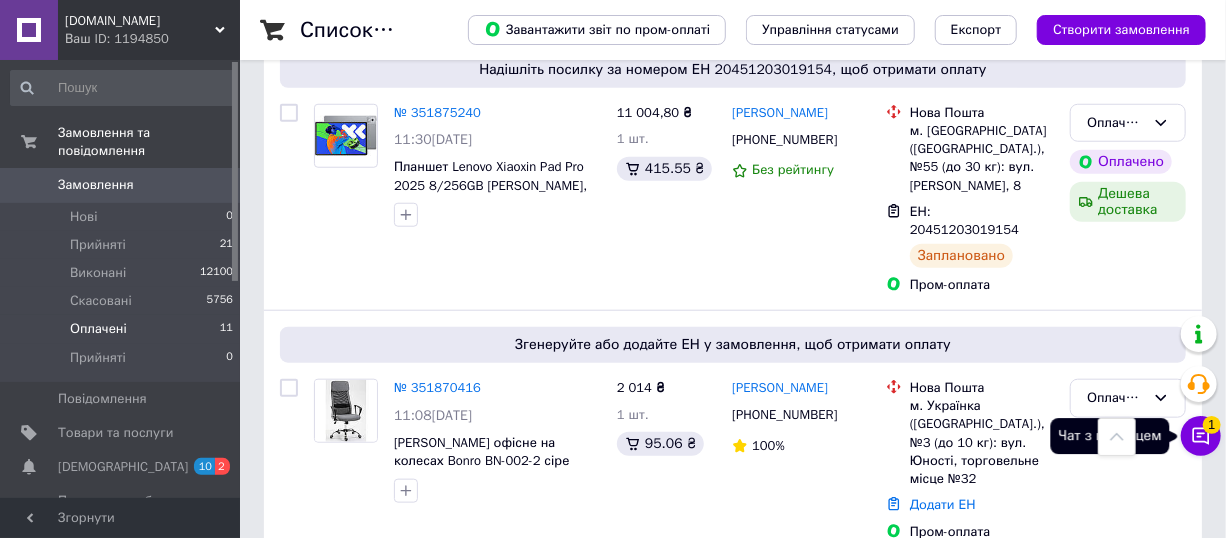 click on "Чат з покупцем 1" at bounding box center [1201, 436] 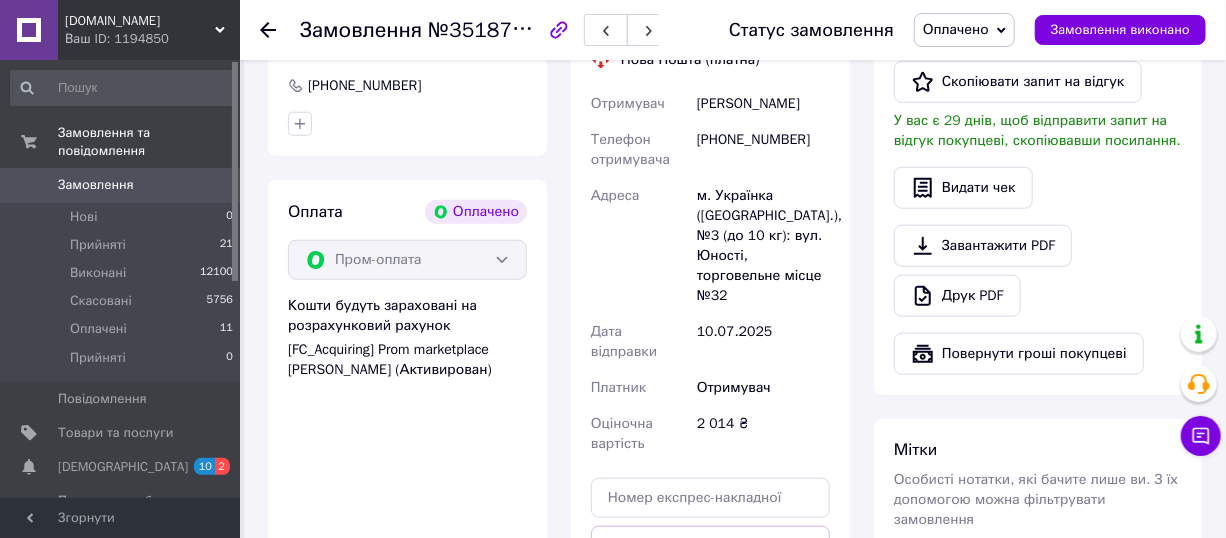 scroll, scrollTop: 995, scrollLeft: 0, axis: vertical 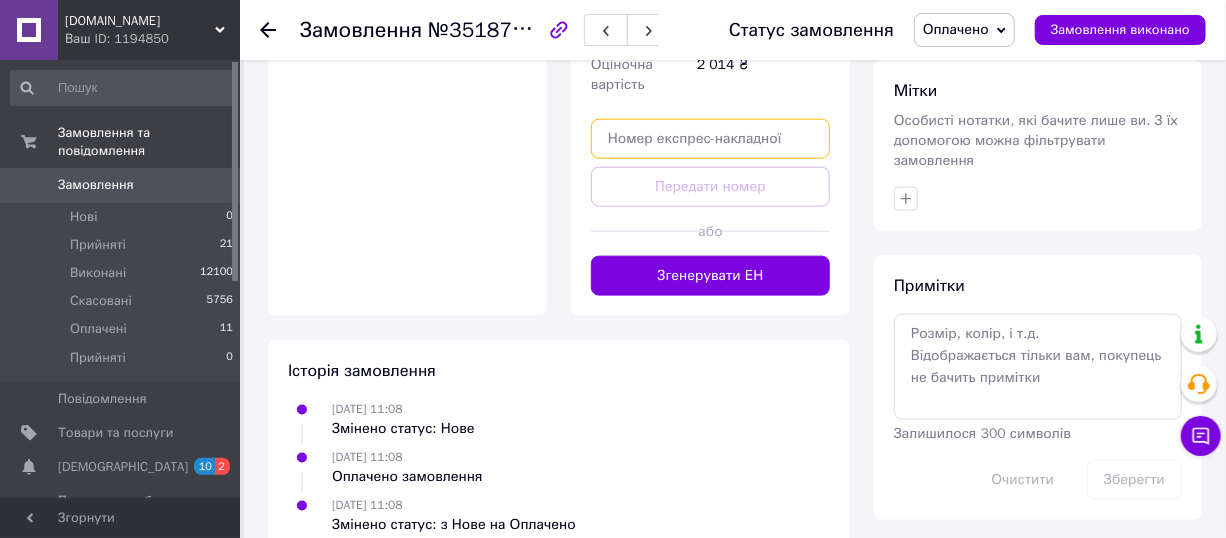 click at bounding box center (710, 139) 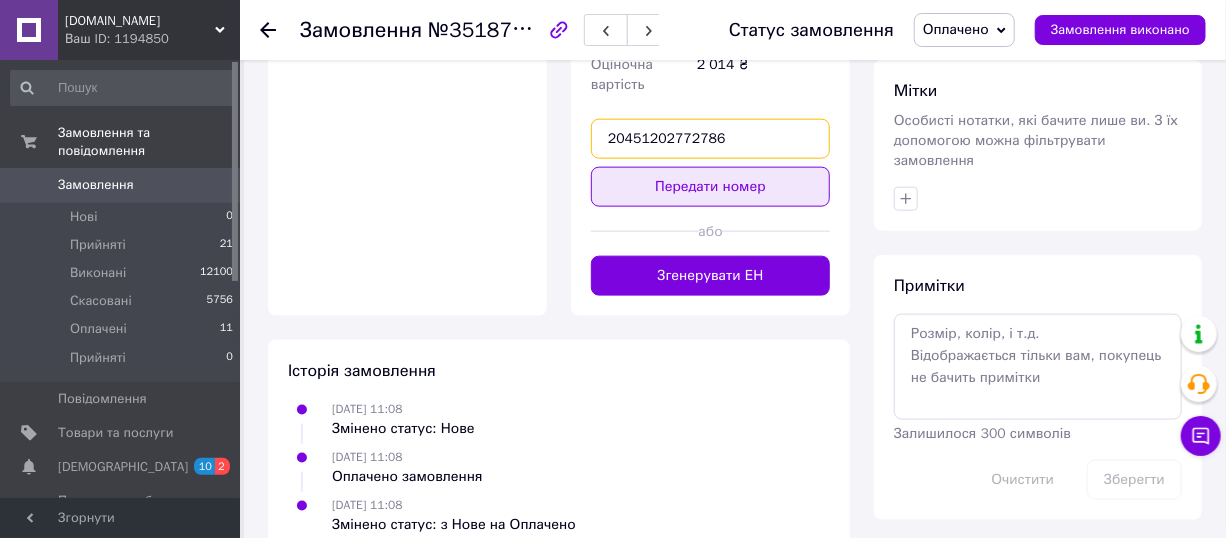 type on "20451202772786" 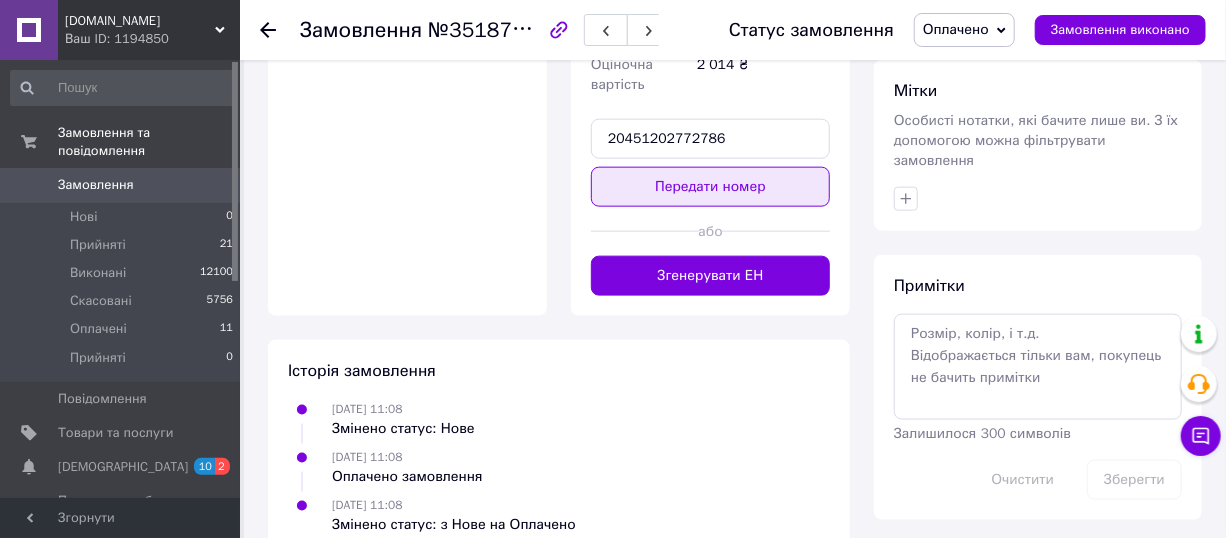 click on "Передати номер" at bounding box center (710, 187) 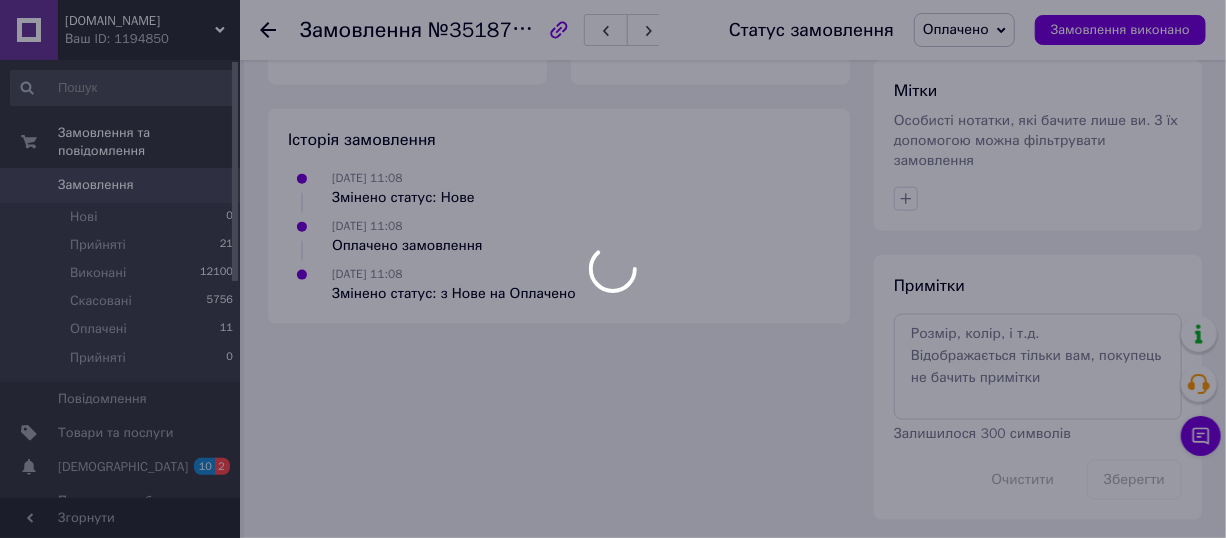scroll, scrollTop: 980, scrollLeft: 0, axis: vertical 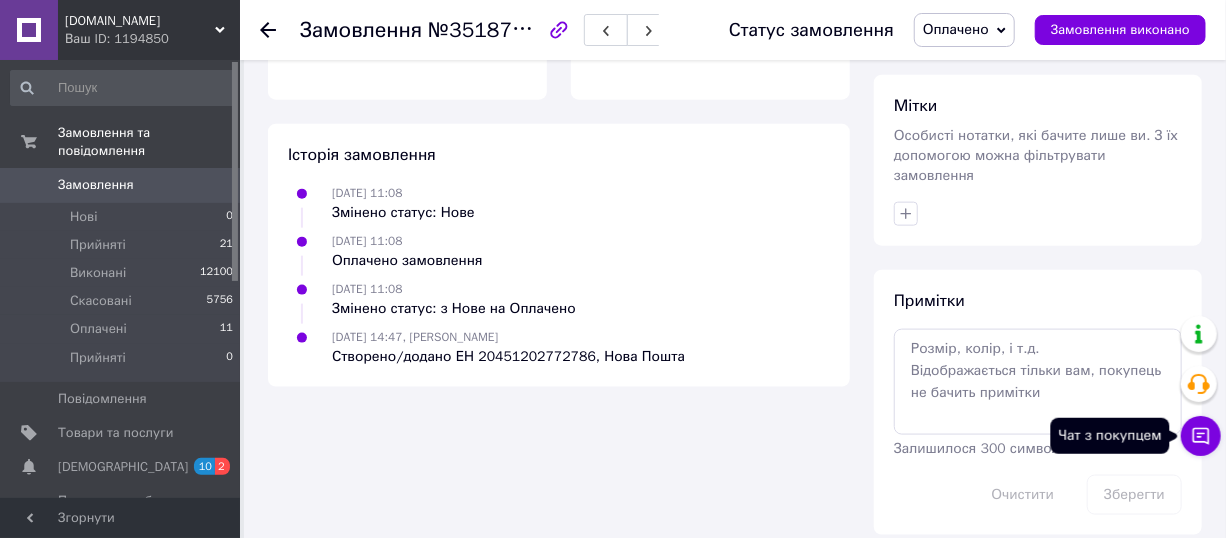 click 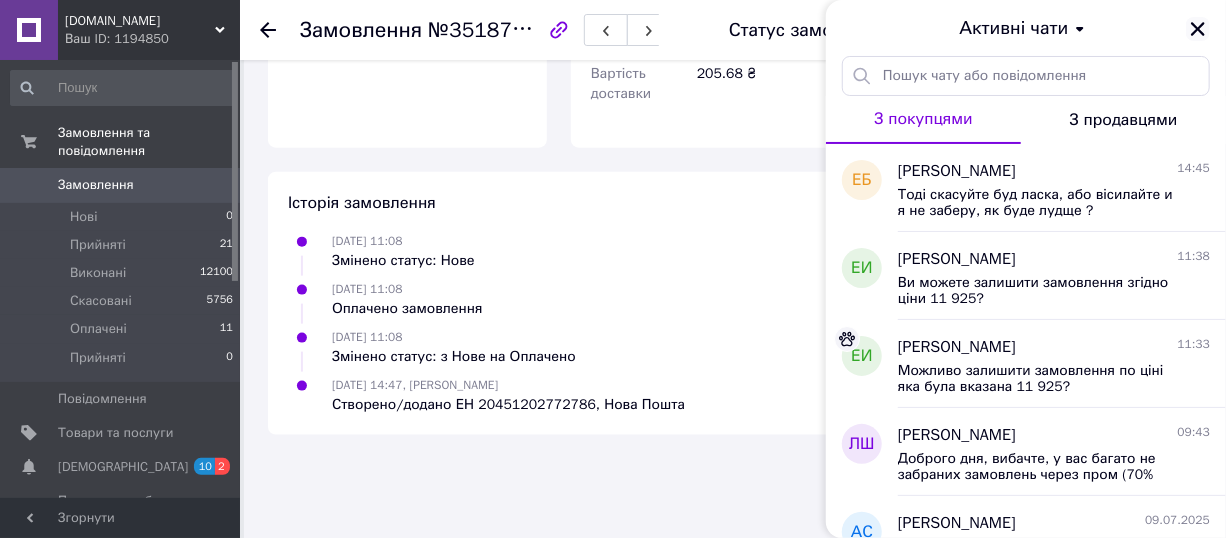 click 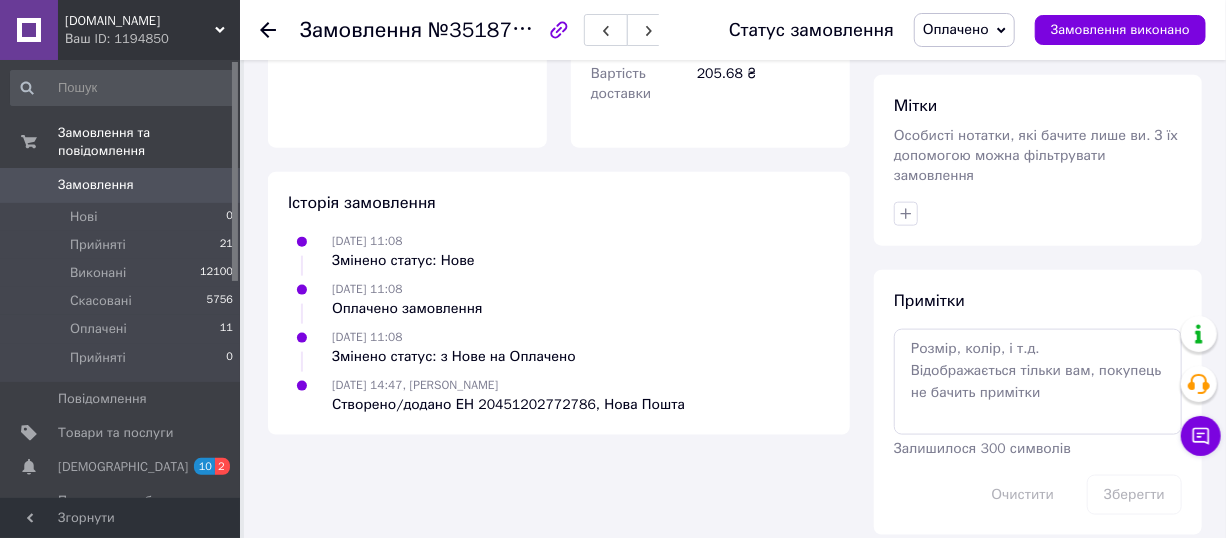 click on "Замовлення" at bounding box center (121, 185) 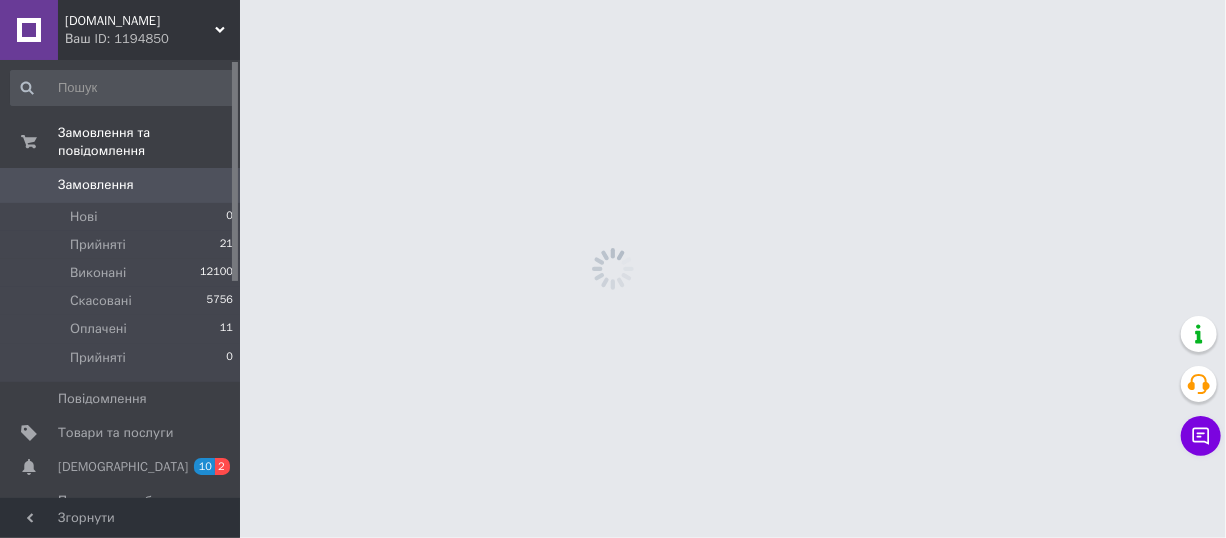 scroll, scrollTop: 0, scrollLeft: 0, axis: both 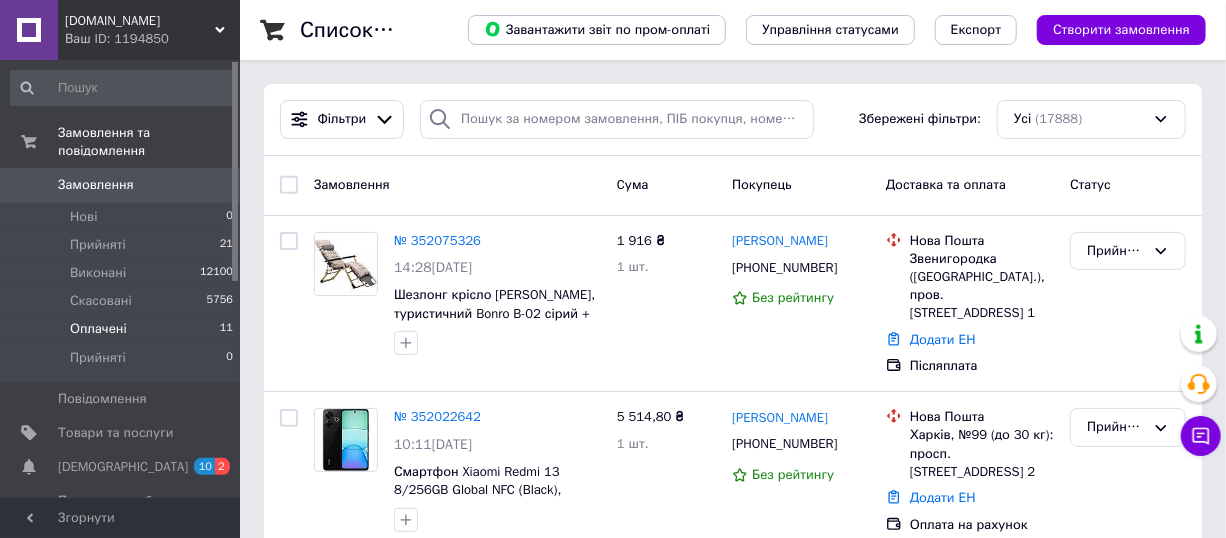 click on "Оплачені 11" at bounding box center (122, 329) 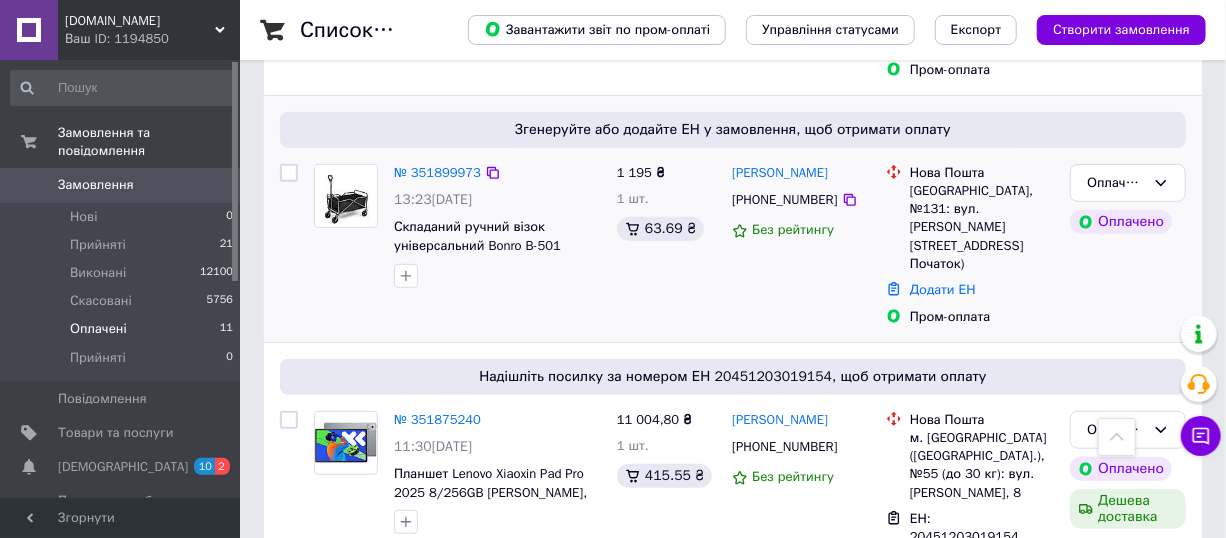 scroll, scrollTop: 363, scrollLeft: 0, axis: vertical 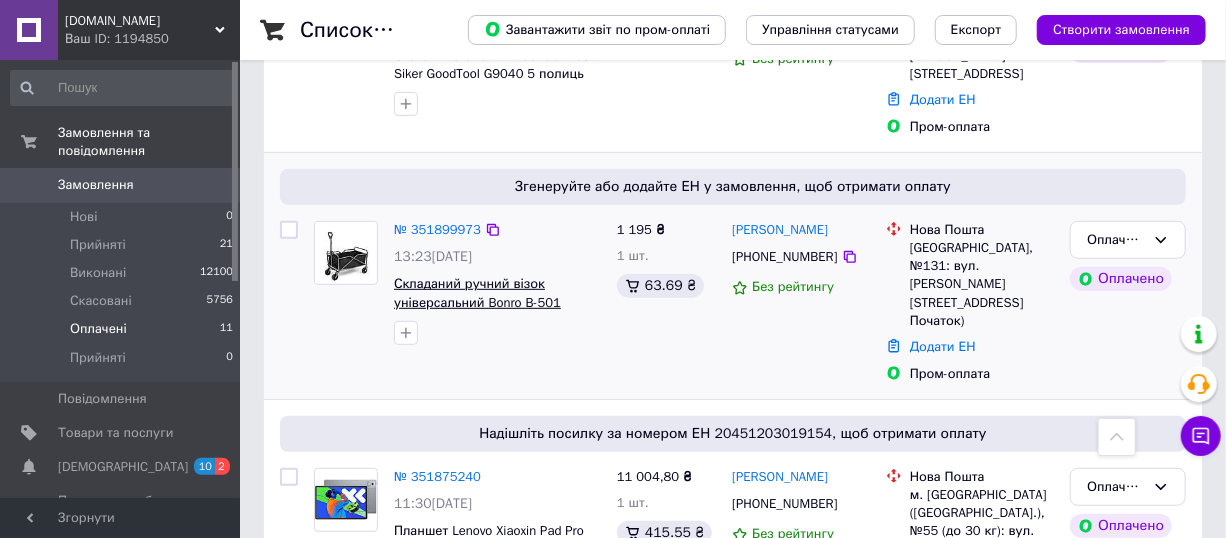click on "Складаний ручний візок універсальний Bonro B-501 чорний" at bounding box center [477, 302] 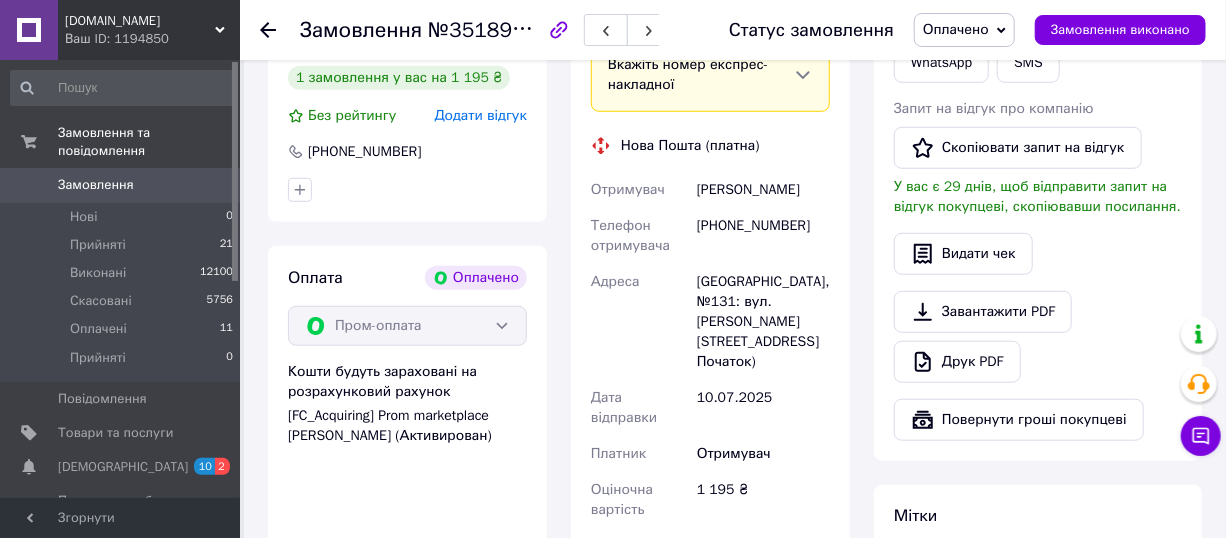 scroll, scrollTop: 751, scrollLeft: 0, axis: vertical 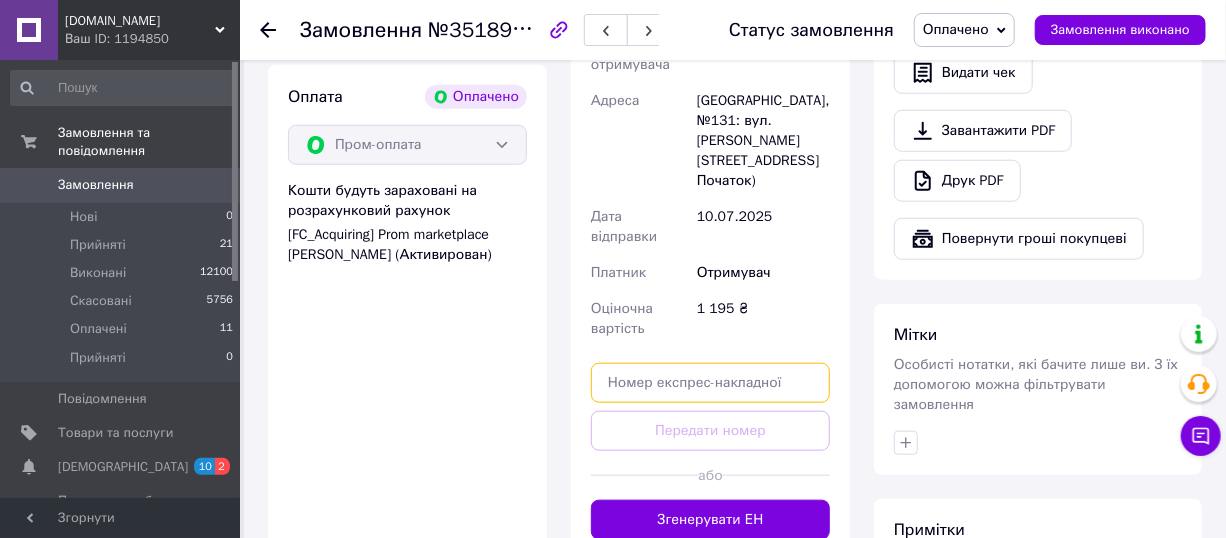 click at bounding box center [710, 383] 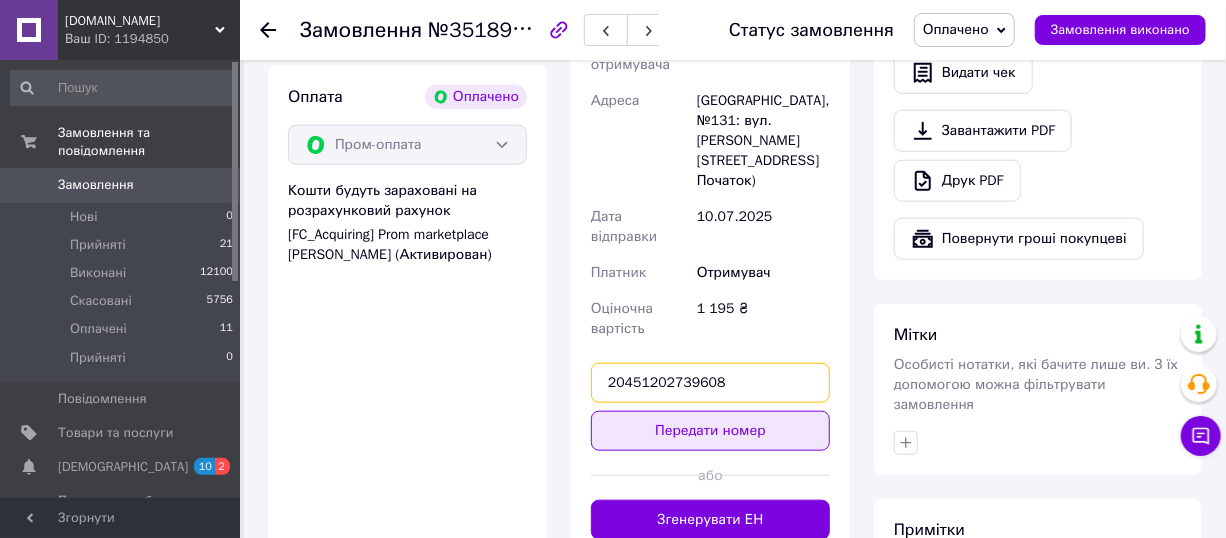 type on "20451202739608" 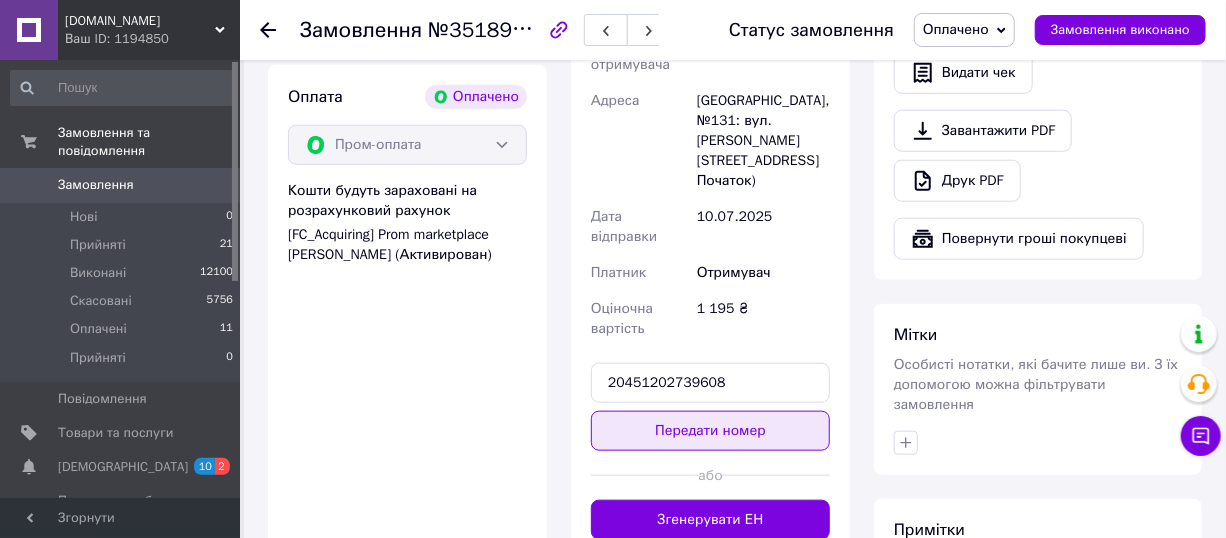 click on "Передати номер" at bounding box center [710, 431] 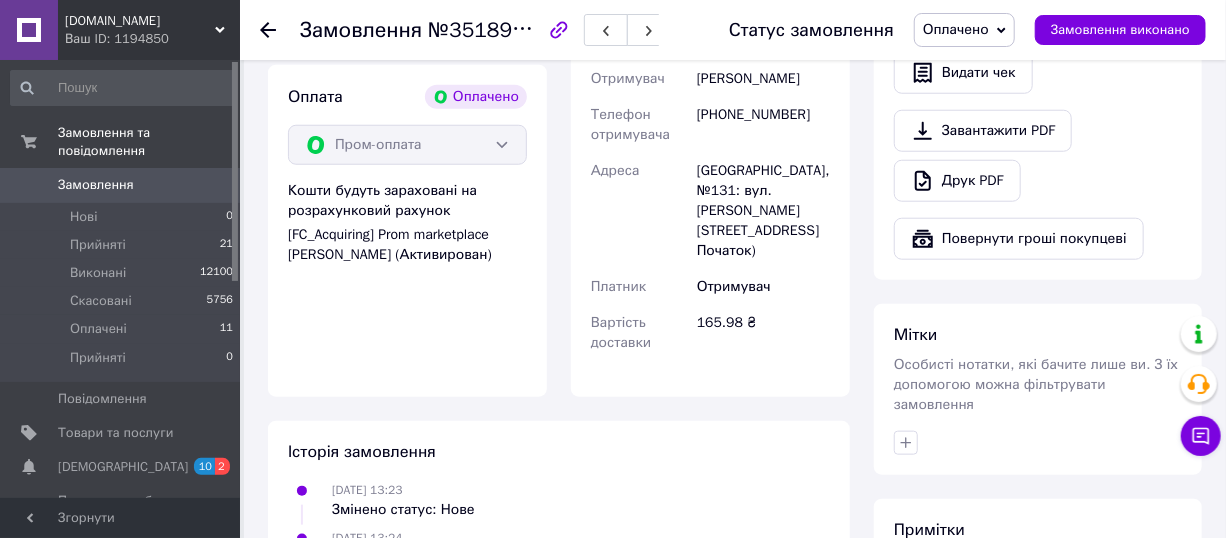 click on "Замовлення" at bounding box center [121, 185] 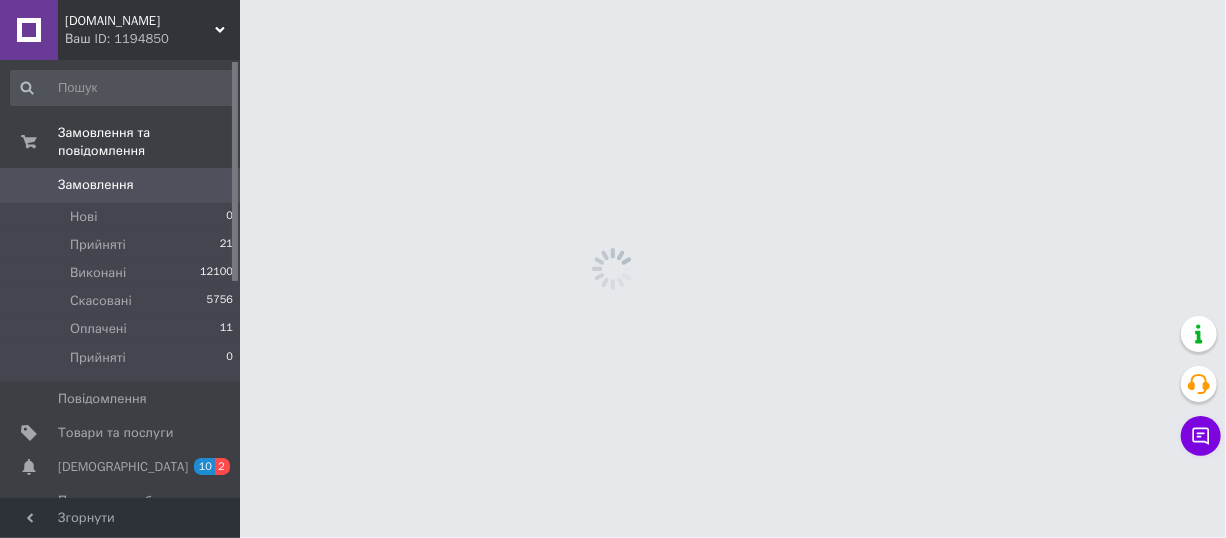 scroll, scrollTop: 0, scrollLeft: 0, axis: both 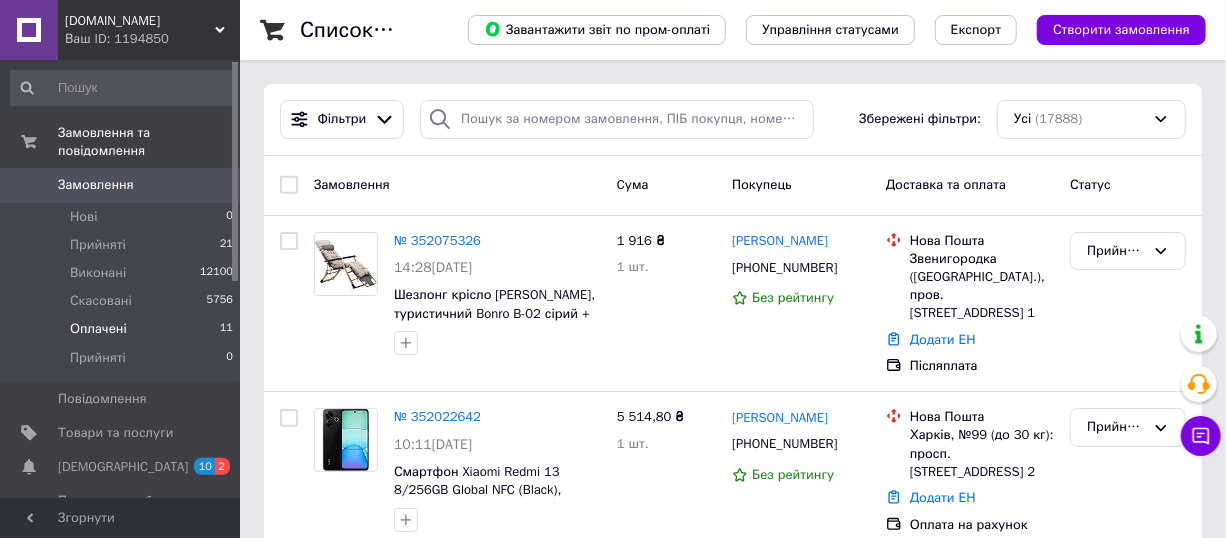 click on "Оплачені 11" at bounding box center (122, 329) 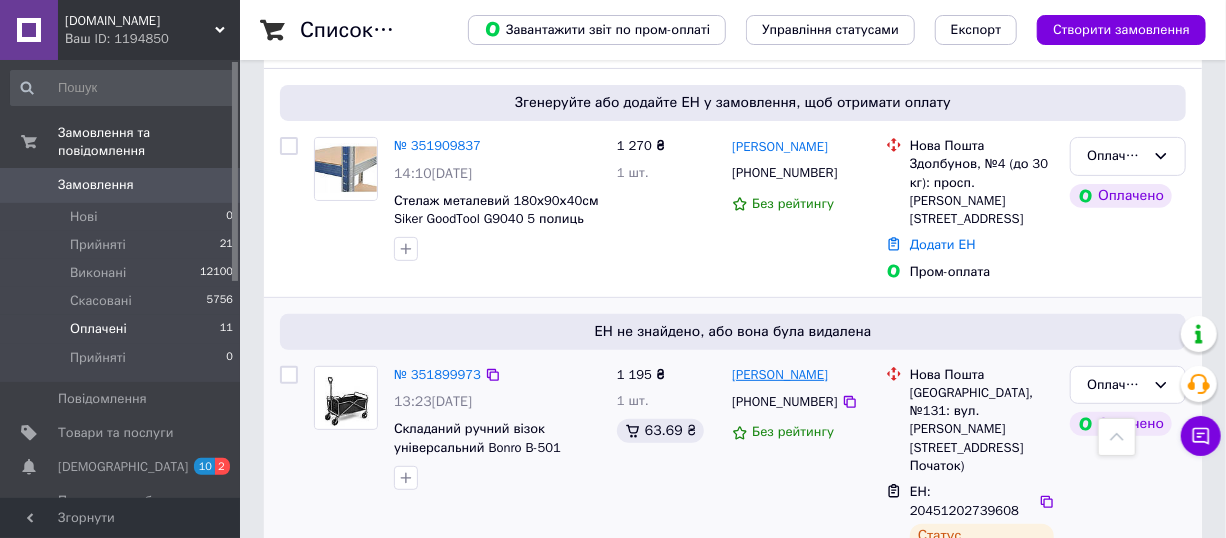 scroll, scrollTop: 181, scrollLeft: 0, axis: vertical 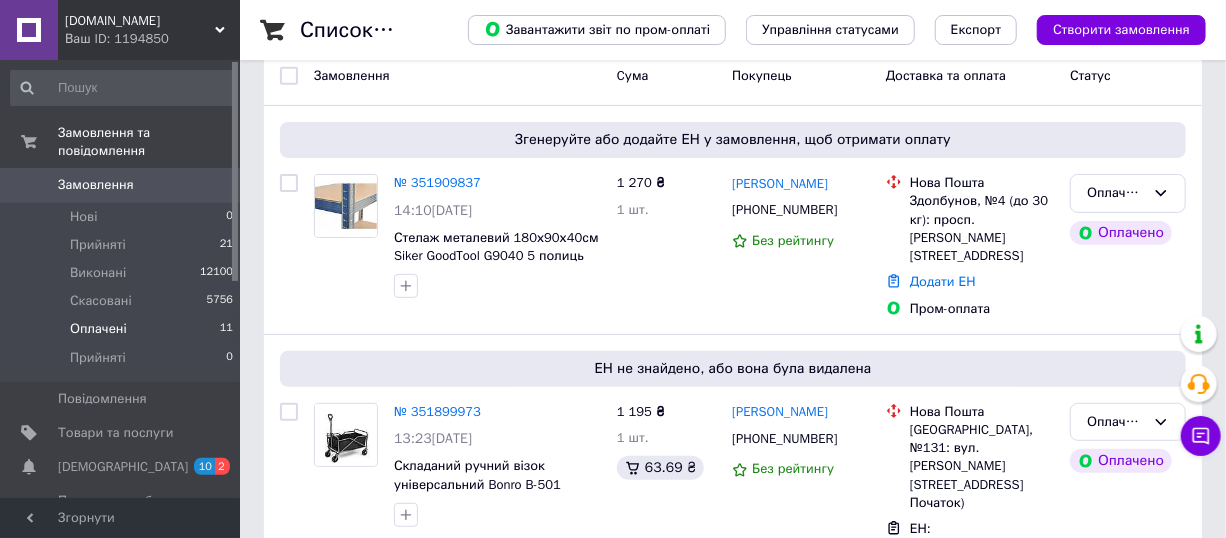 click on "[DOMAIN_NAME]" at bounding box center (140, 21) 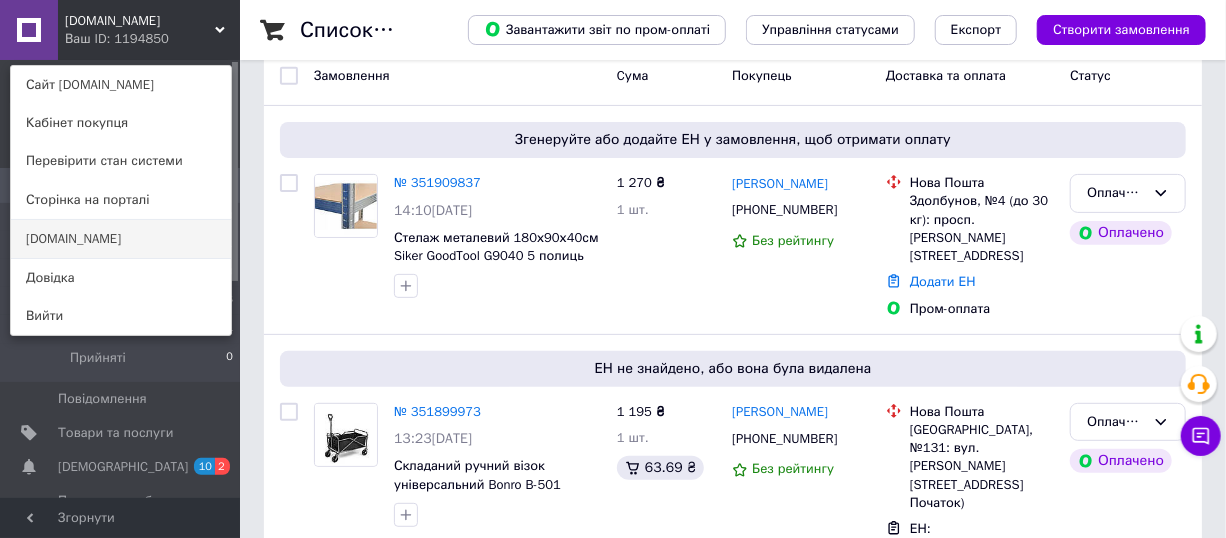 click on "[DOMAIN_NAME]" at bounding box center [121, 239] 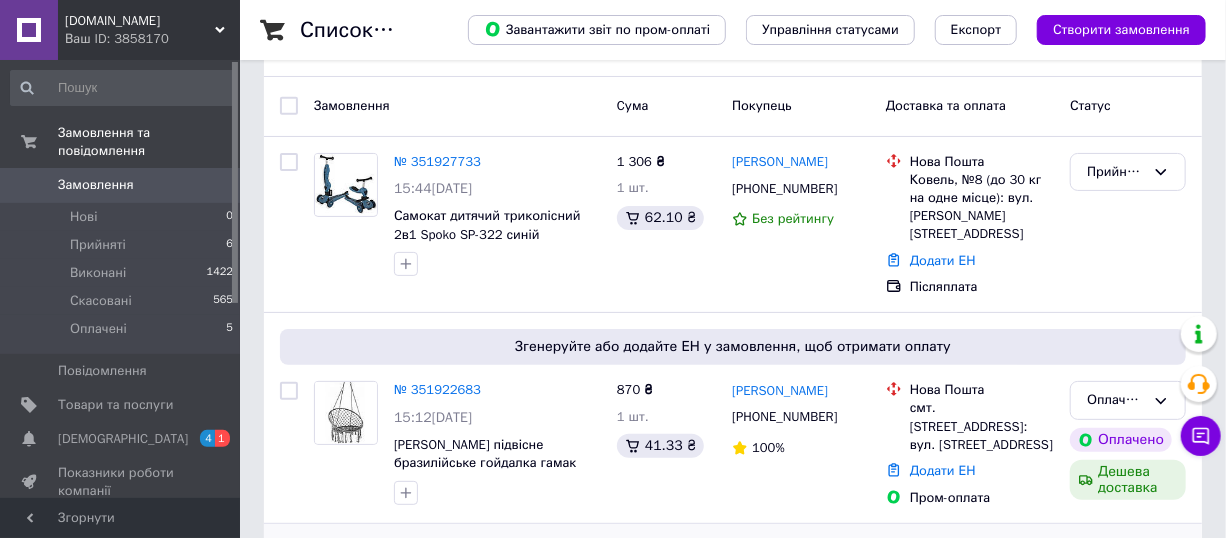 scroll, scrollTop: 363, scrollLeft: 0, axis: vertical 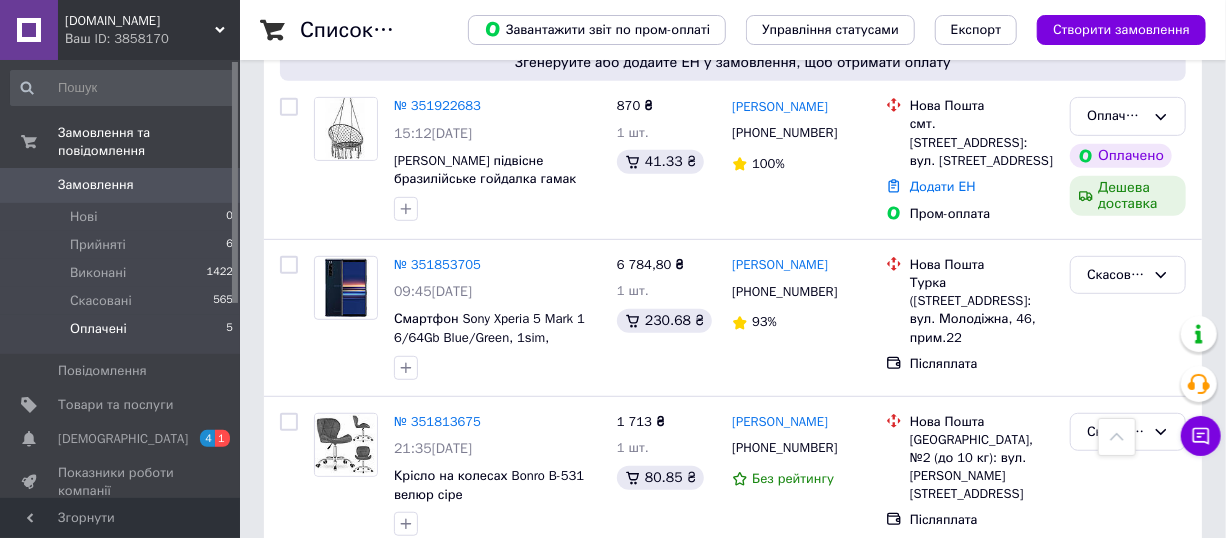 click on "Оплачені 5" at bounding box center [122, 334] 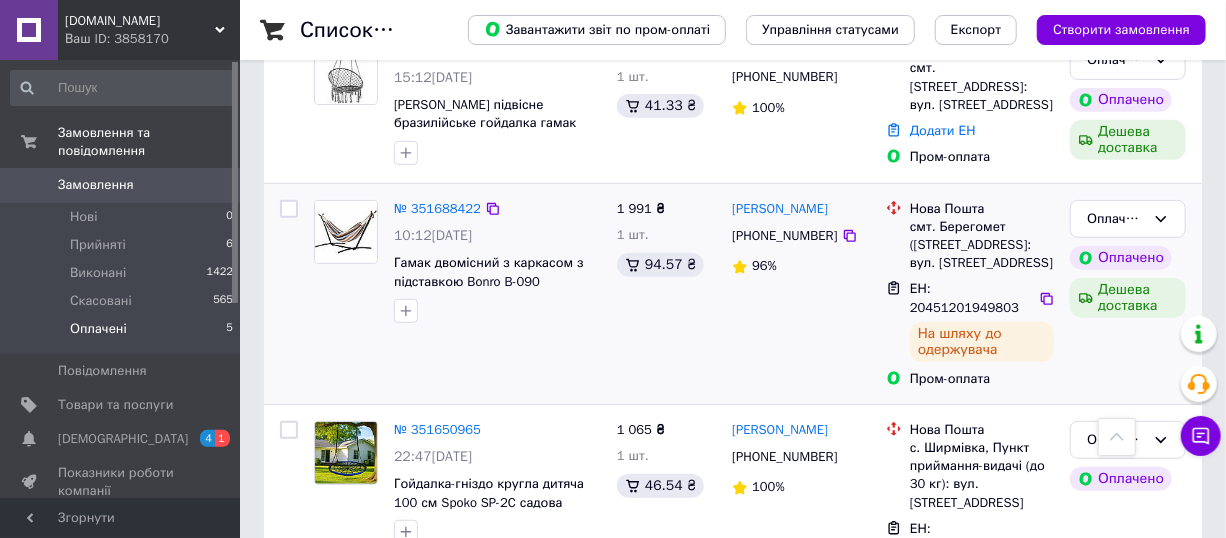 scroll, scrollTop: 284, scrollLeft: 0, axis: vertical 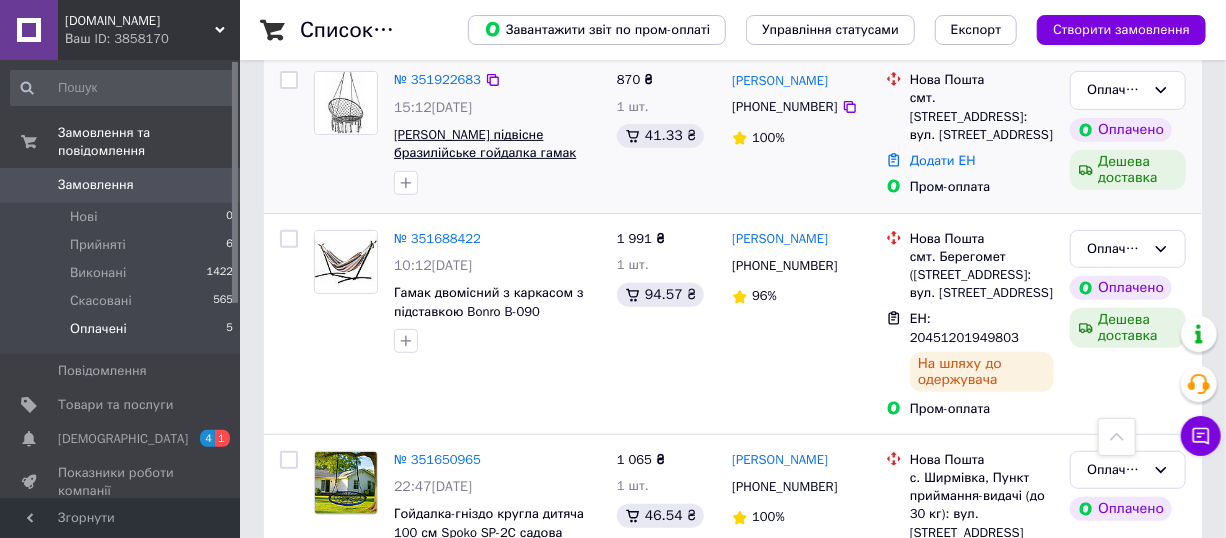 click on "[PERSON_NAME] підвісне бразилійське гойдалка гамак Bonro B-092 сірий 120 кг" at bounding box center [485, 153] 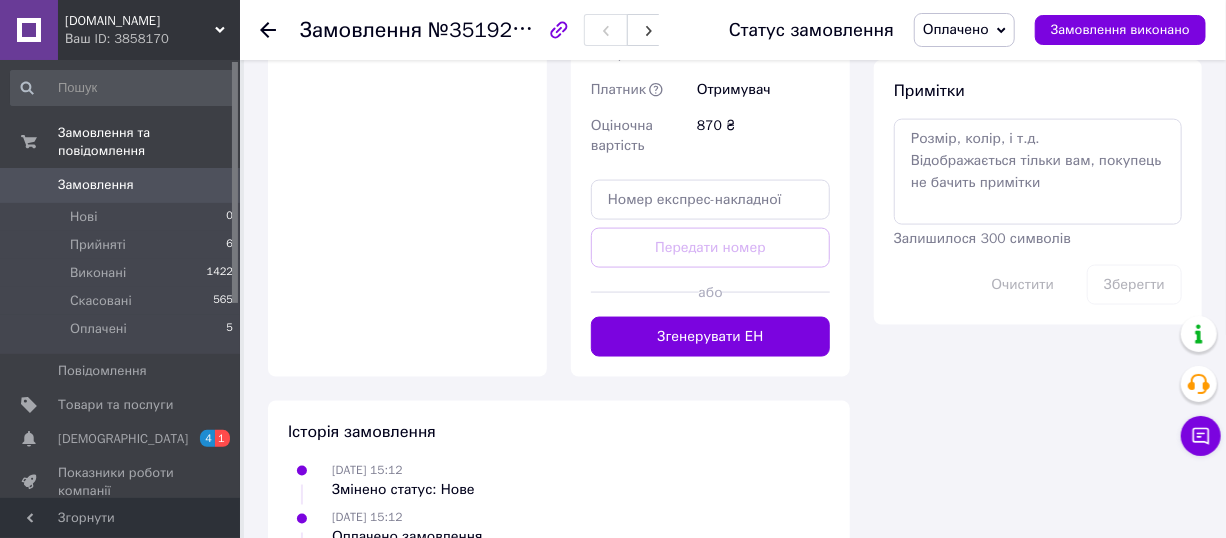 scroll, scrollTop: 1216, scrollLeft: 0, axis: vertical 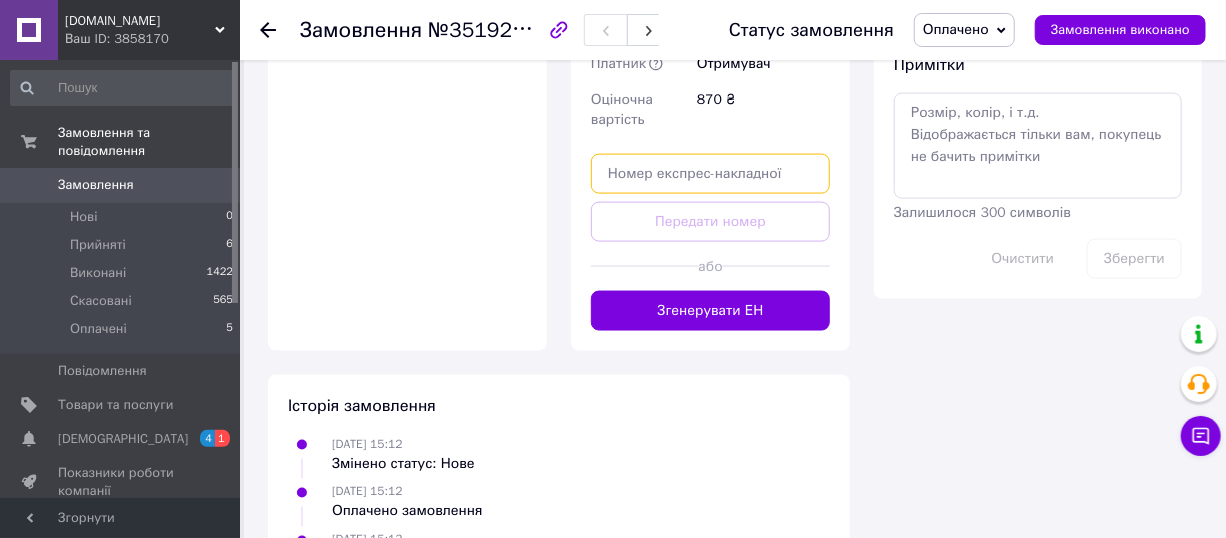 click at bounding box center (710, 174) 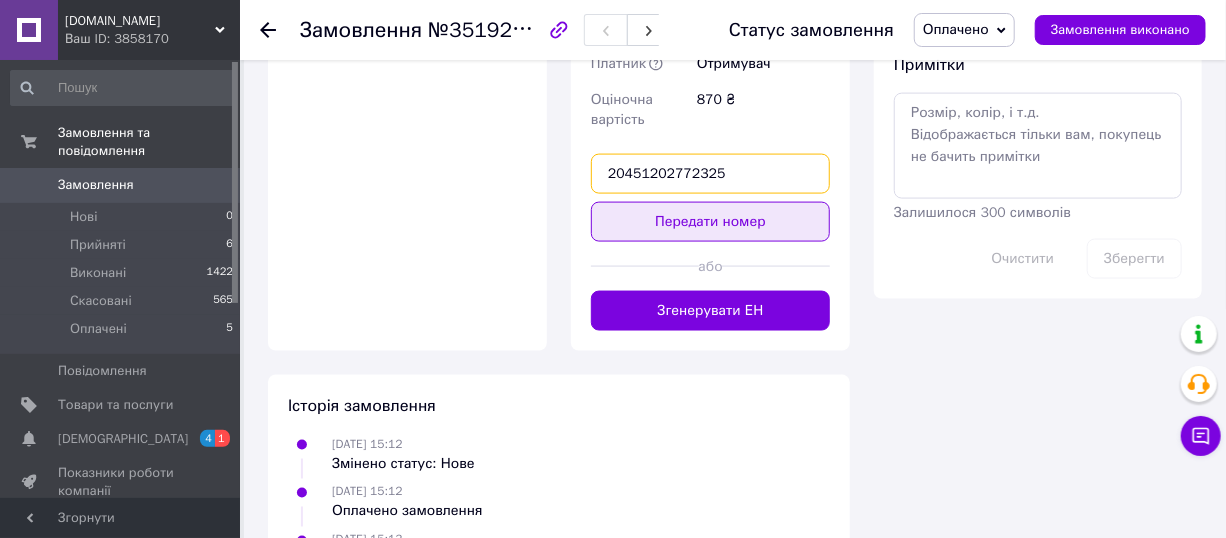 type on "20451202772325" 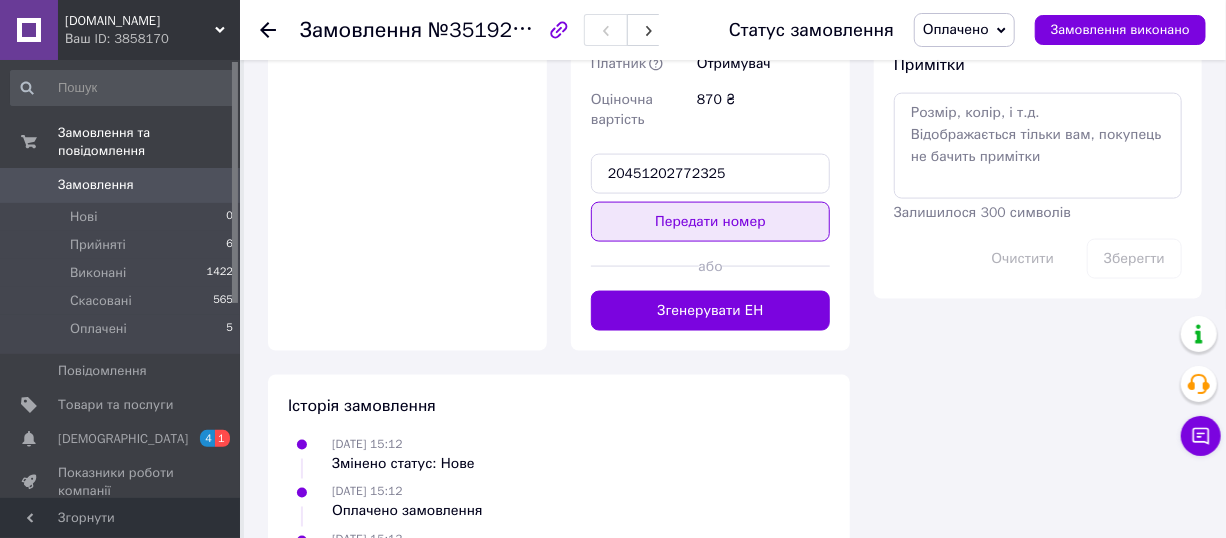 click on "Передати номер" at bounding box center (710, 222) 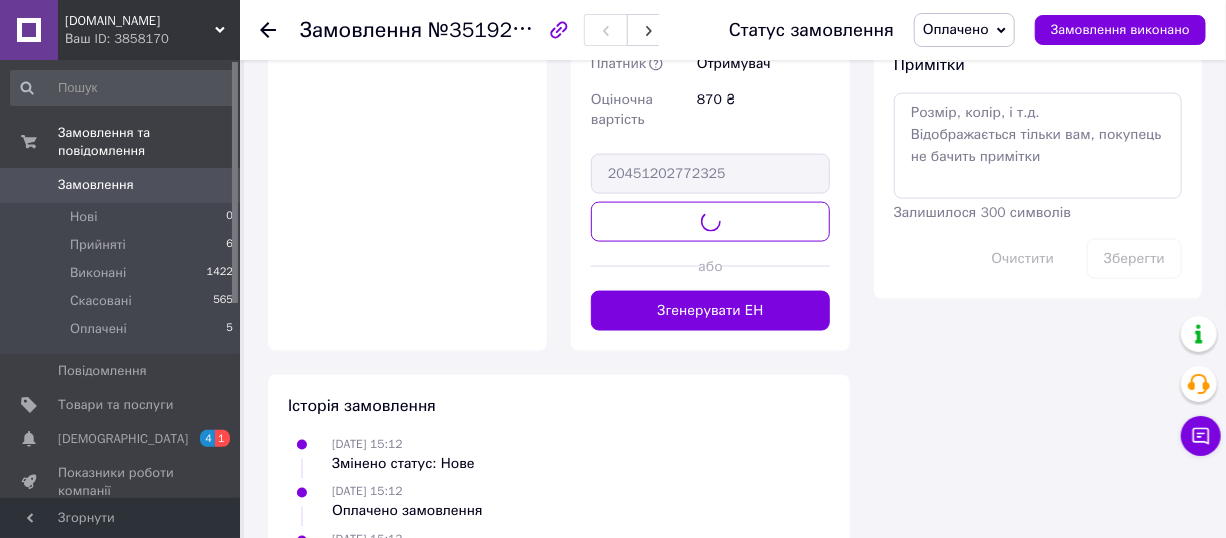 click on "Оплата Оплачено Пром-оплата Кошти будуть зараховані на розрахунковий рахунок [FC_Acquiring] Prom marketplace Варениця Андрій Леонідович (Активирован)" at bounding box center [407, 59] 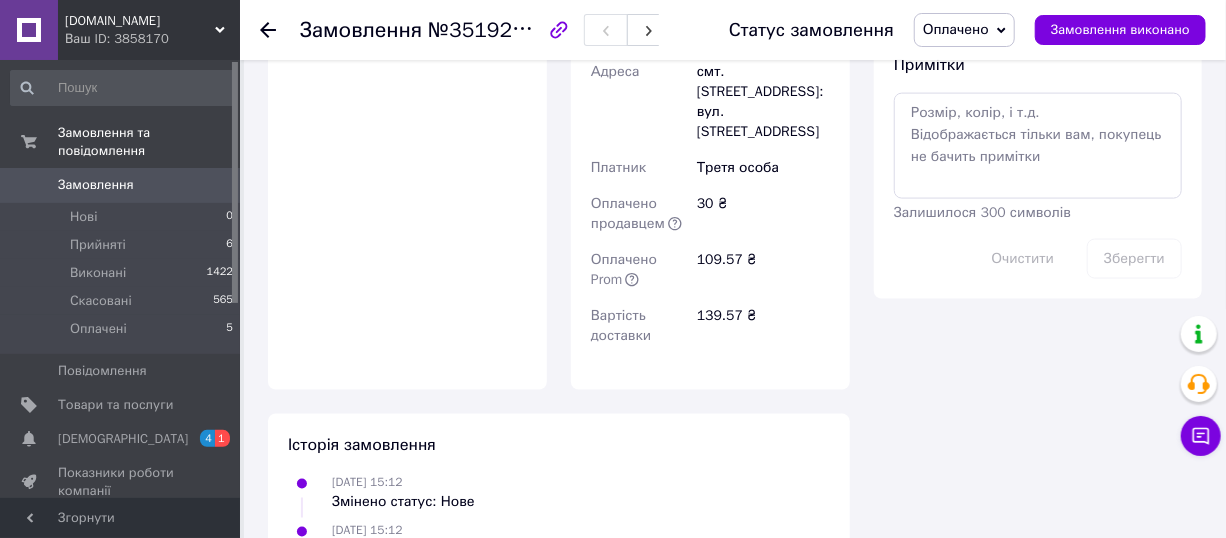 click on "Замовлення" at bounding box center [121, 185] 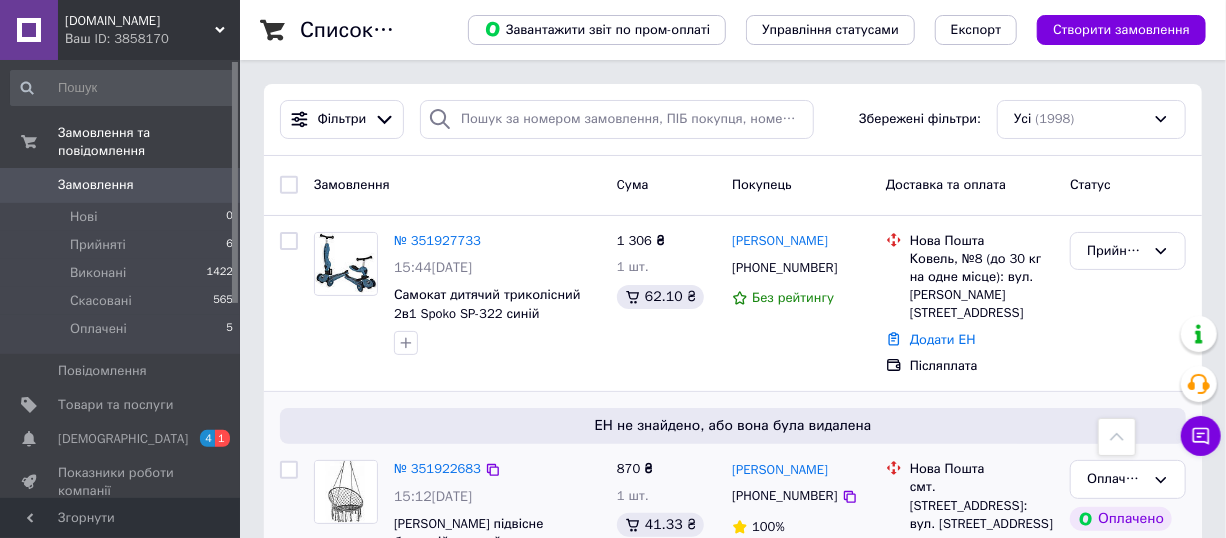 scroll, scrollTop: 272, scrollLeft: 0, axis: vertical 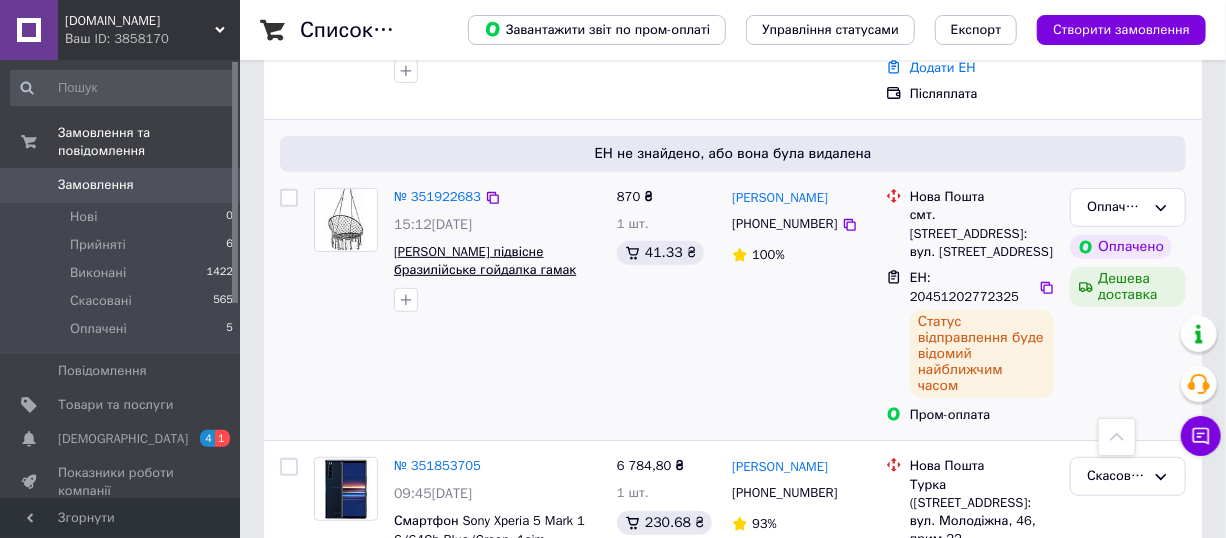 click on "Крісло підвісне бразилійське гойдалка гамак Bonro B-092 сірий 120 кг" at bounding box center [485, 270] 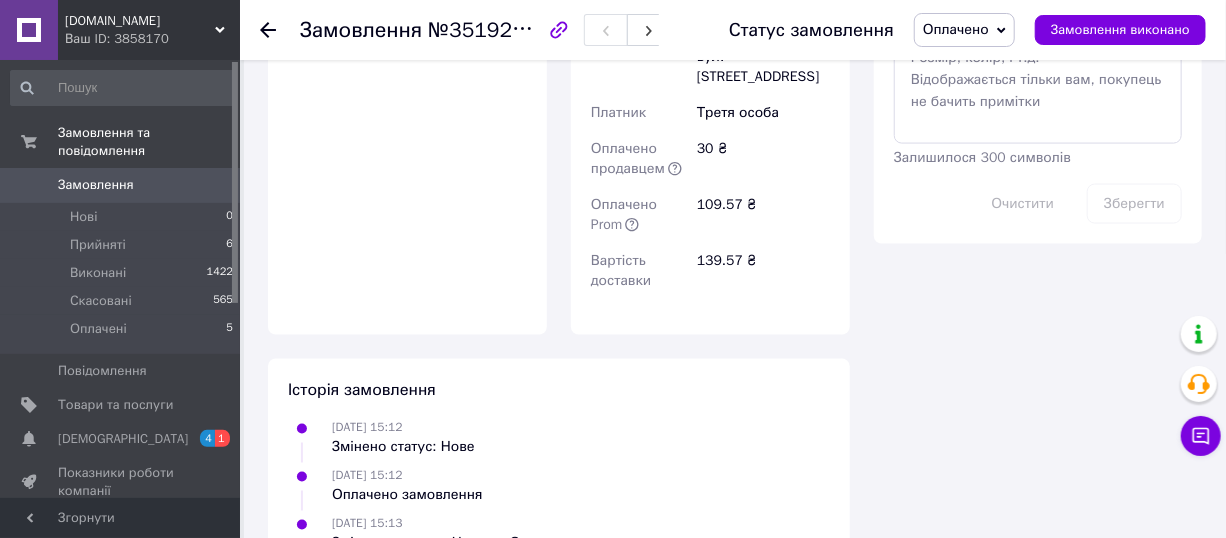 scroll, scrollTop: 1272, scrollLeft: 0, axis: vertical 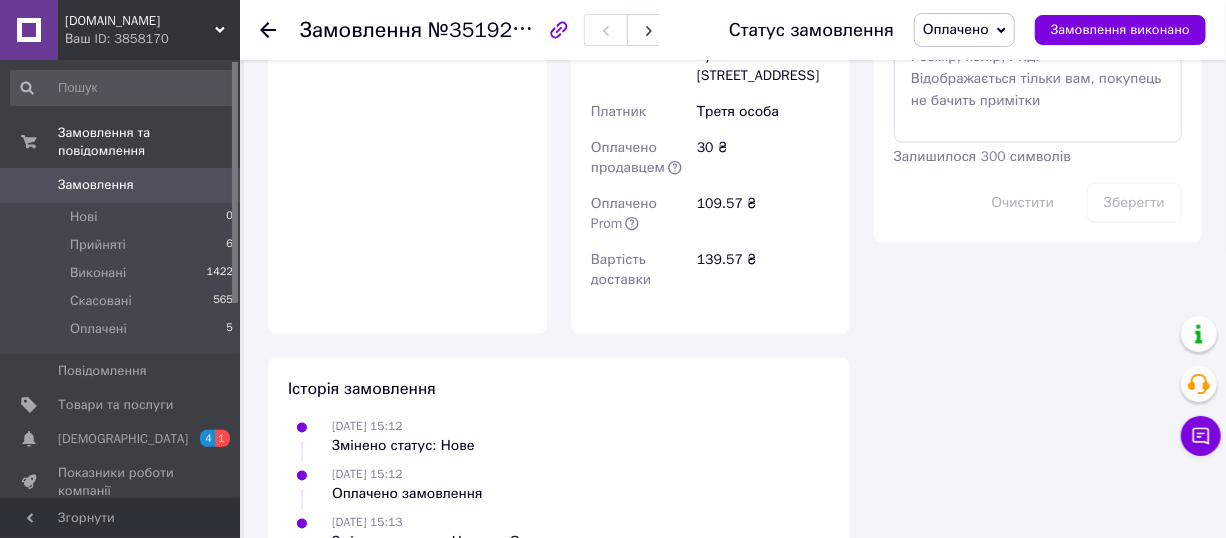 click on "Замовлення" at bounding box center [121, 185] 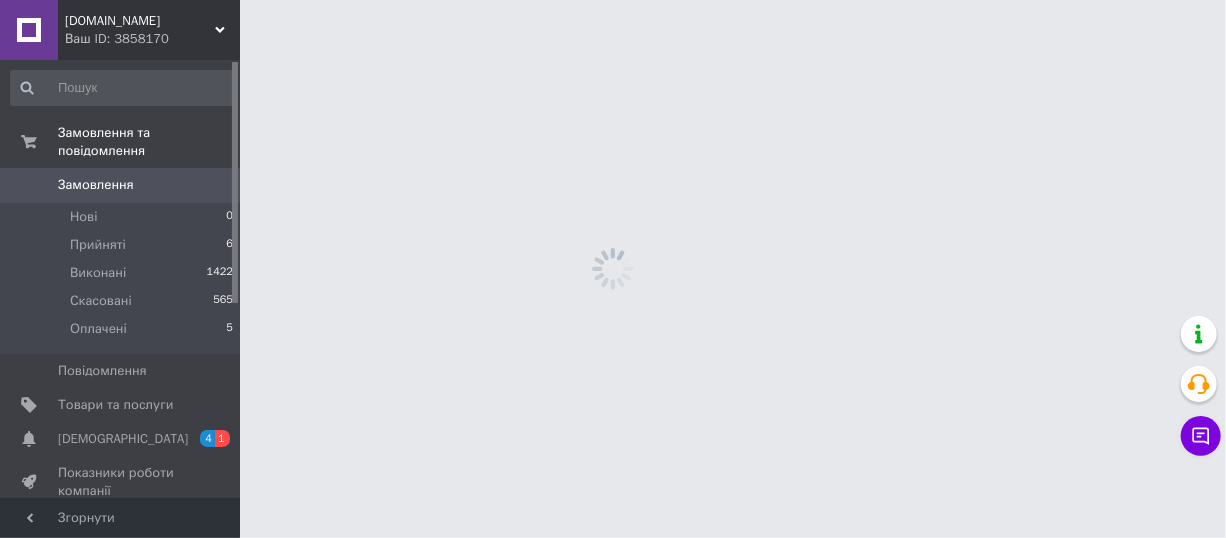 scroll, scrollTop: 0, scrollLeft: 0, axis: both 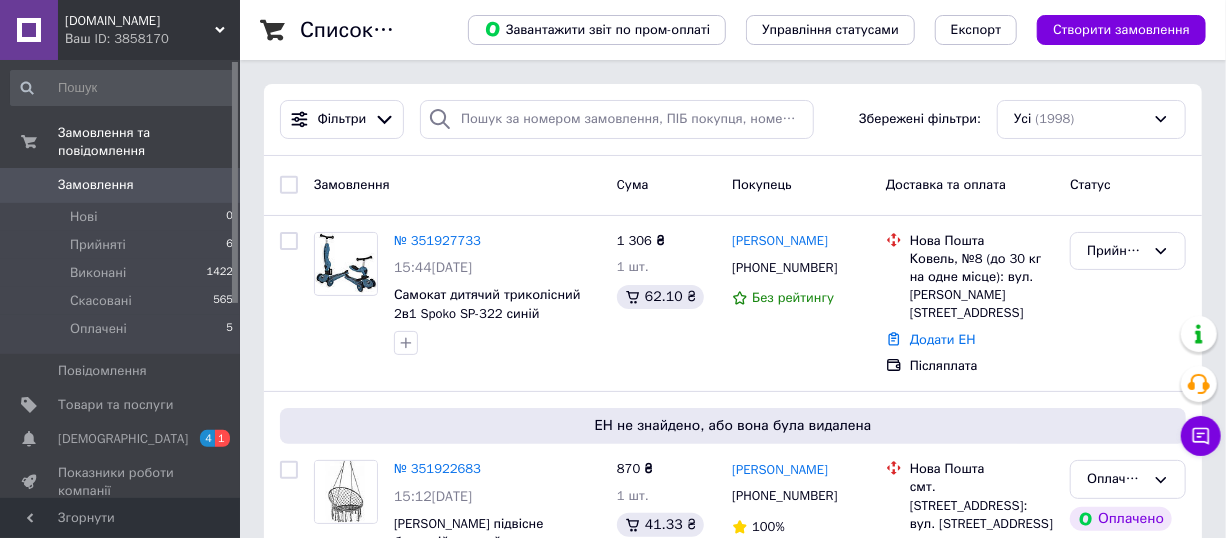 click 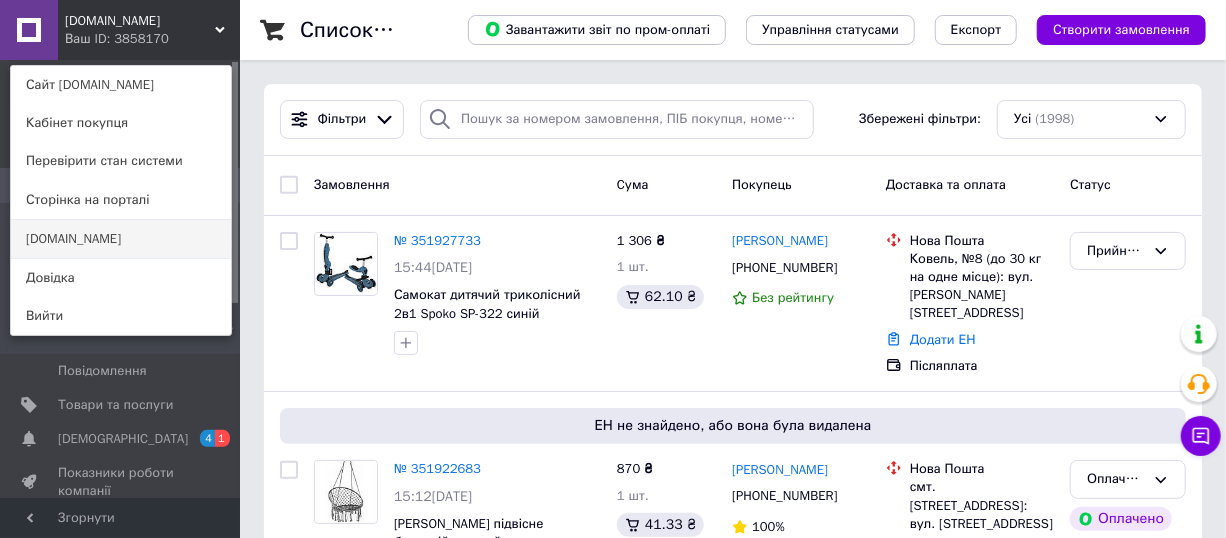 click on "[DOMAIN_NAME]" at bounding box center (121, 239) 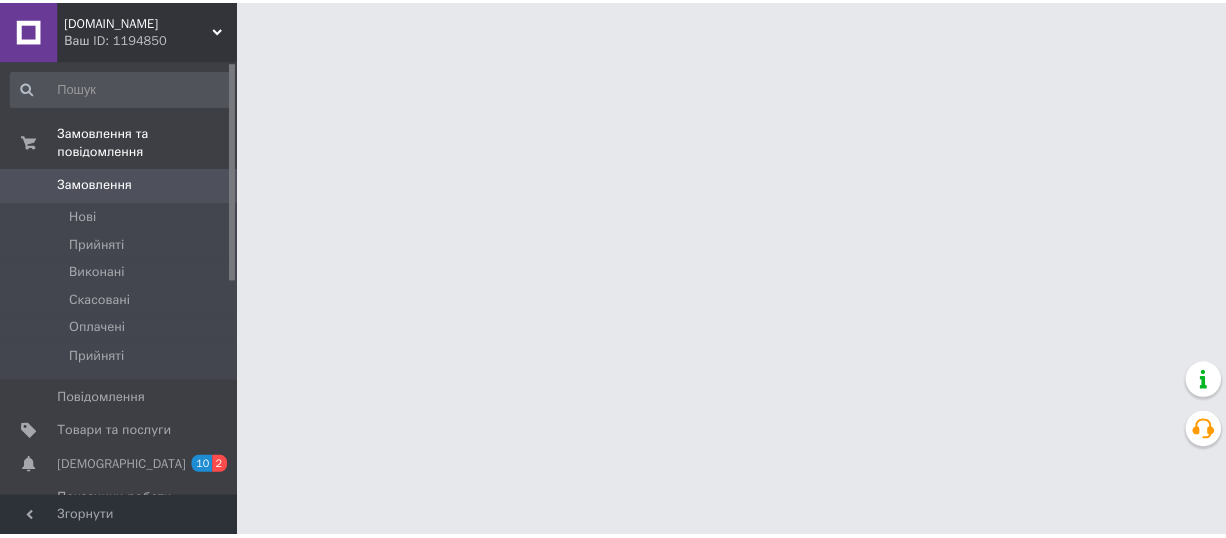 scroll, scrollTop: 0, scrollLeft: 0, axis: both 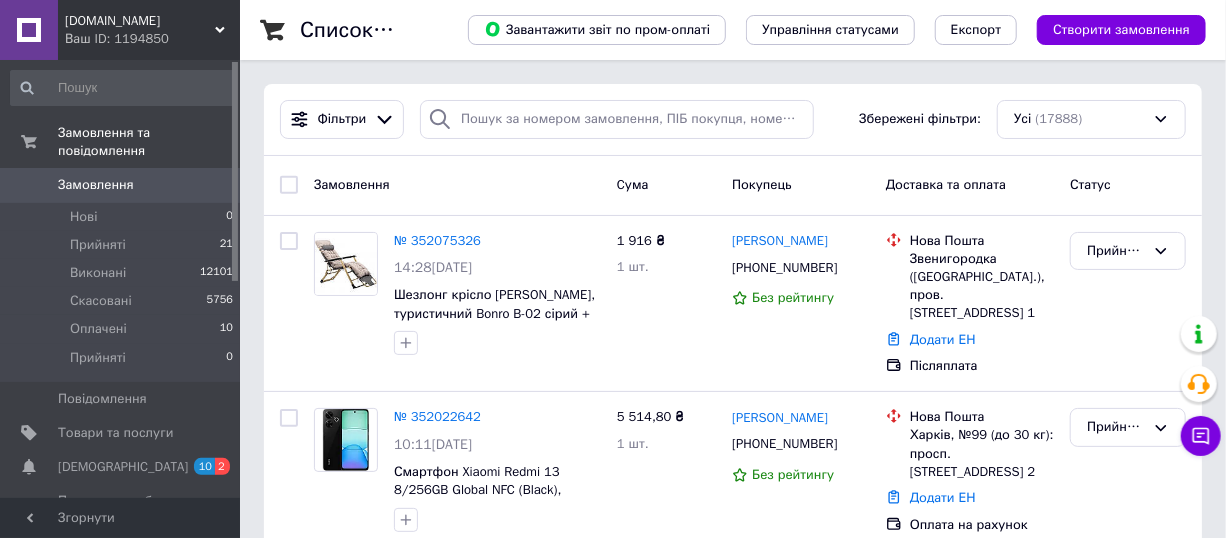 click on "0" at bounding box center (212, 185) 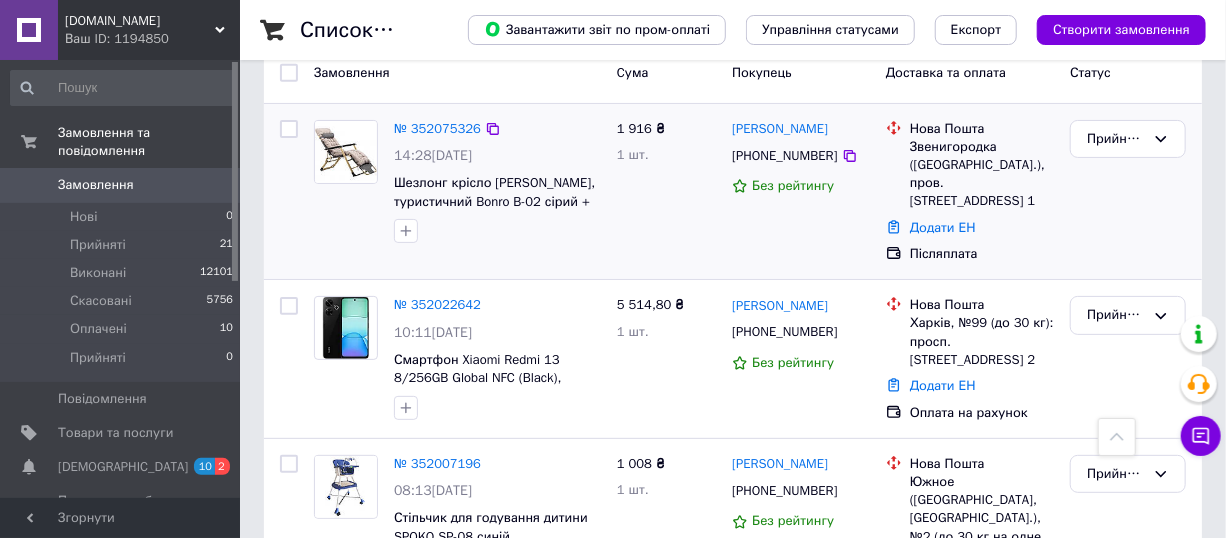 scroll, scrollTop: 0, scrollLeft: 0, axis: both 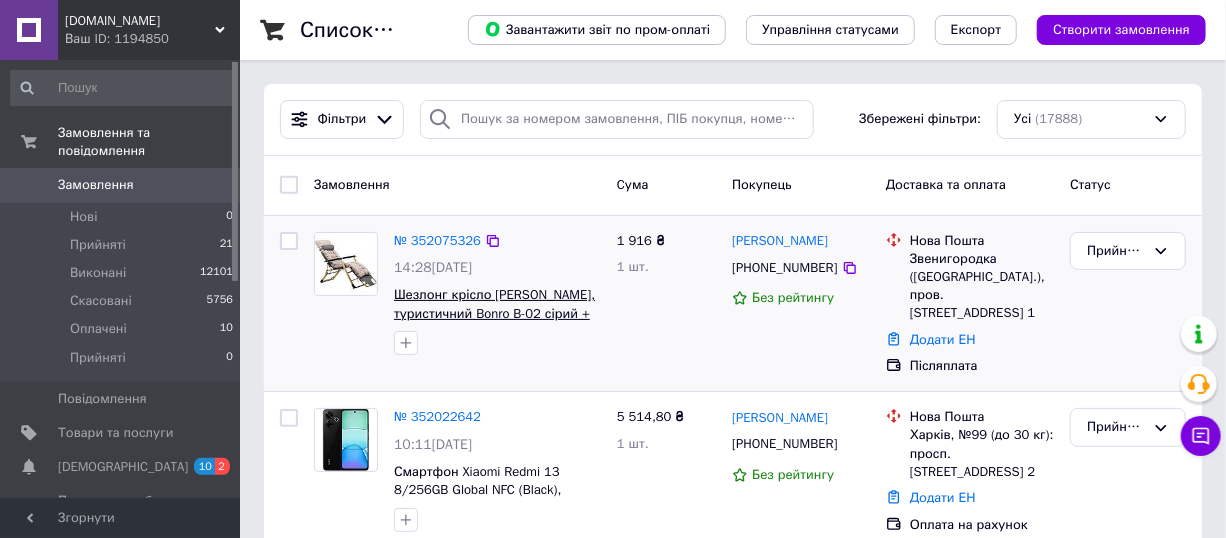 click on "Шезлонг крісло [PERSON_NAME], туристичний Bonro B-02 сірий + подушка" at bounding box center (494, 313) 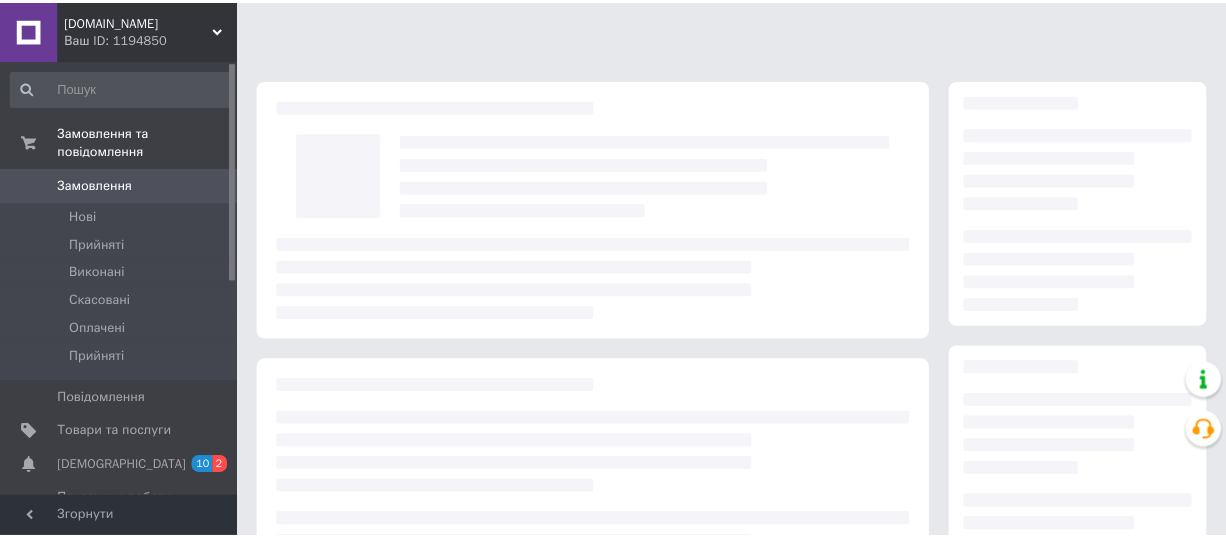 scroll, scrollTop: 0, scrollLeft: 0, axis: both 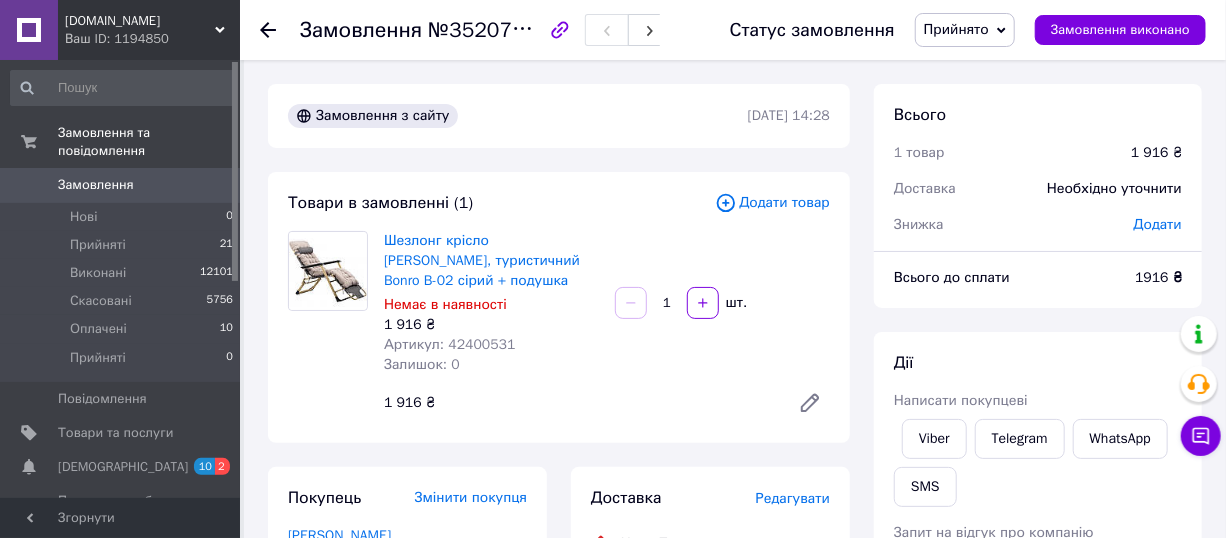 click on "Артикул: 42400531" at bounding box center (450, 344) 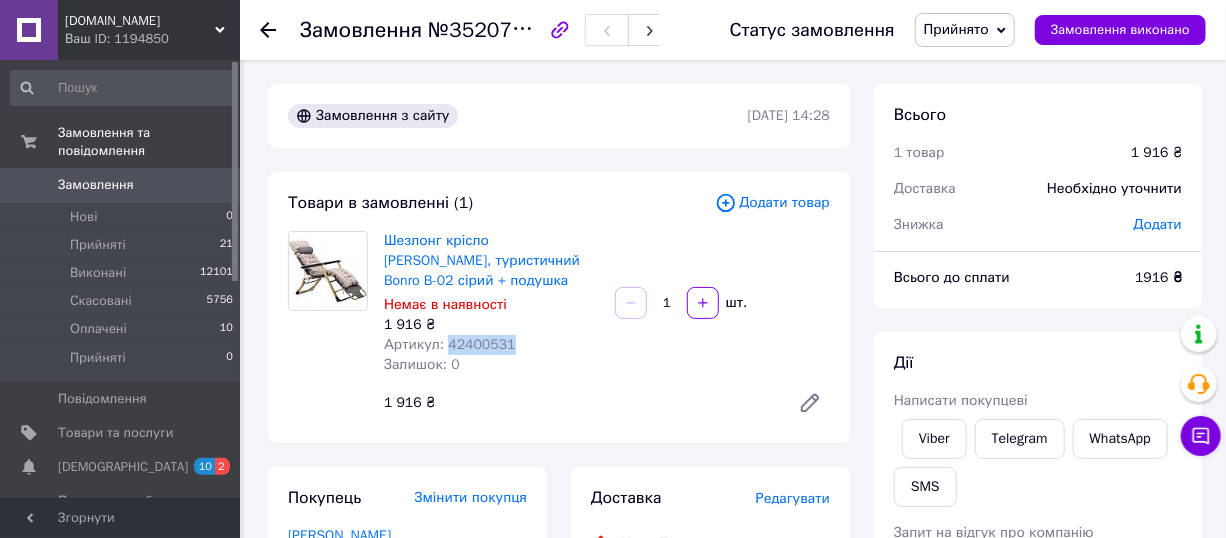 click on "Артикул: 42400531" at bounding box center [450, 344] 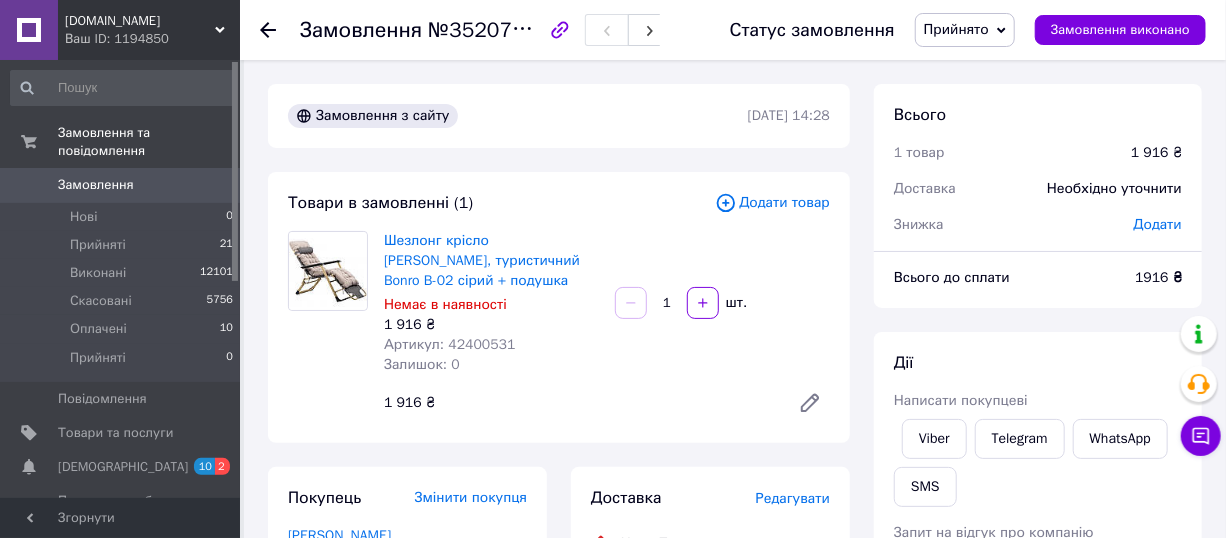 click on "1 916 ₴" at bounding box center [579, 403] 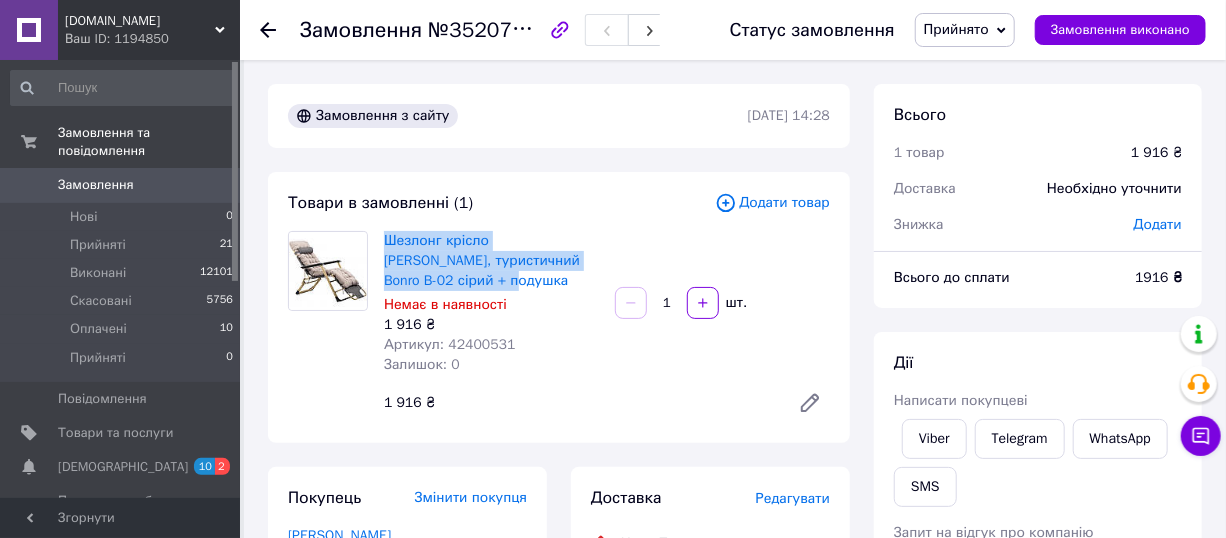 drag, startPoint x: 378, startPoint y: 226, endPoint x: 455, endPoint y: 287, distance: 98.23441 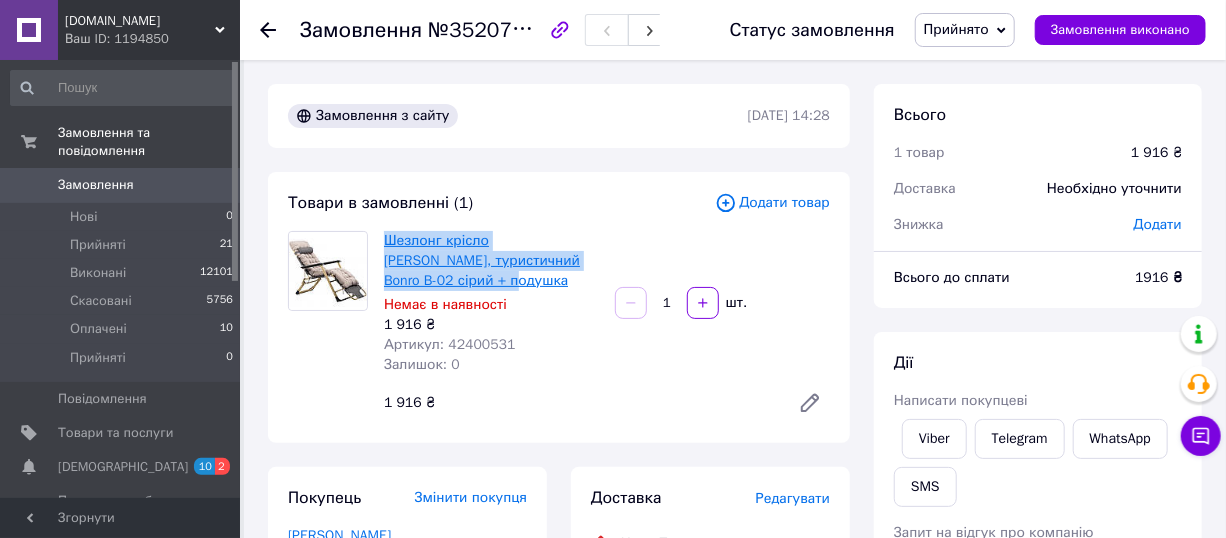 copy on "Шезлонг крісло [PERSON_NAME], туристичний Bonro B-02 сірий + подушка" 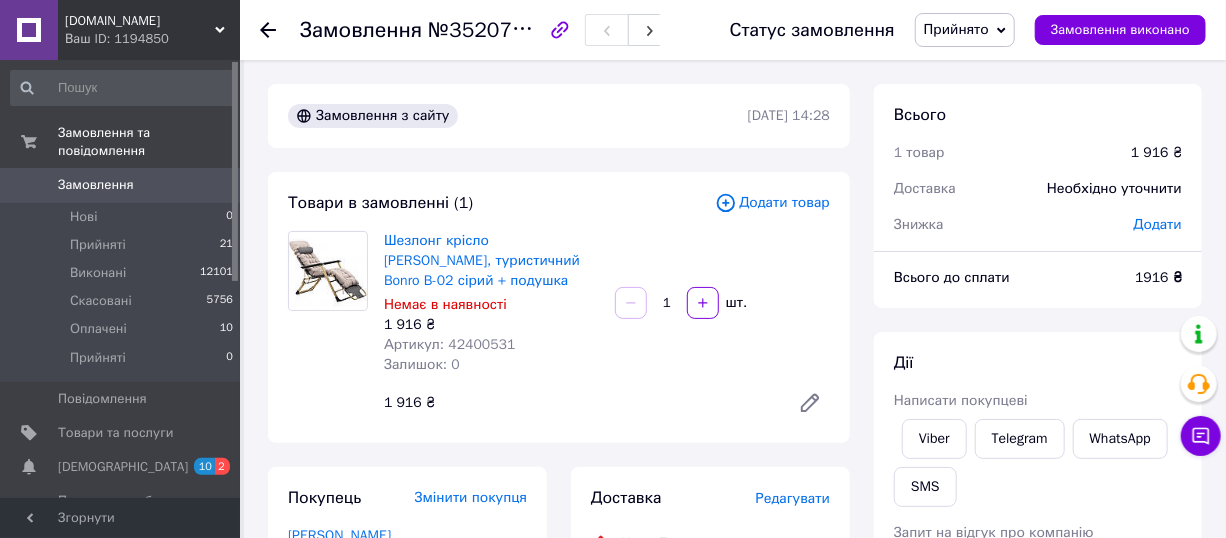 click at bounding box center (328, 327) 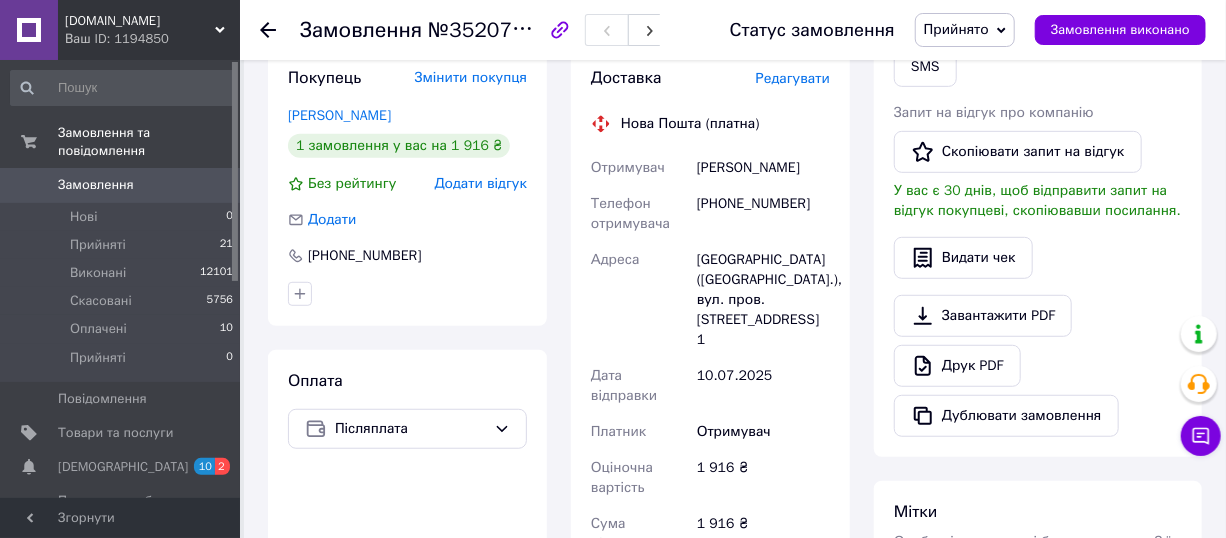 scroll, scrollTop: 454, scrollLeft: 0, axis: vertical 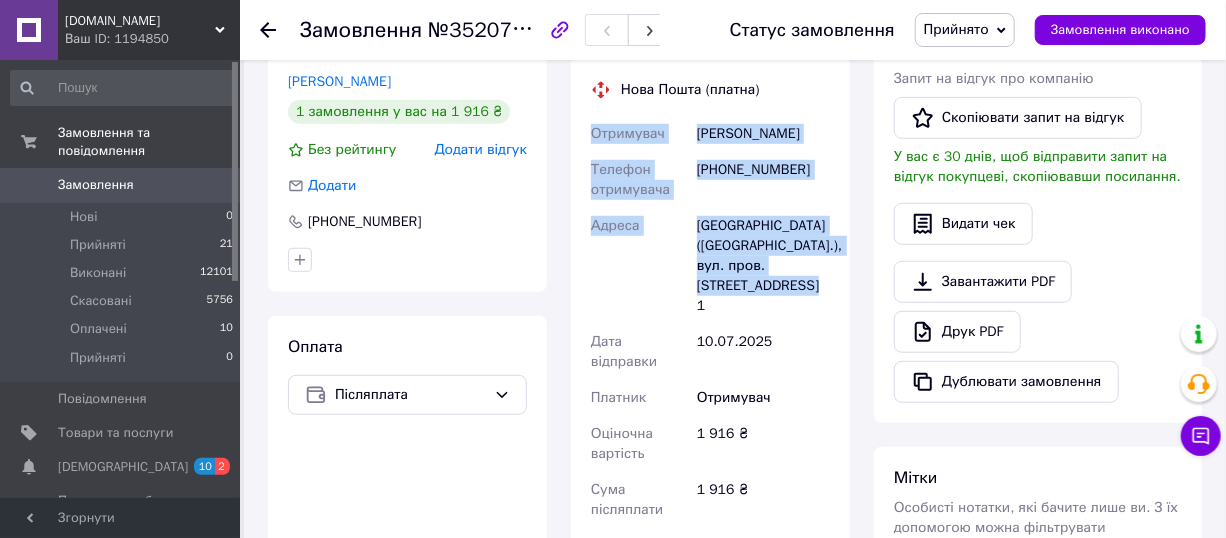 drag, startPoint x: 592, startPoint y: 130, endPoint x: 806, endPoint y: 300, distance: 273.3057 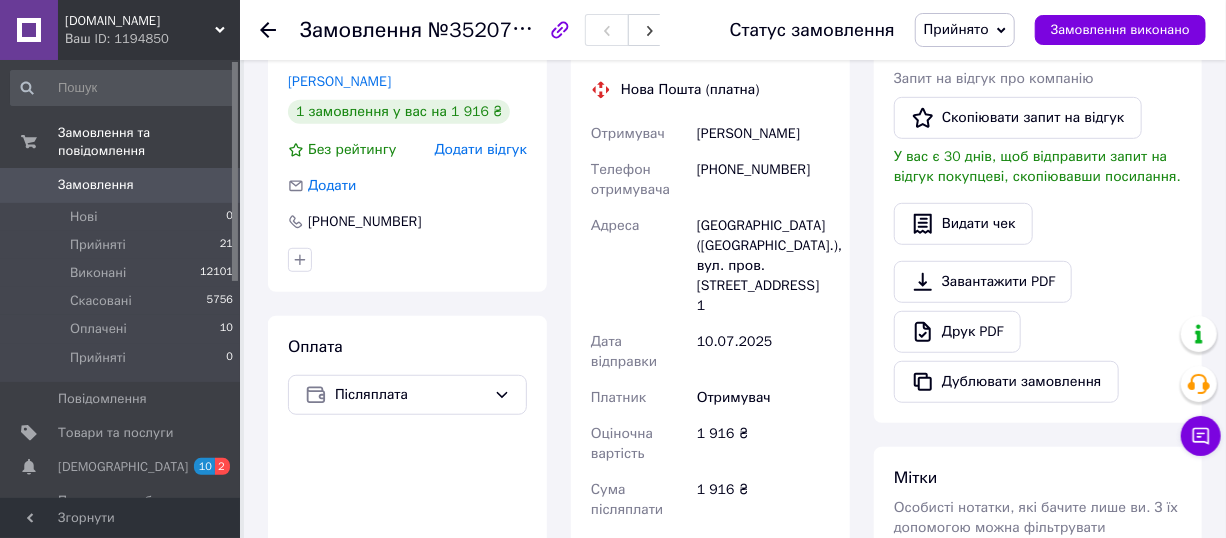 click on "Оплата Післяплата" at bounding box center (407, 594) 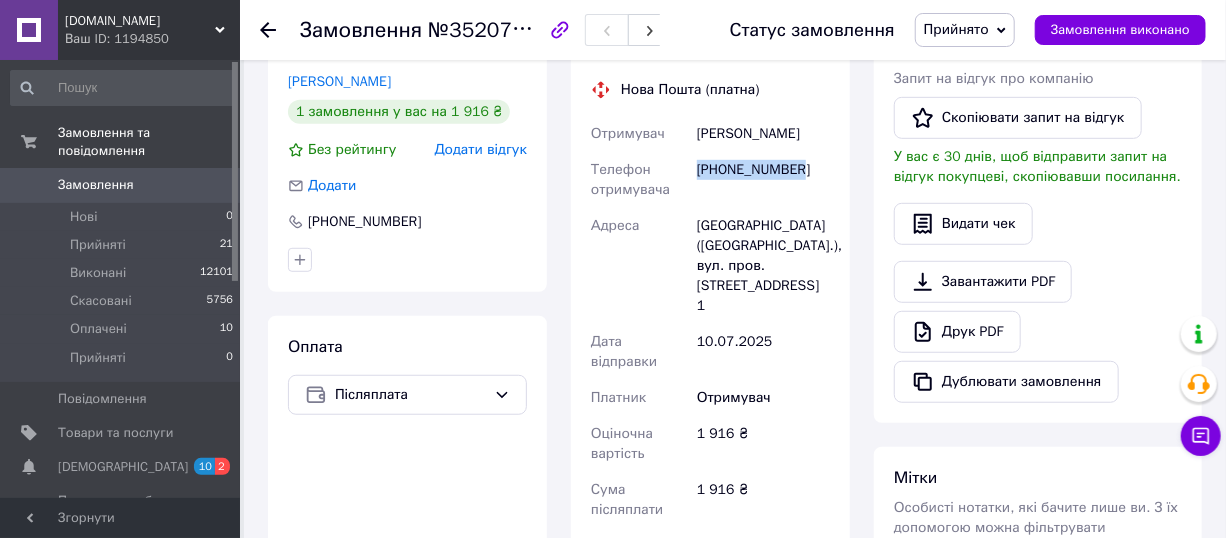 drag, startPoint x: 697, startPoint y: 170, endPoint x: 790, endPoint y: 169, distance: 93.00538 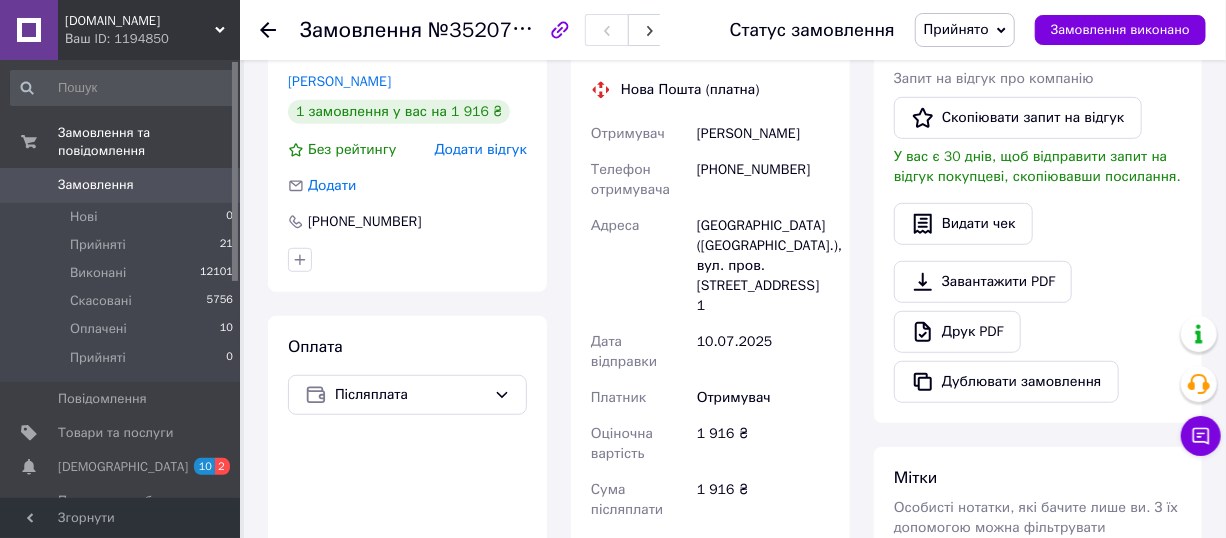 click on "Оплата Післяплата" at bounding box center [407, 594] 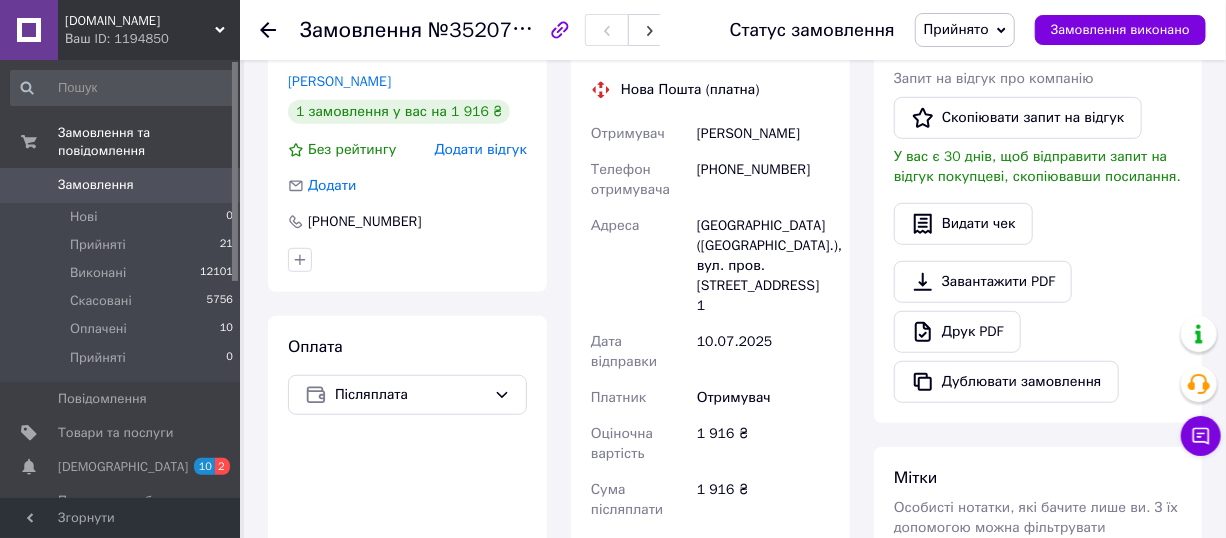 drag, startPoint x: 271, startPoint y: 482, endPoint x: 289, endPoint y: 473, distance: 20.12461 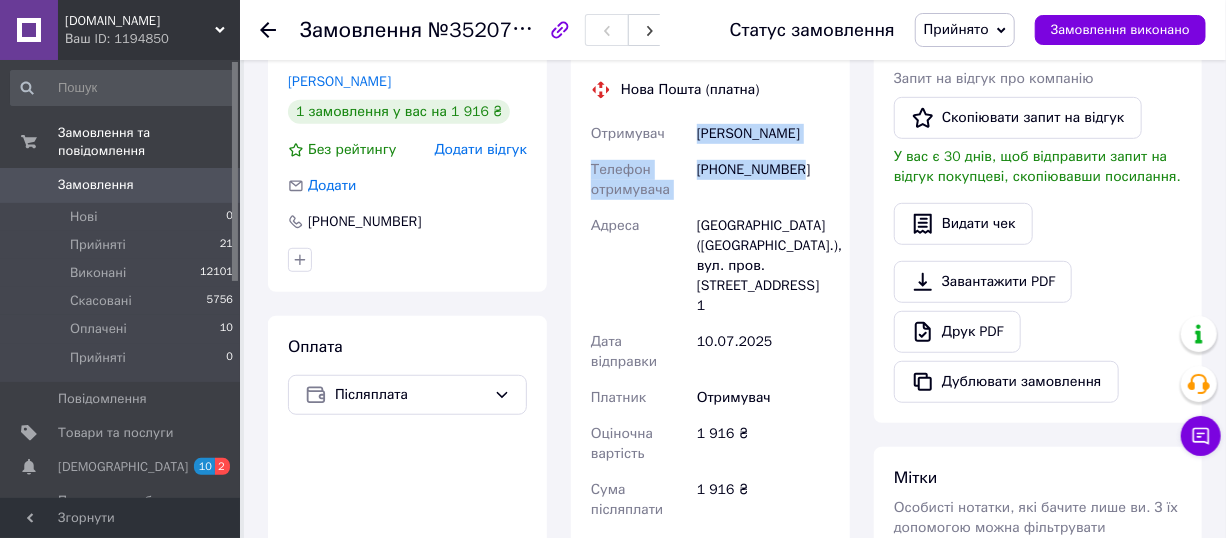 drag, startPoint x: 682, startPoint y: 134, endPoint x: 797, endPoint y: 183, distance: 125.004 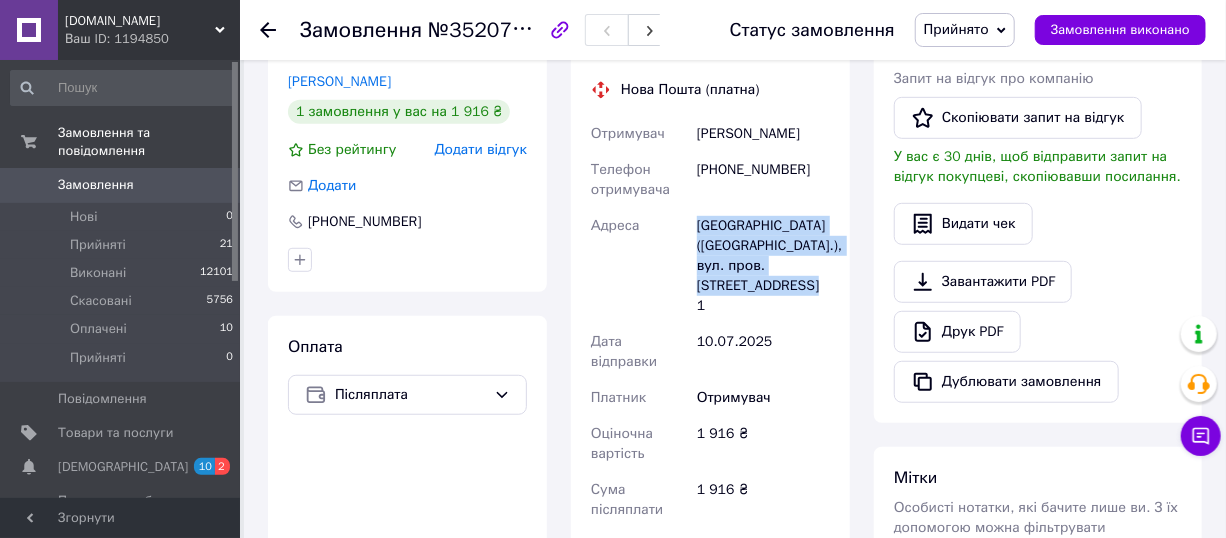 drag, startPoint x: 690, startPoint y: 217, endPoint x: 798, endPoint y: 295, distance: 133.22162 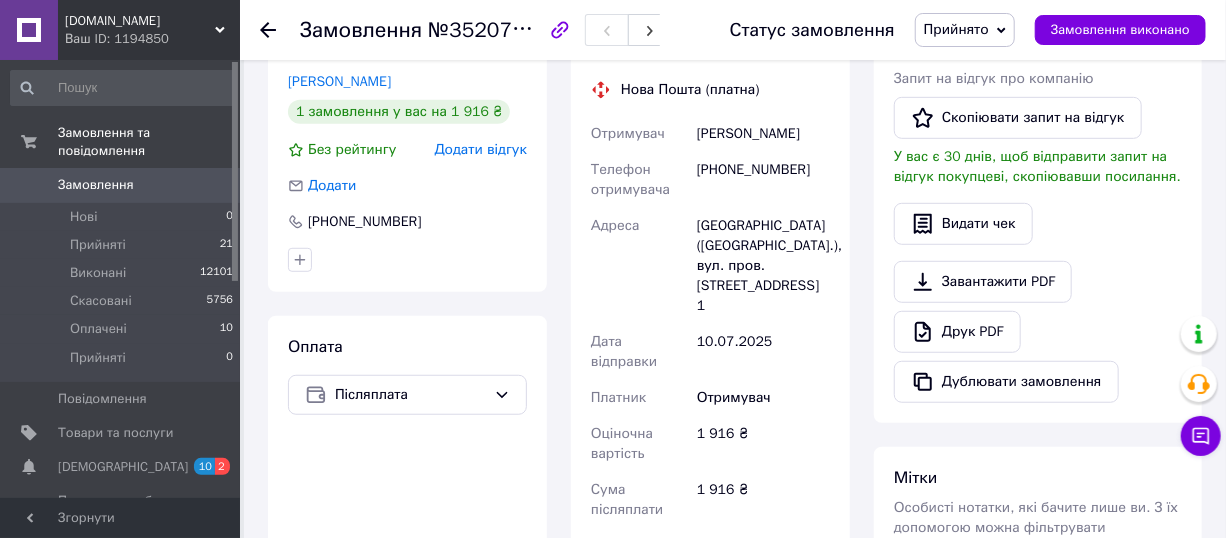 click on "Покупець Змінити покупця [PERSON_NAME] 1 замовлення у вас на 1 916 ₴ Без рейтингу   Додати відгук Додати [PHONE_NUMBER]" at bounding box center [407, 152] 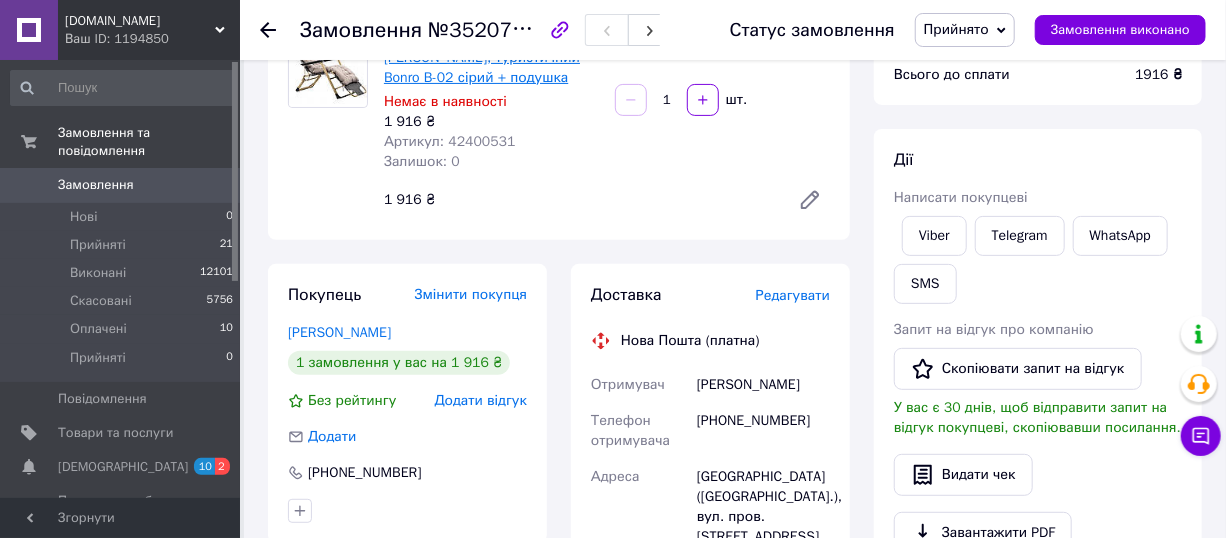 scroll, scrollTop: 0, scrollLeft: 0, axis: both 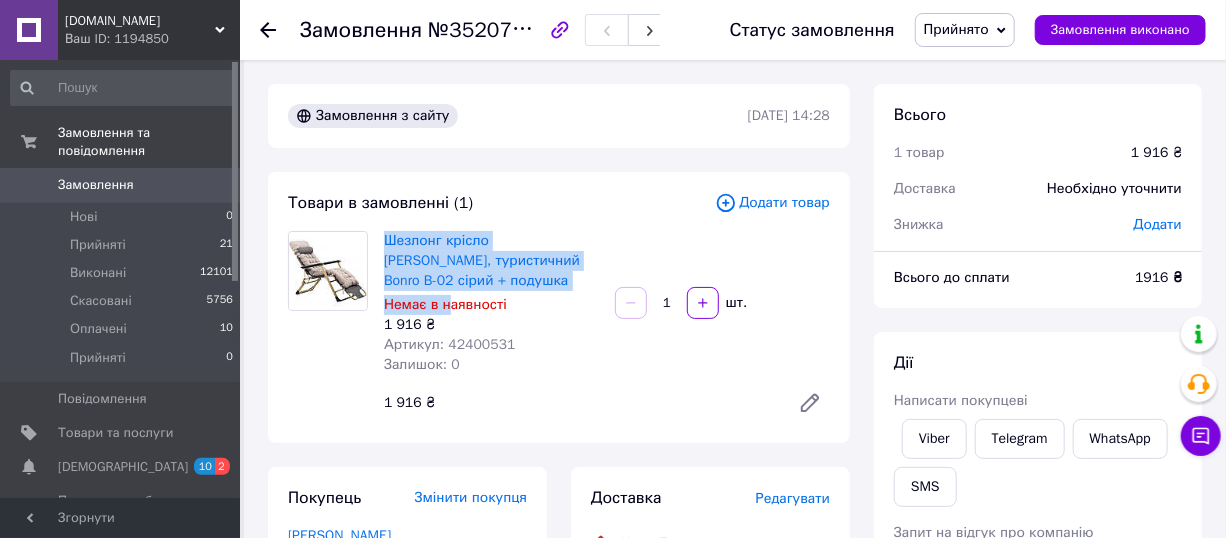 drag, startPoint x: 380, startPoint y: 234, endPoint x: 444, endPoint y: 291, distance: 85.70297 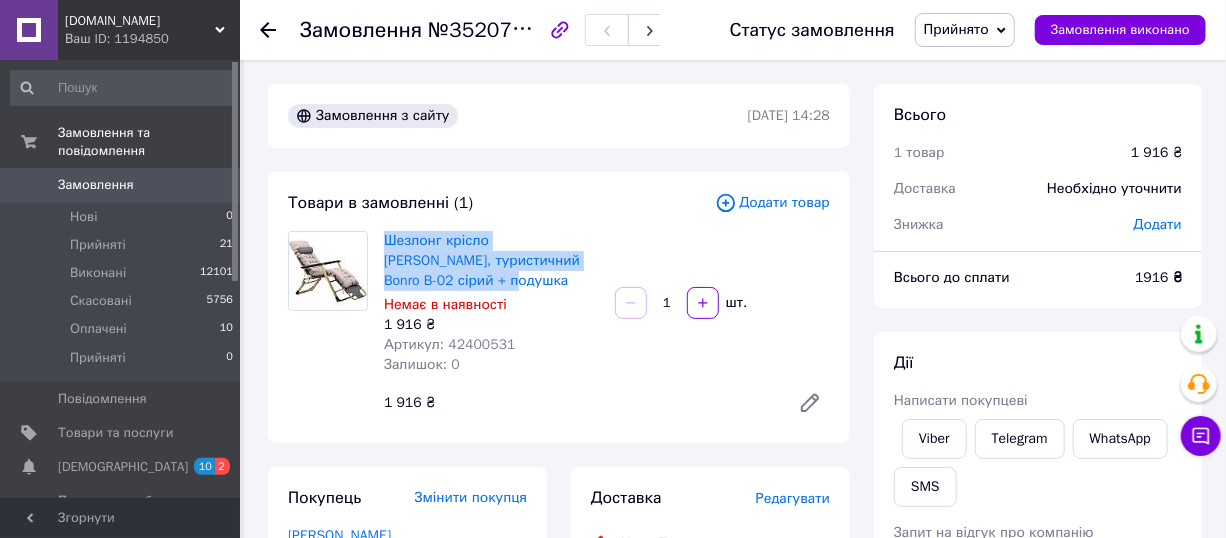 drag, startPoint x: 380, startPoint y: 224, endPoint x: 460, endPoint y: 281, distance: 98.229324 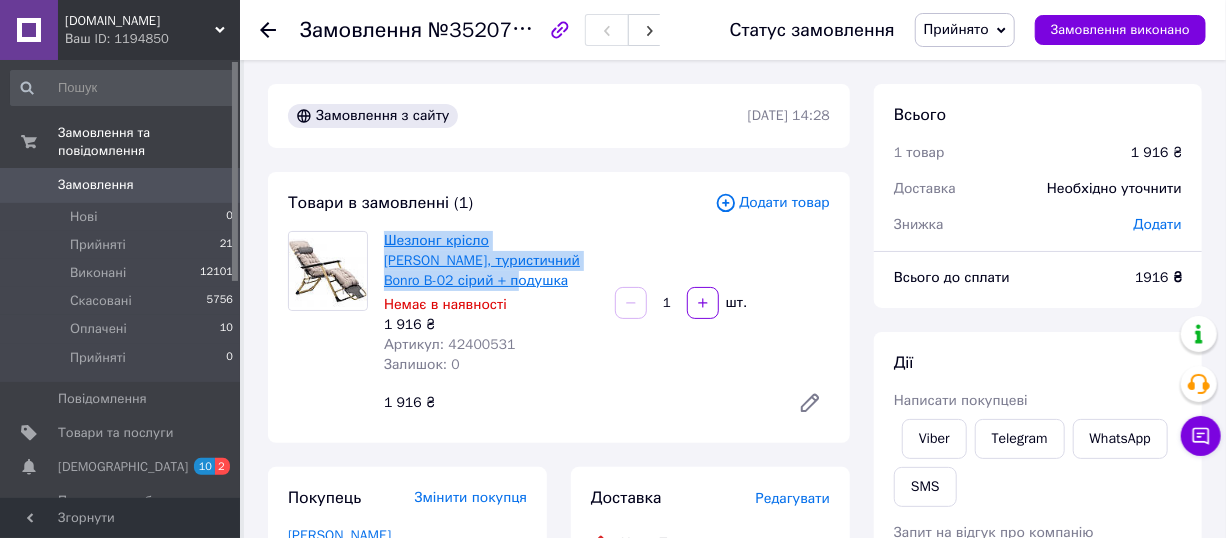 copy on "Шезлонг крісло [PERSON_NAME], туристичний Bonro B-02 сірий + подушка" 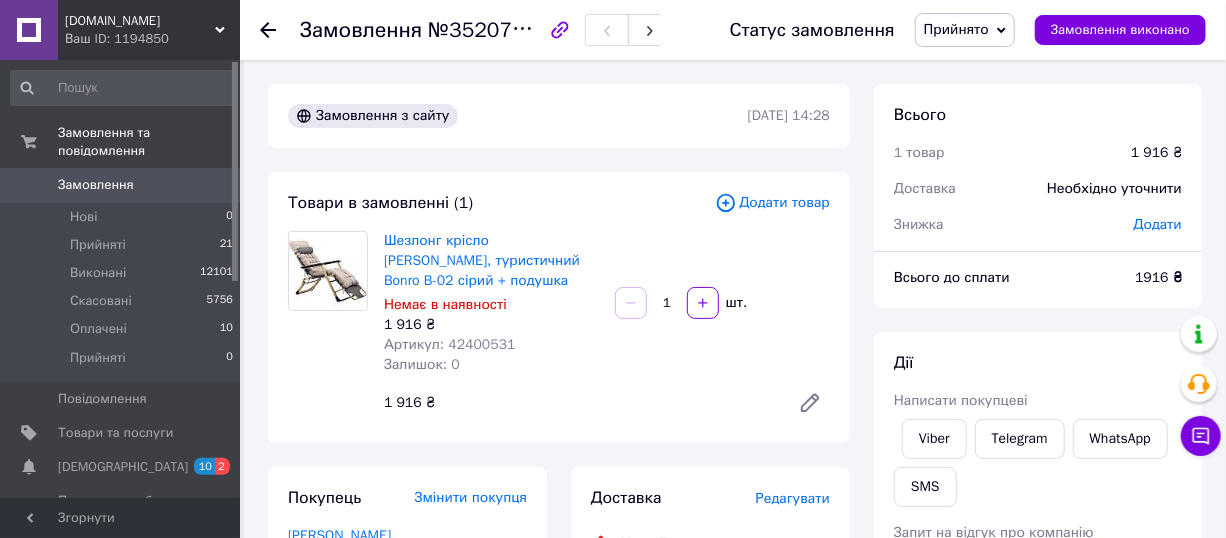 click on "Артикул: 42400531" at bounding box center (491, 345) 